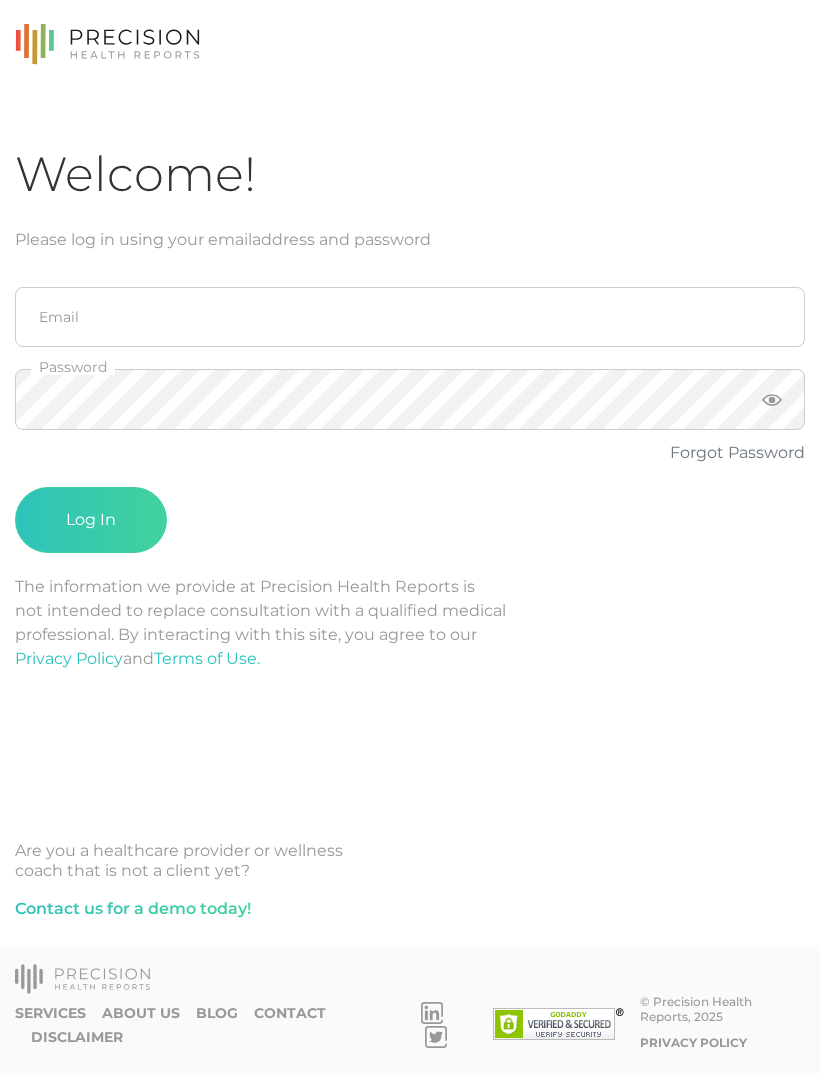 scroll, scrollTop: 64, scrollLeft: 0, axis: vertical 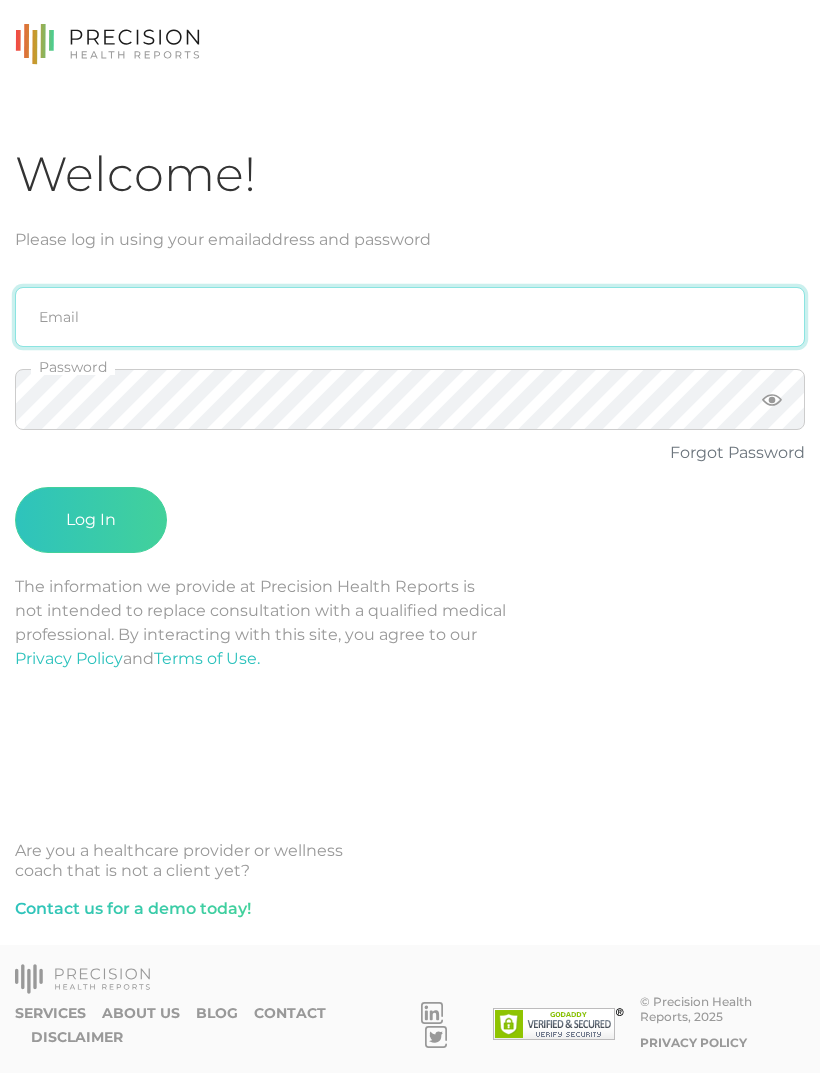 type on "[EMAIL]" 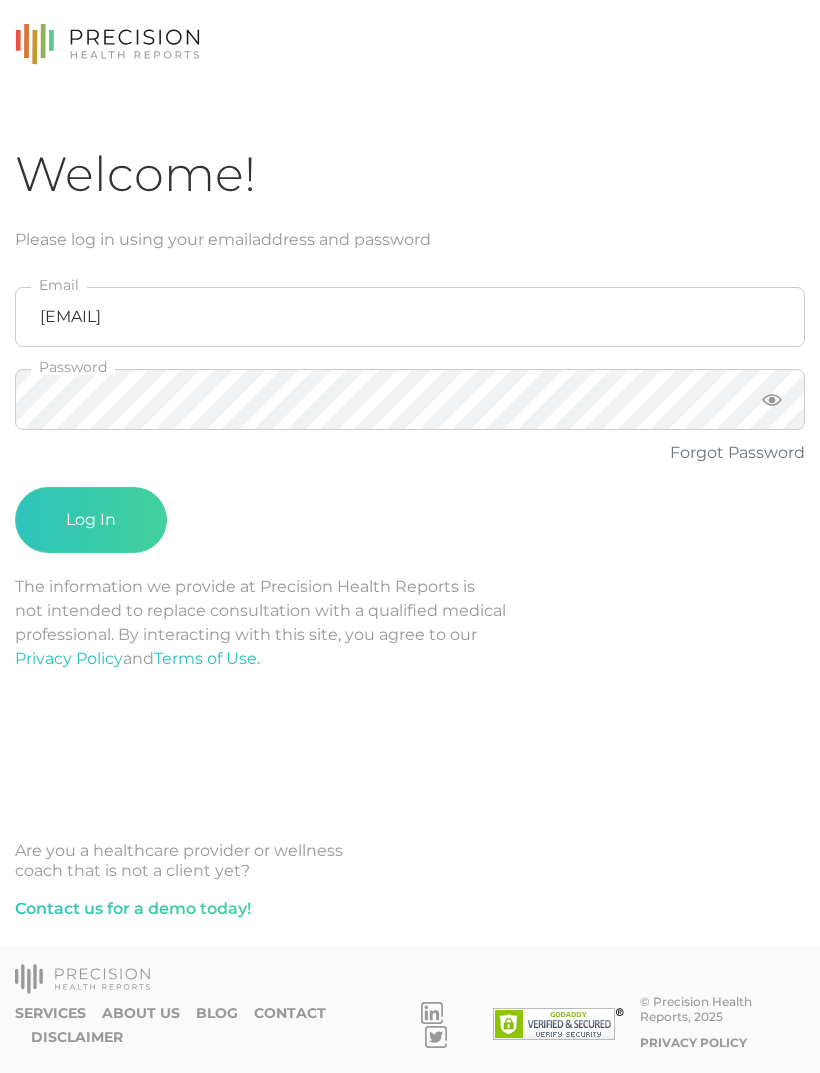 click on "Log In" at bounding box center [91, 520] 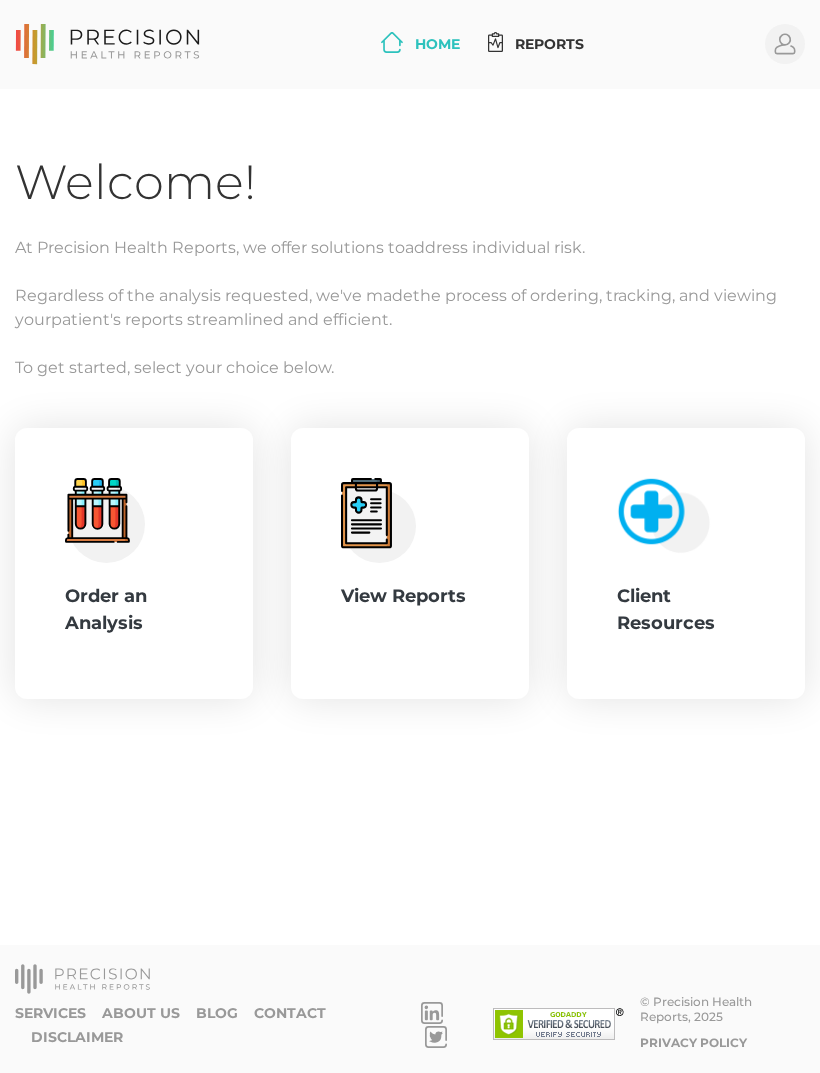 click 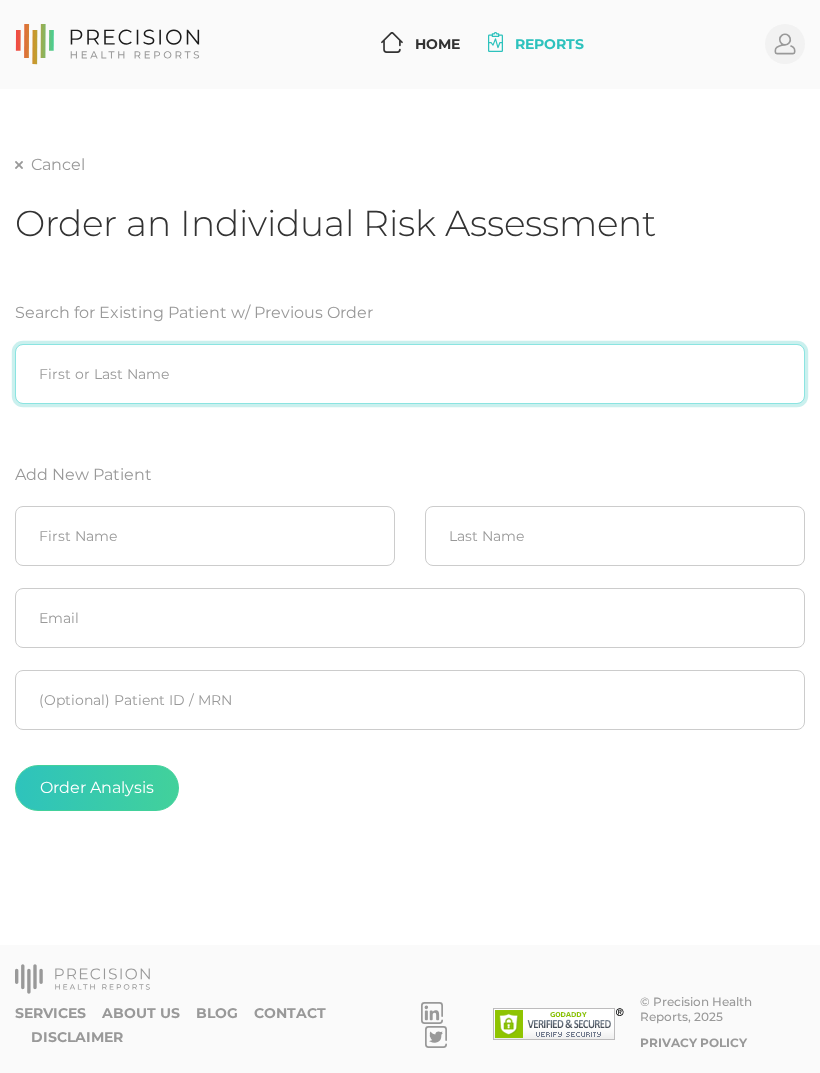 click at bounding box center (410, 374) 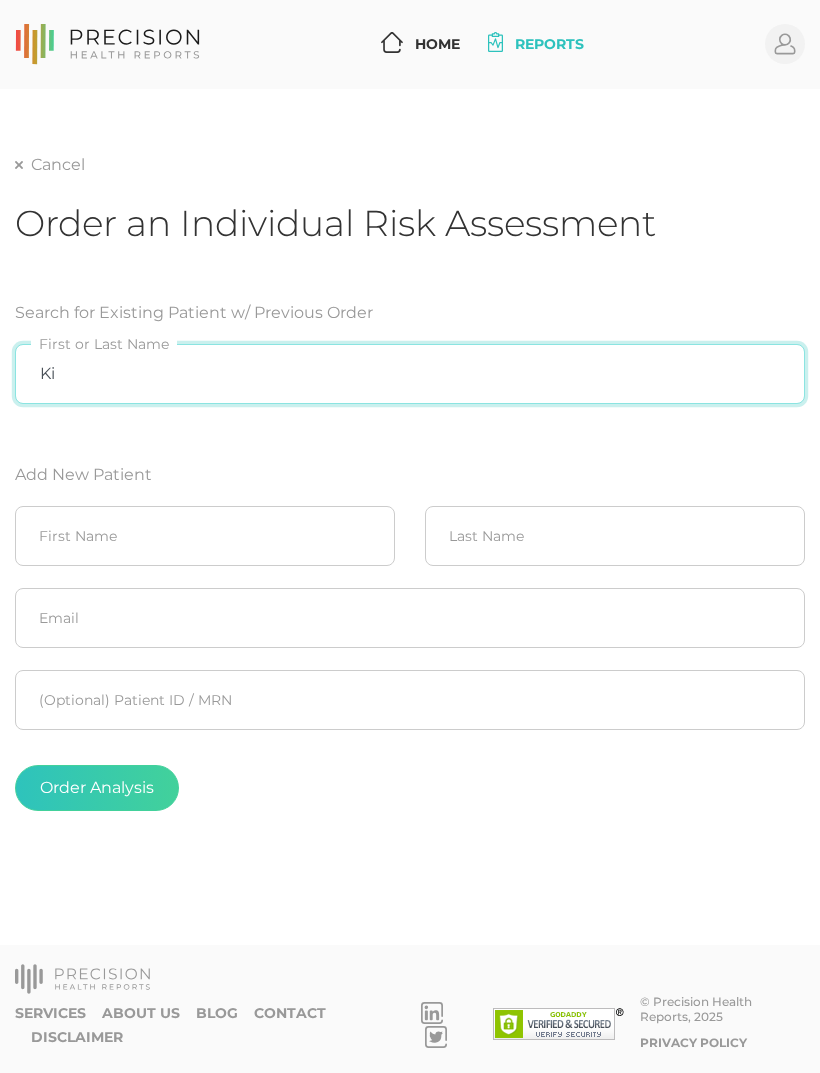 type on "K" 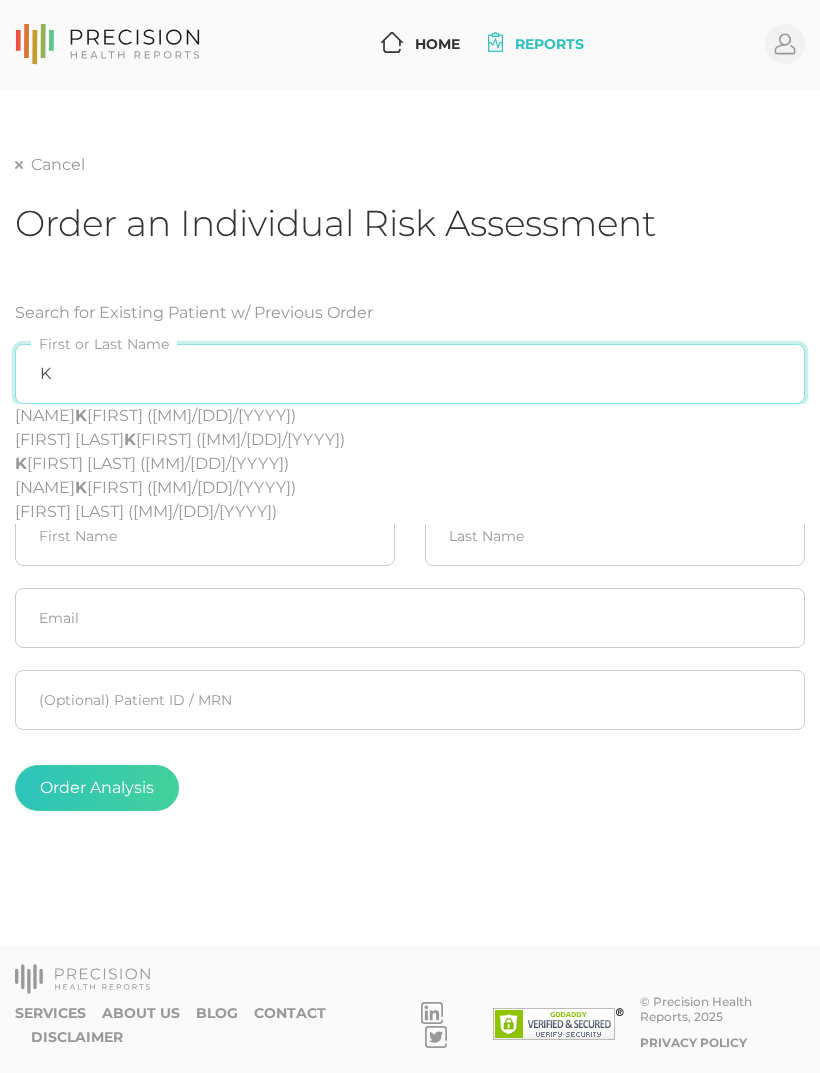 type 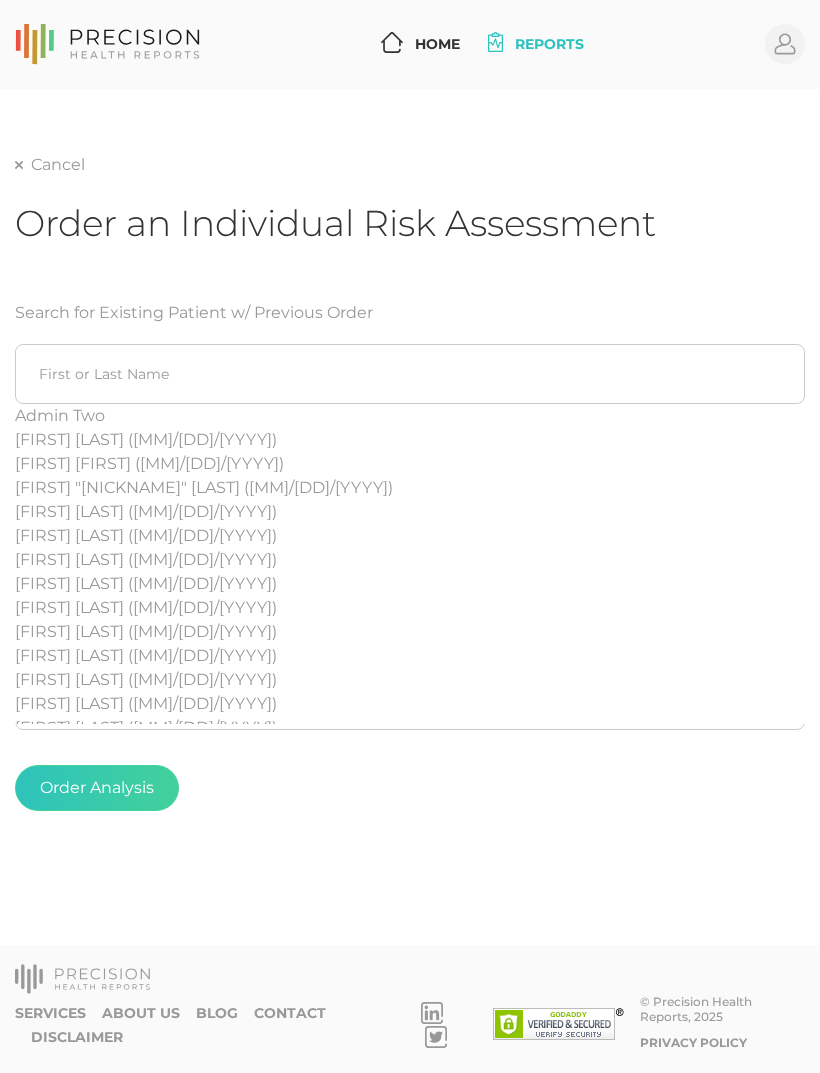 click on "Order an Individual Risk Assessment" at bounding box center [410, 223] 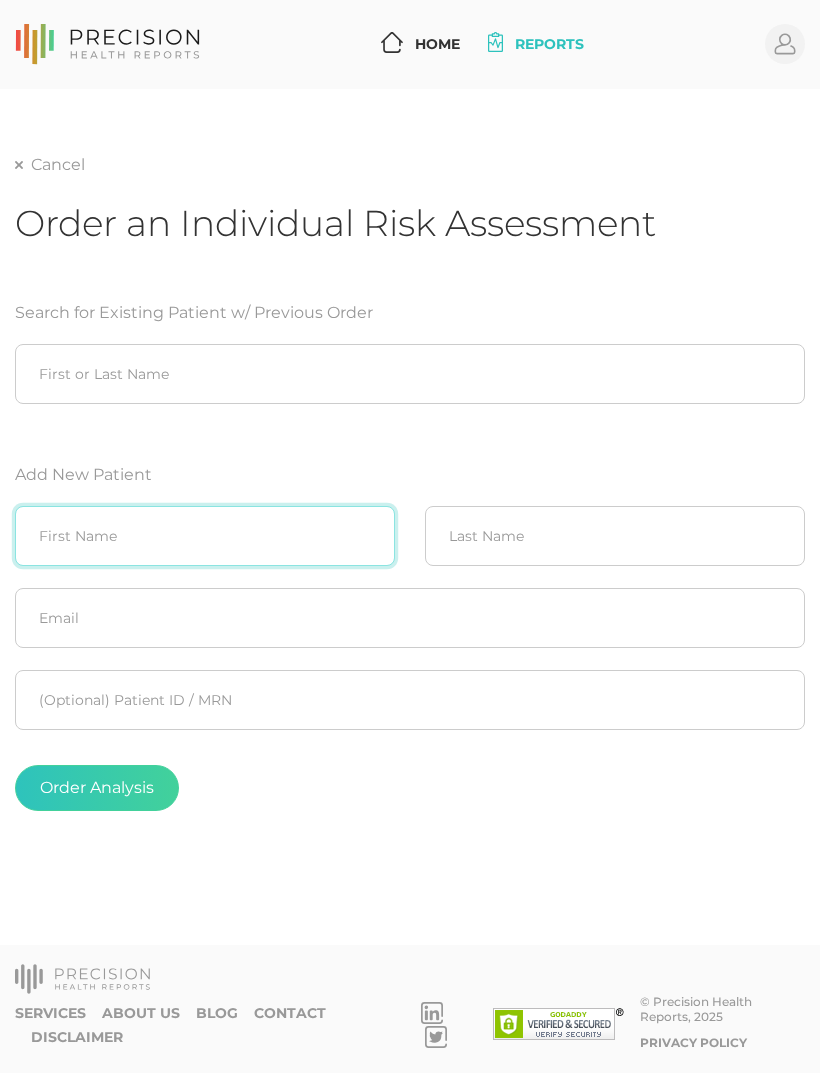click at bounding box center (205, 536) 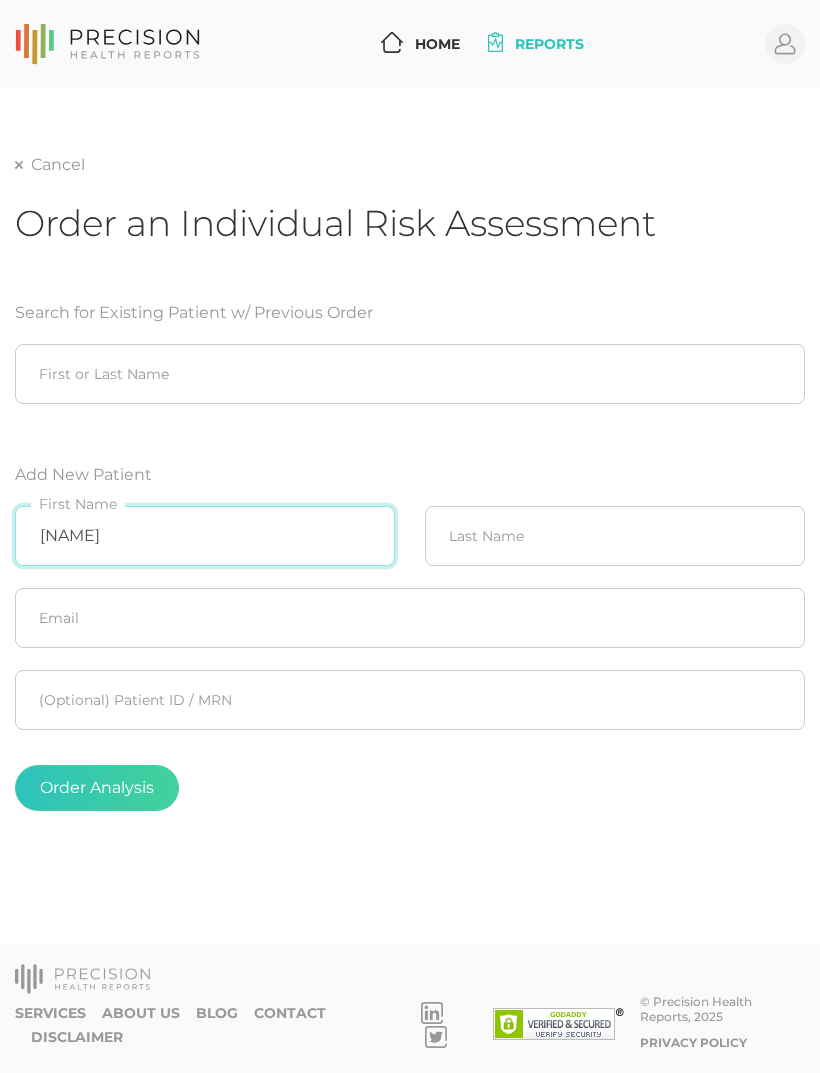 type on "[NAME]" 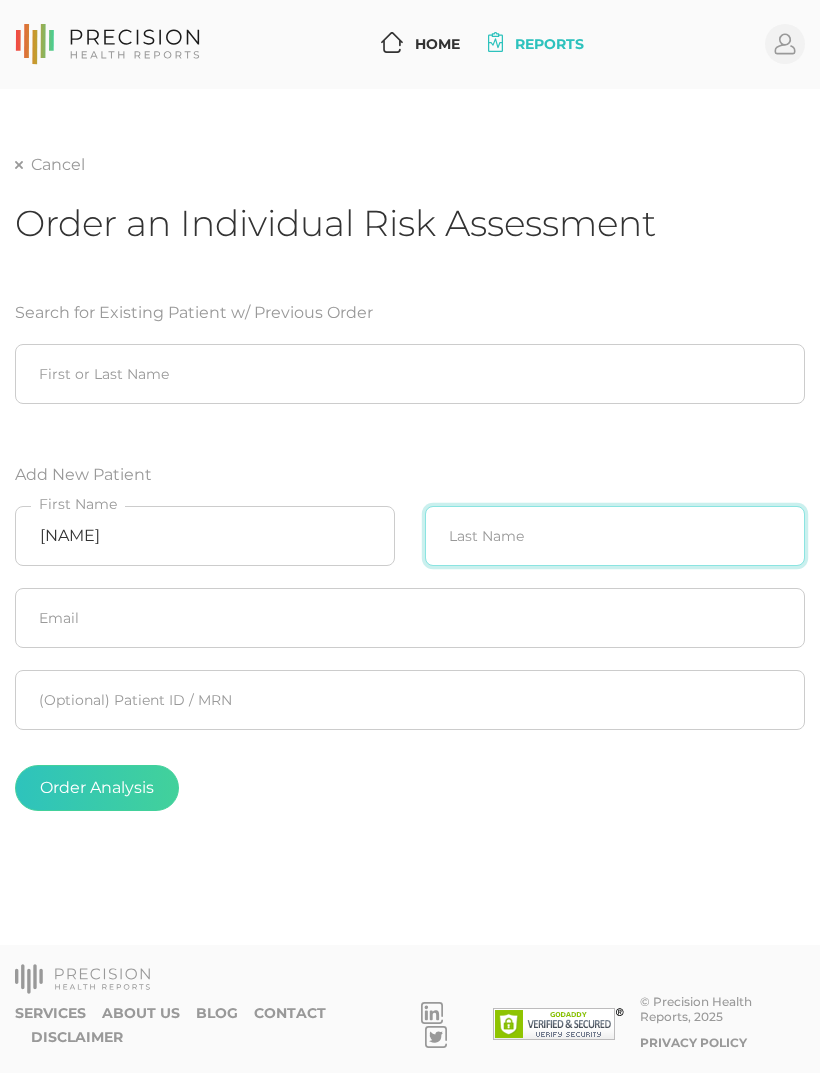 click at bounding box center (615, 536) 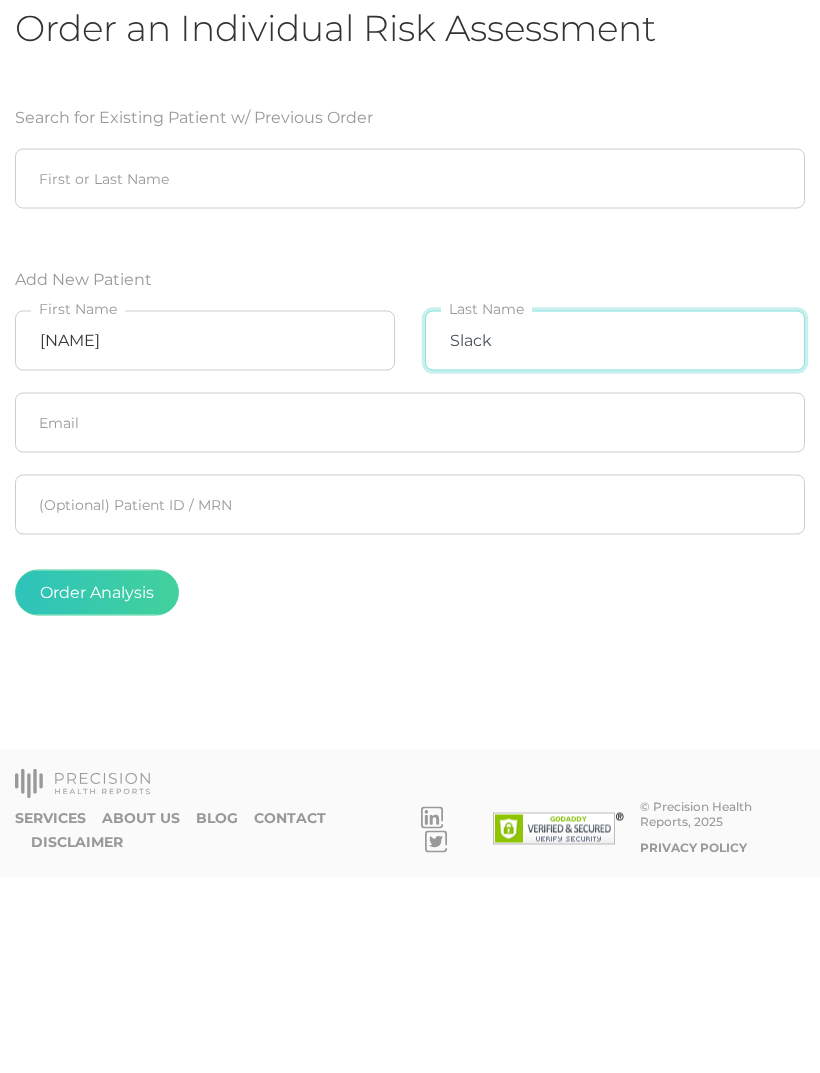 type on "Slack" 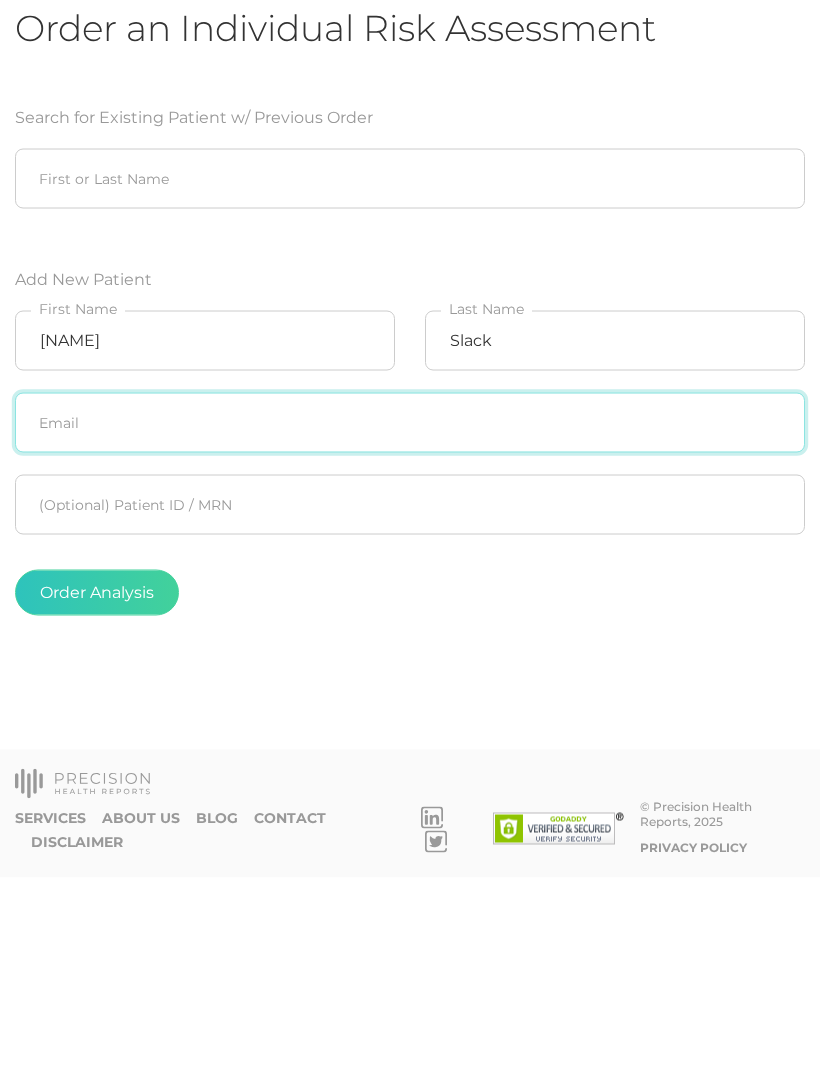 click at bounding box center (410, 618) 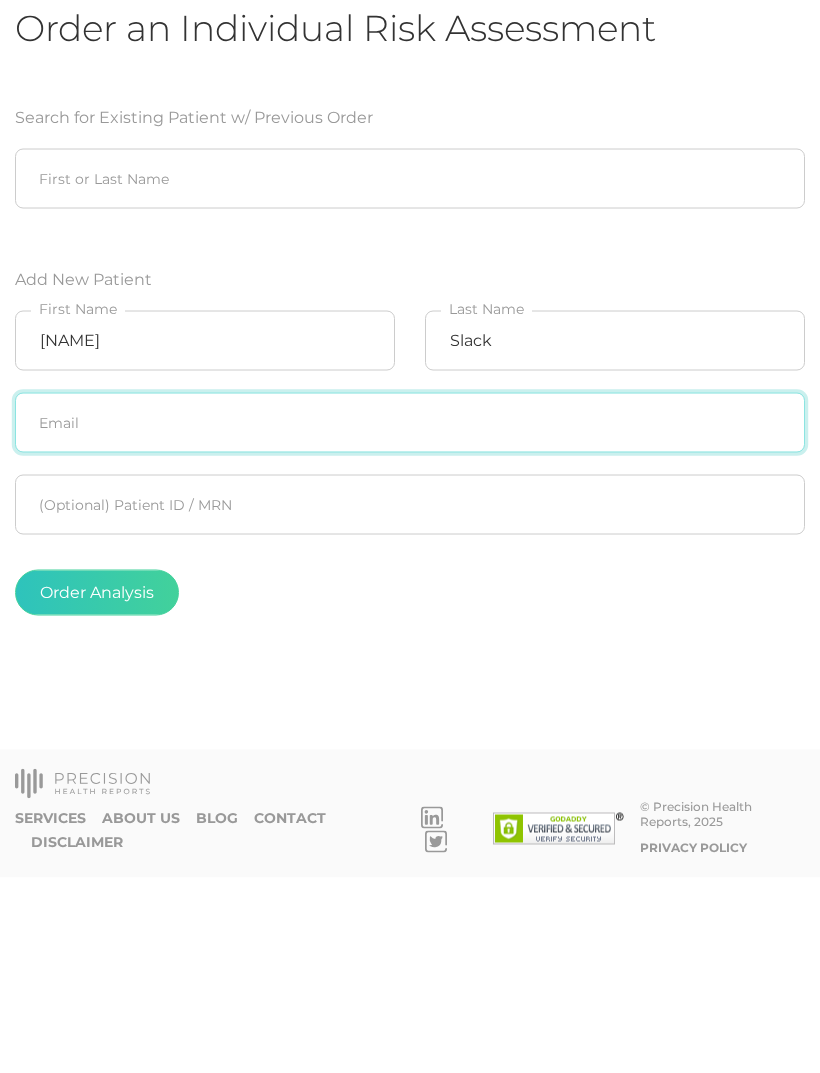 click at bounding box center (410, 618) 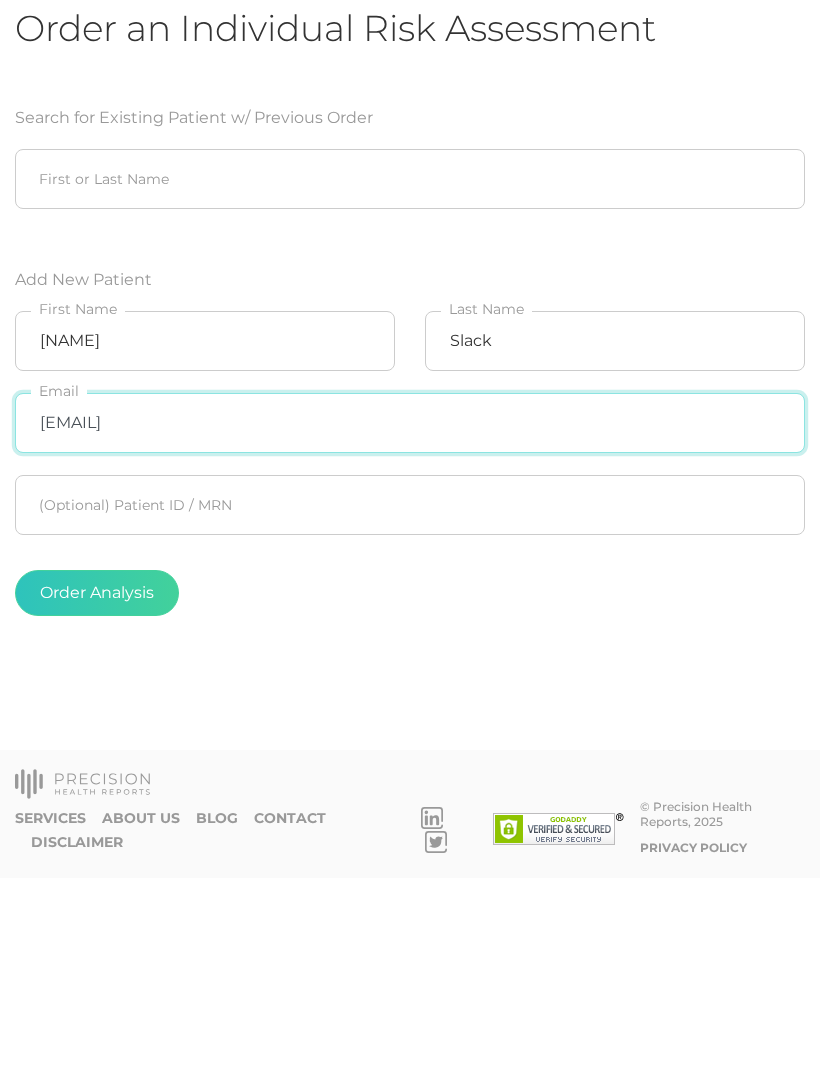 type on "[EMAIL]" 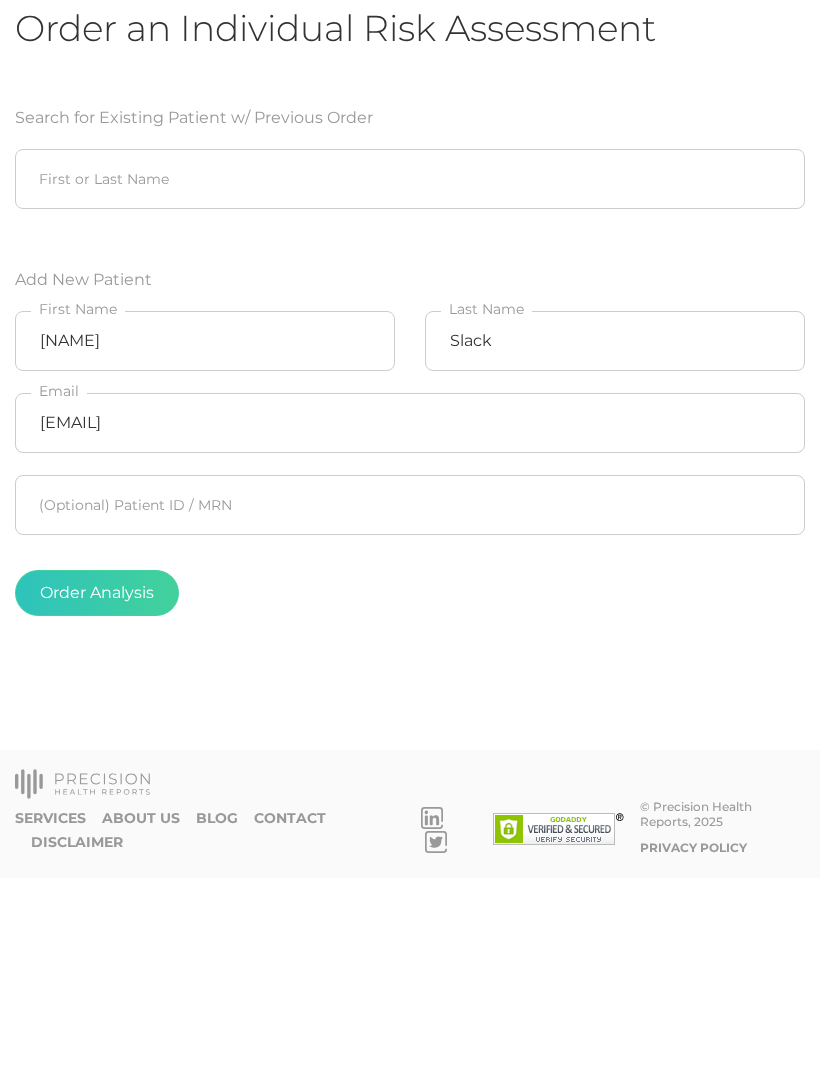 click on "Order Analysis" at bounding box center (97, 788) 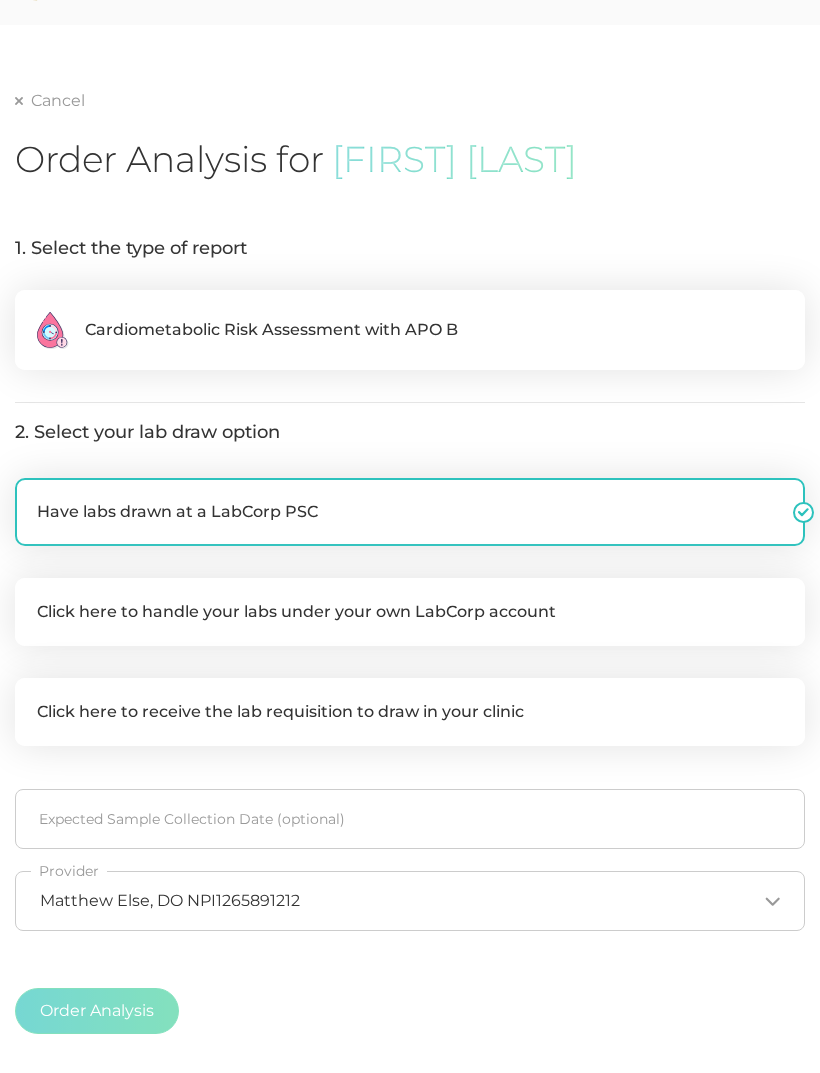 click on ".cls-2{fill:#fa759e}.cls-4{fill:#ffd7e5}.cls-8{fill:#3a2c60}
Cardiometabolic Risk Assessment with APO B" at bounding box center (410, 330) 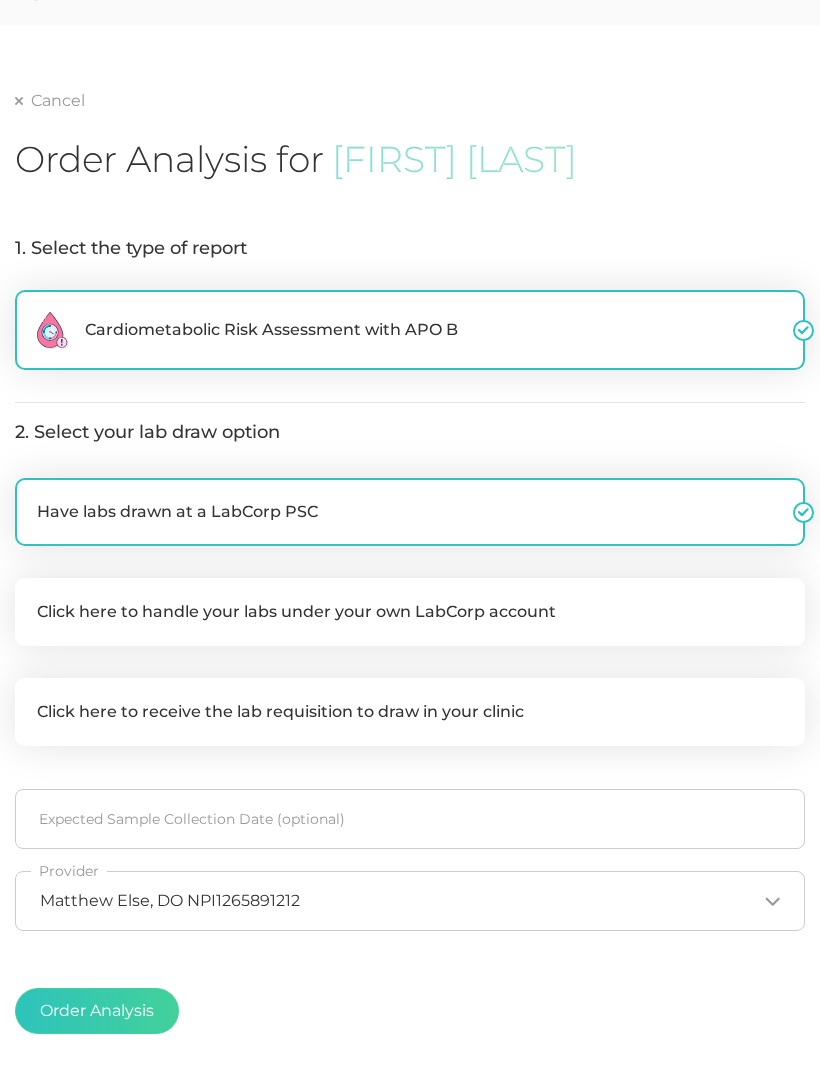 click on "Order Analysis" at bounding box center [97, 1011] 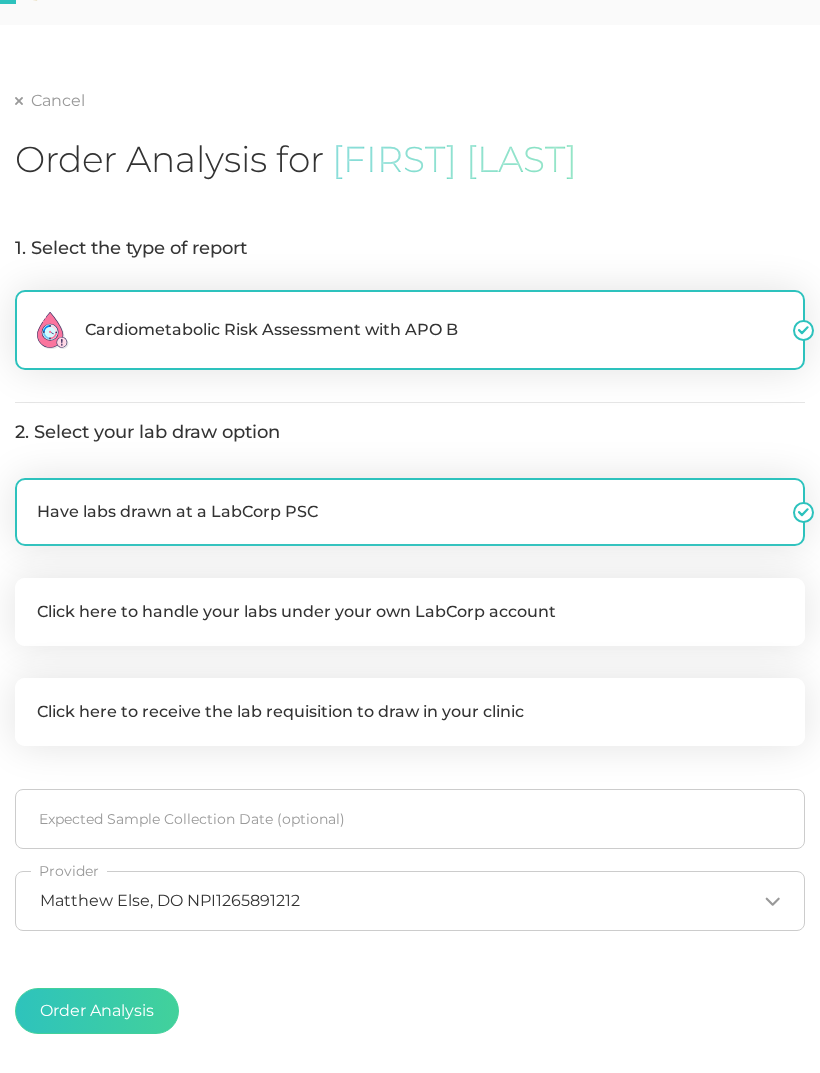 radio on "false" 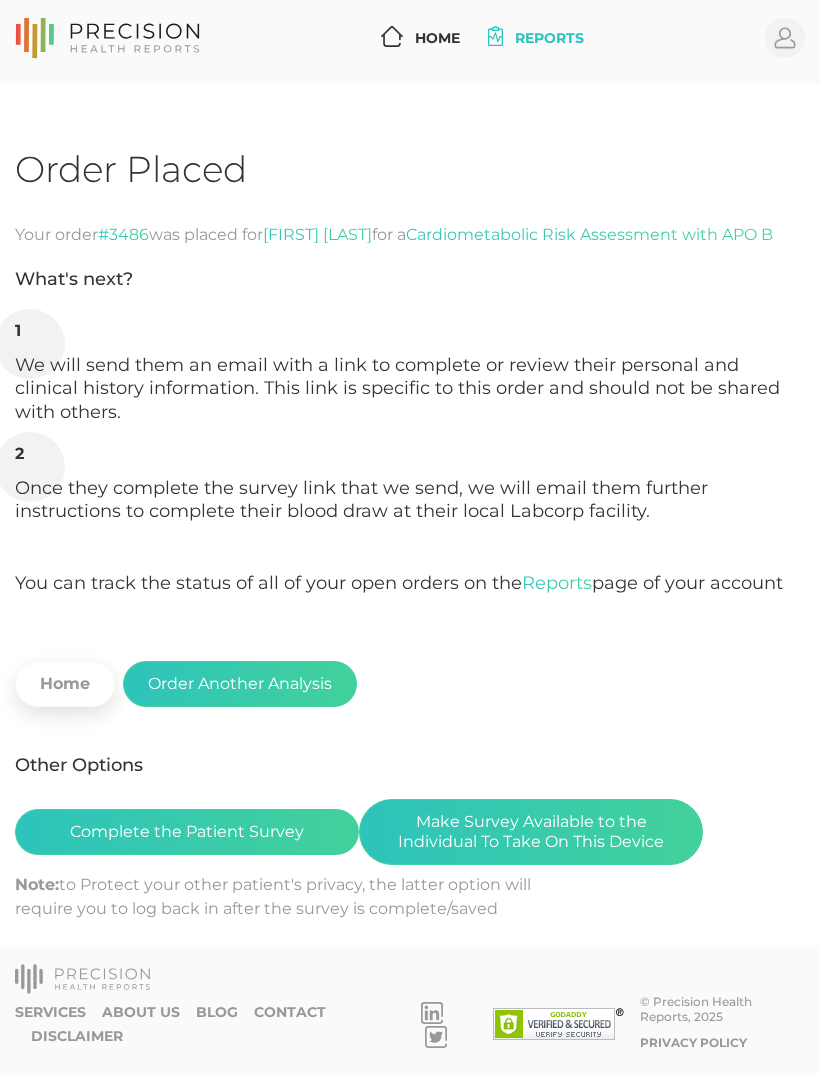 click on "Complete the Patient Survey" at bounding box center (187, 832) 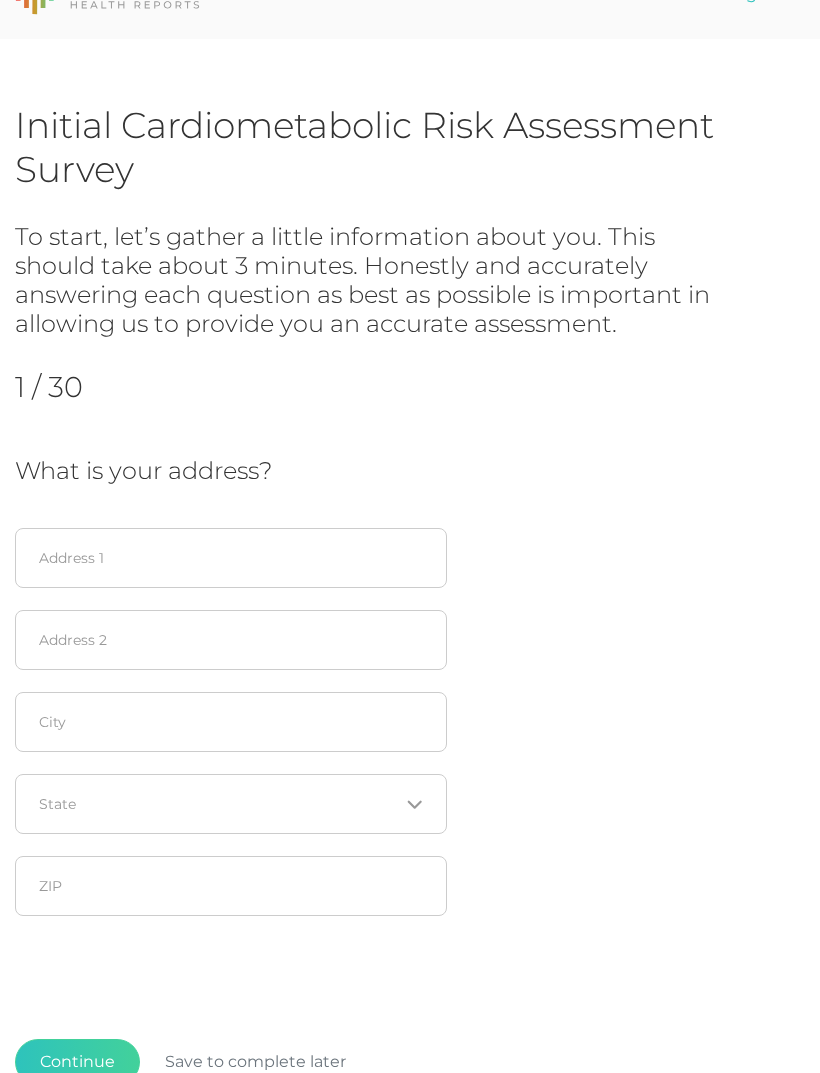 scroll, scrollTop: 58, scrollLeft: 0, axis: vertical 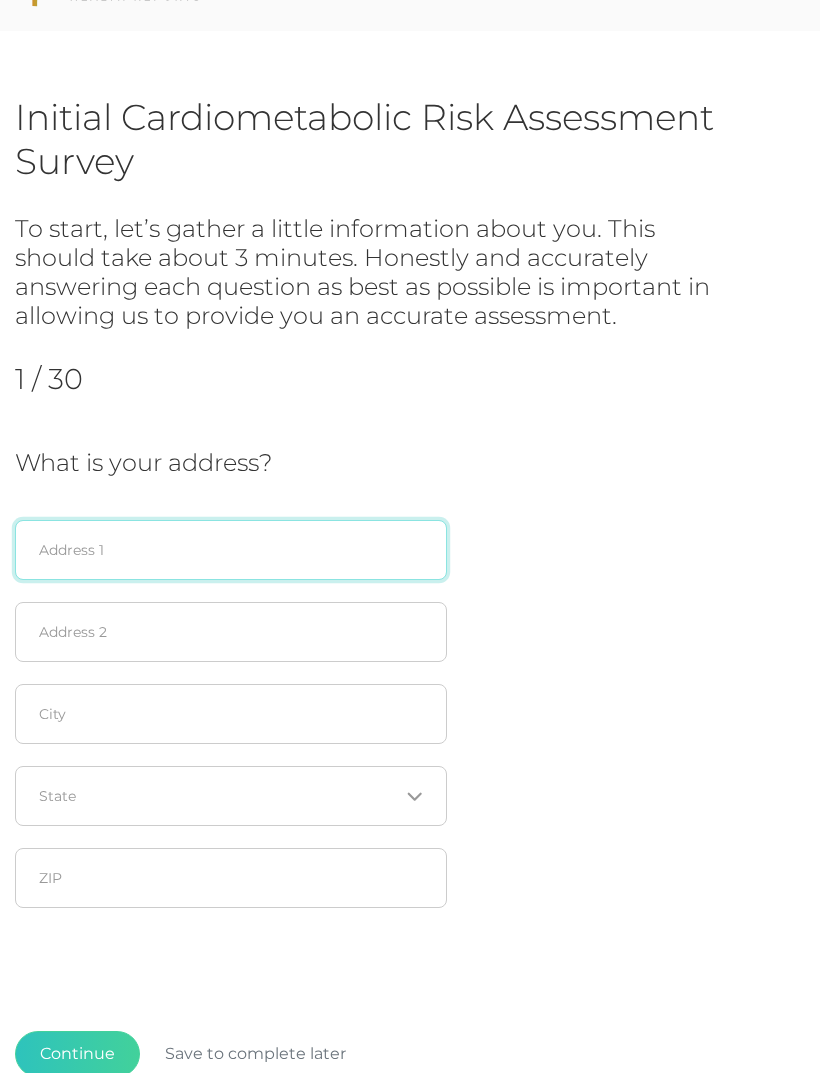 click at bounding box center (231, 550) 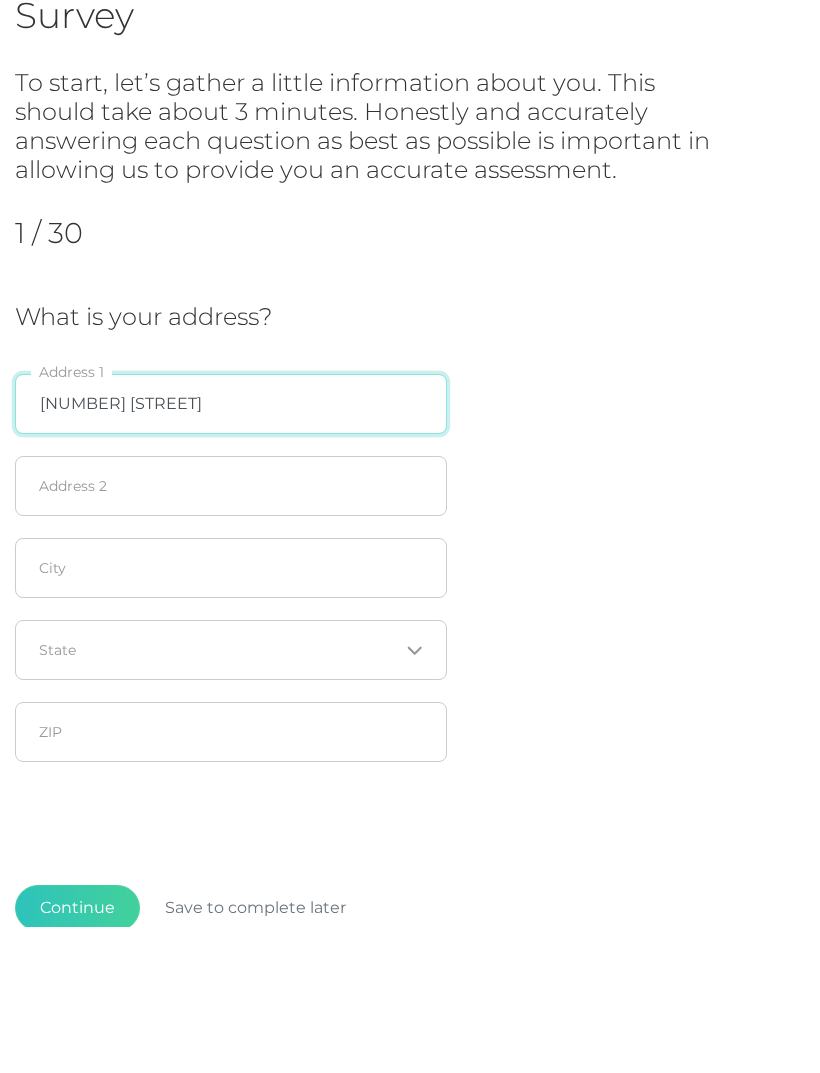 type on "[NUMBER] [STREET]" 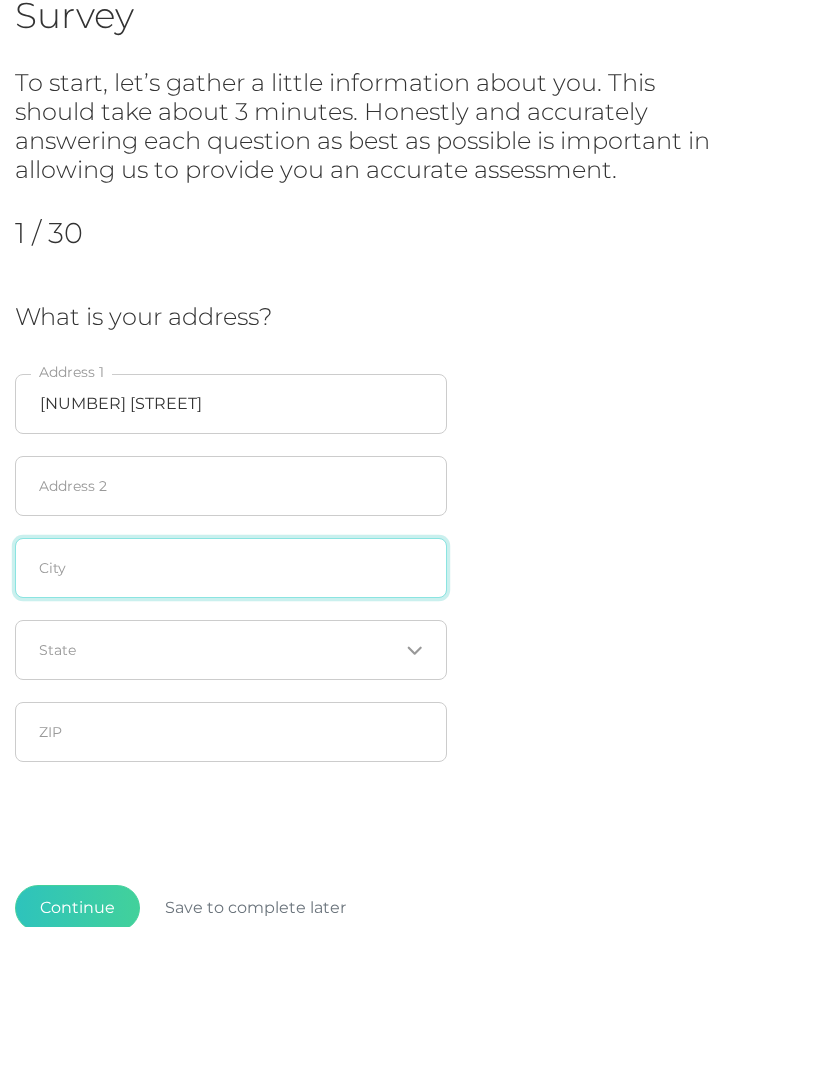 click at bounding box center (231, 714) 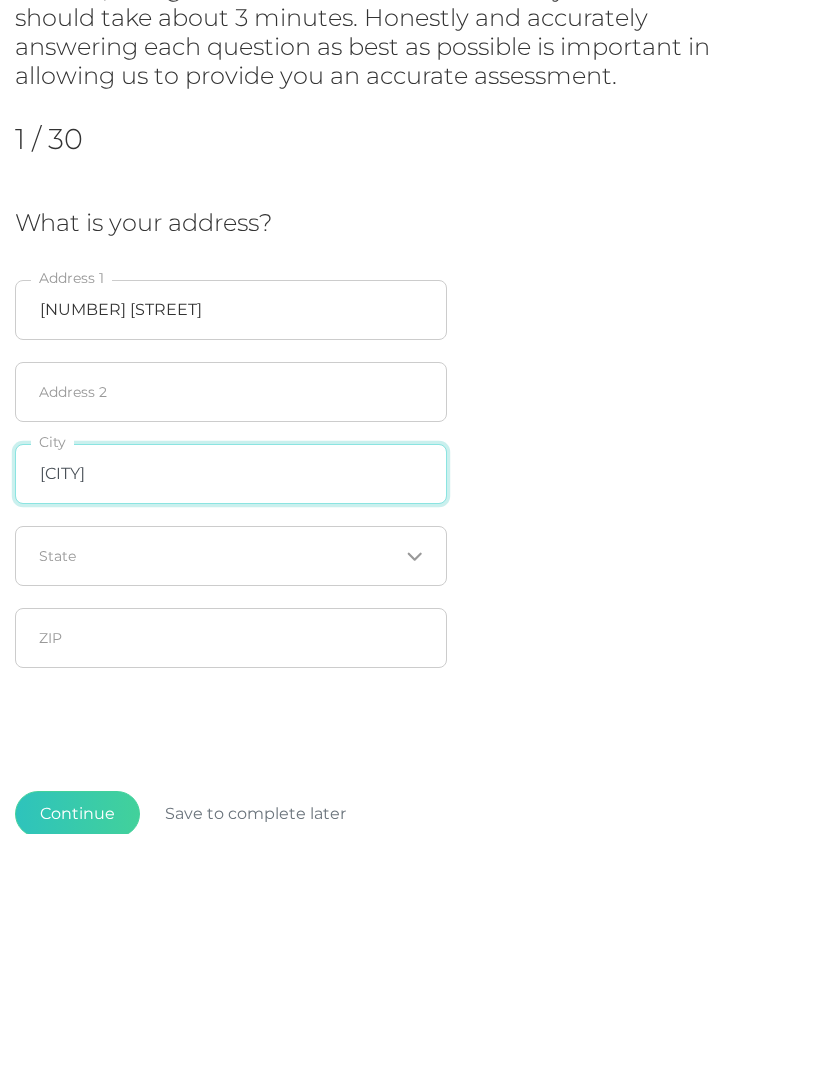 type on "[CITY]" 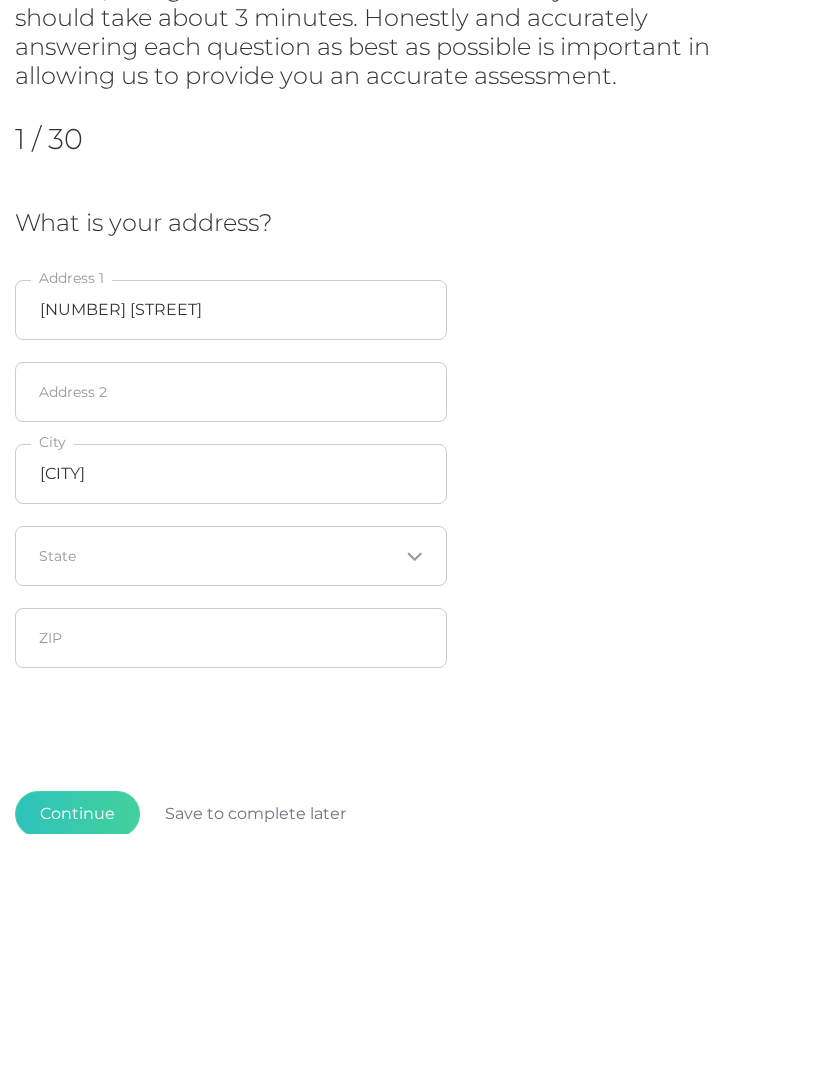 click at bounding box center [219, 796] 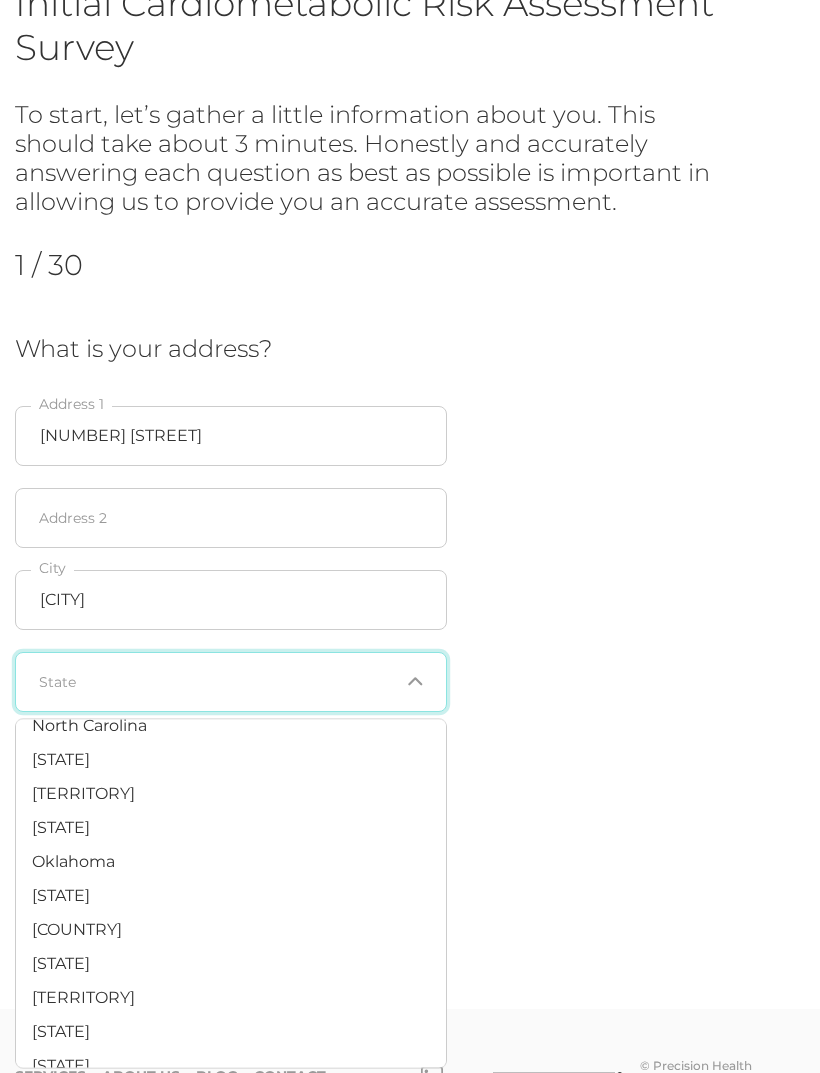 scroll, scrollTop: 1241, scrollLeft: 0, axis: vertical 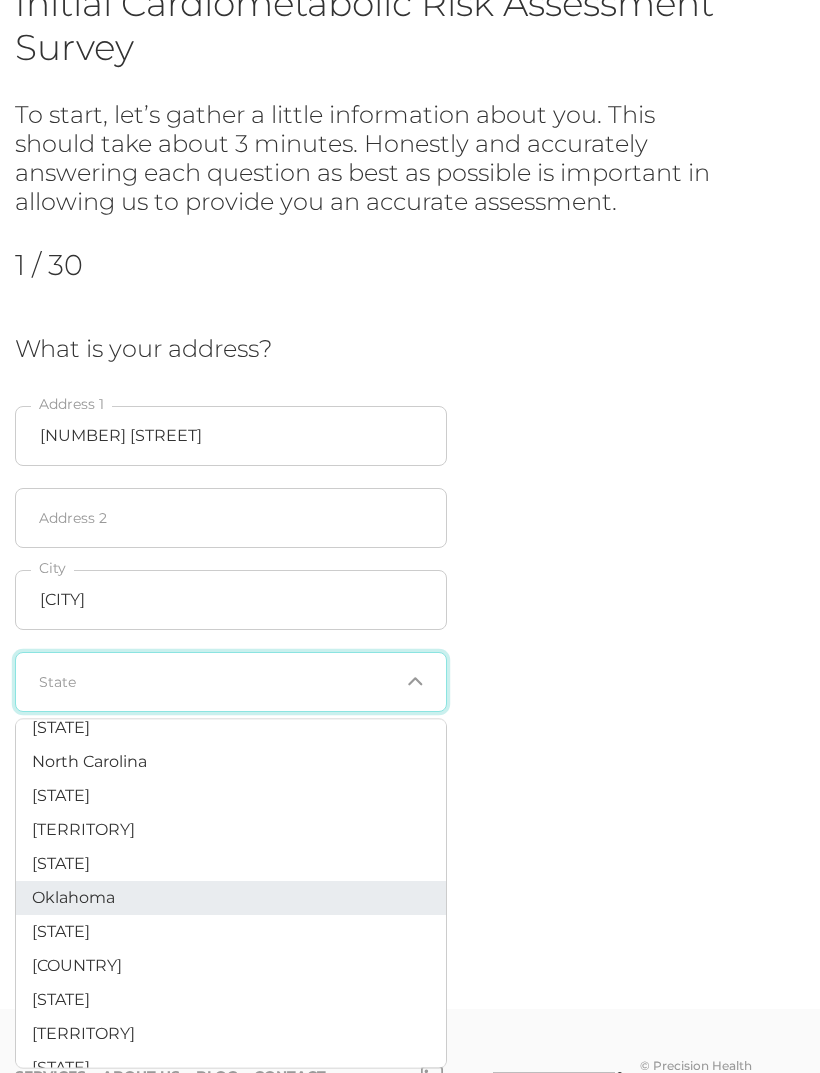 click on "Oklahoma" at bounding box center (73, 897) 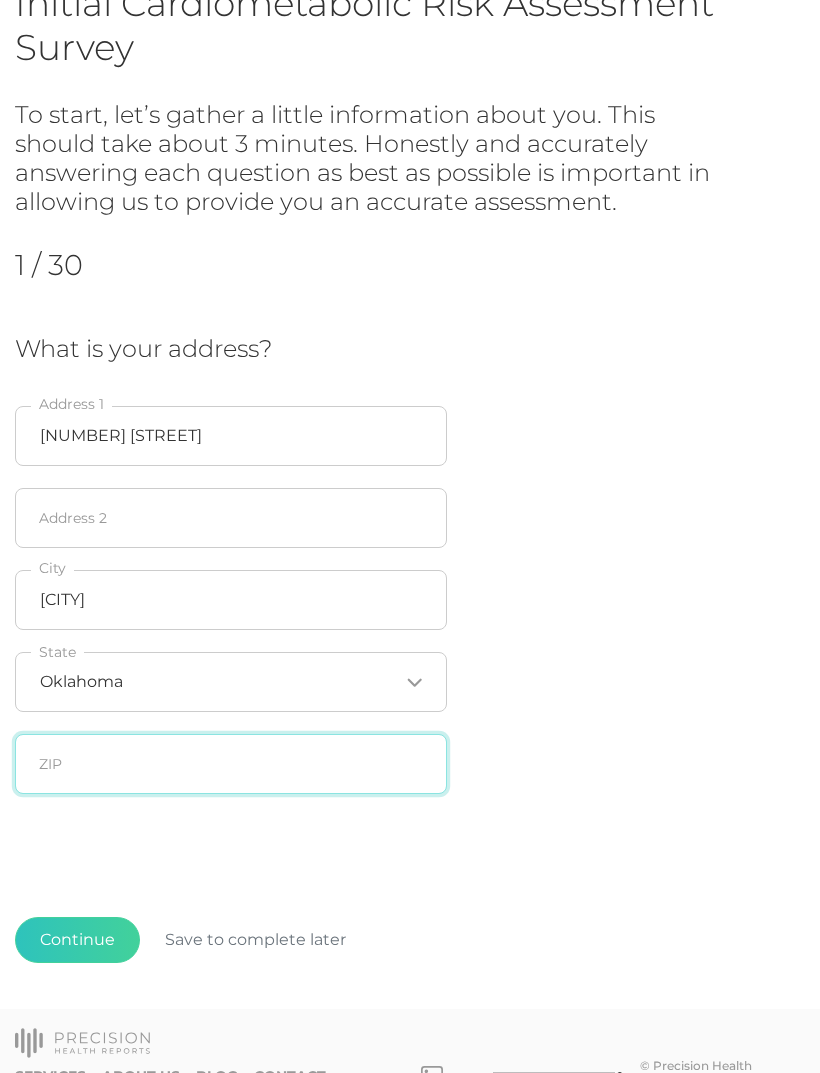 click at bounding box center [231, 764] 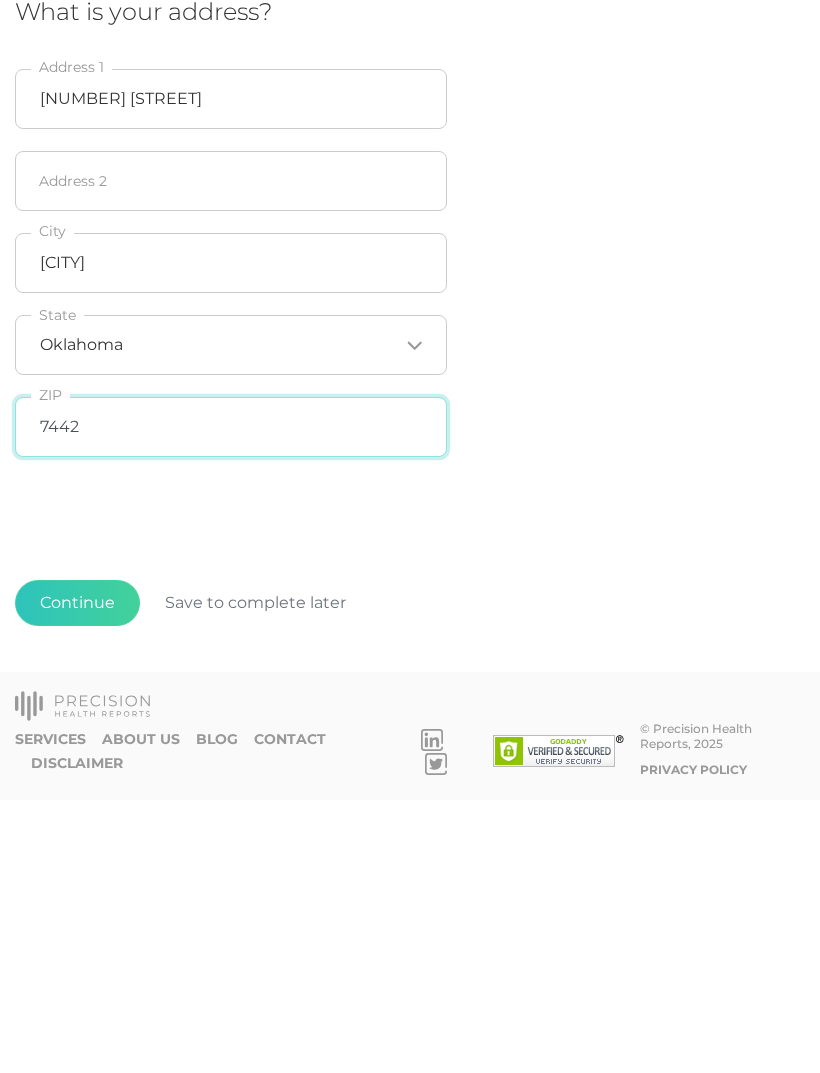 type on "74429" 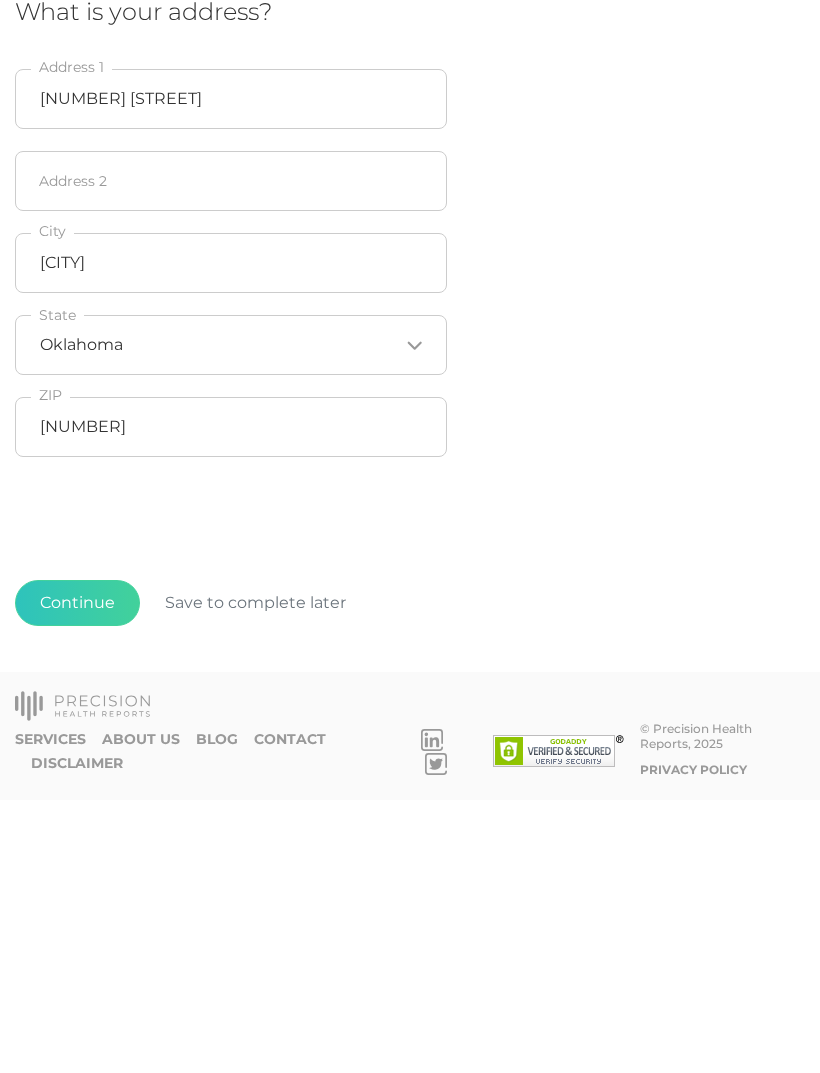 click on "Continue" at bounding box center (77, 876) 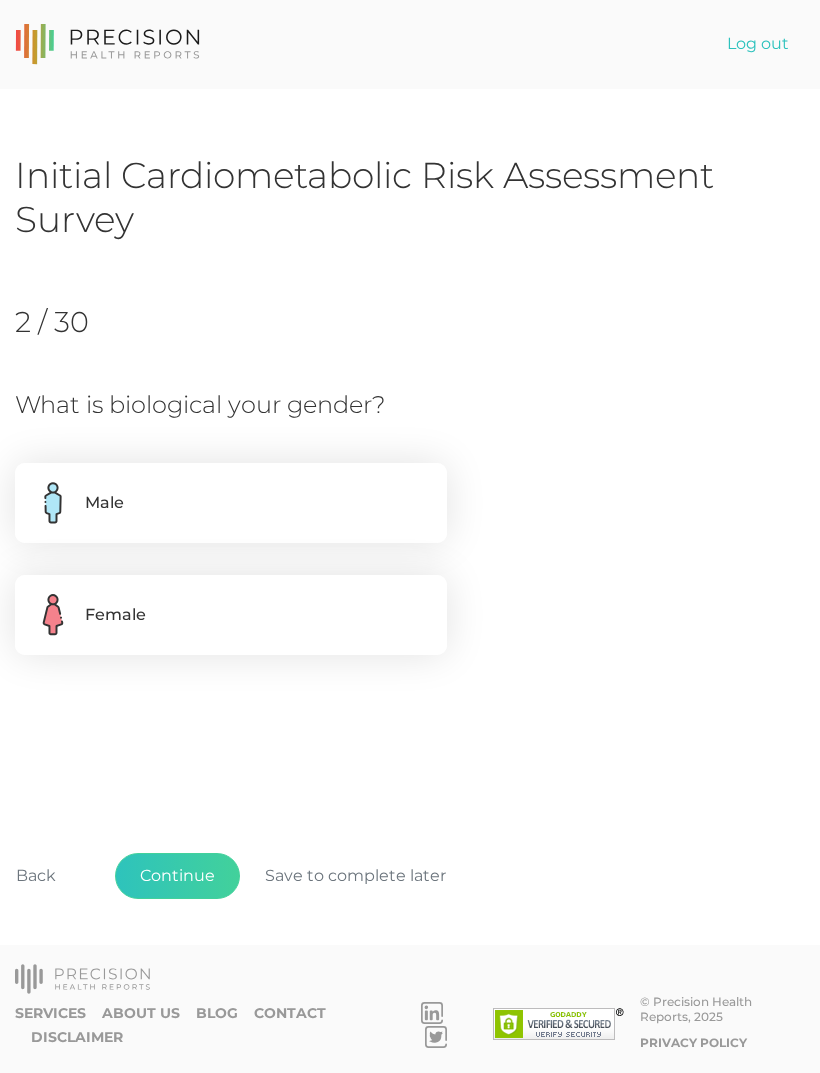 click on "Male" at bounding box center (231, 503) 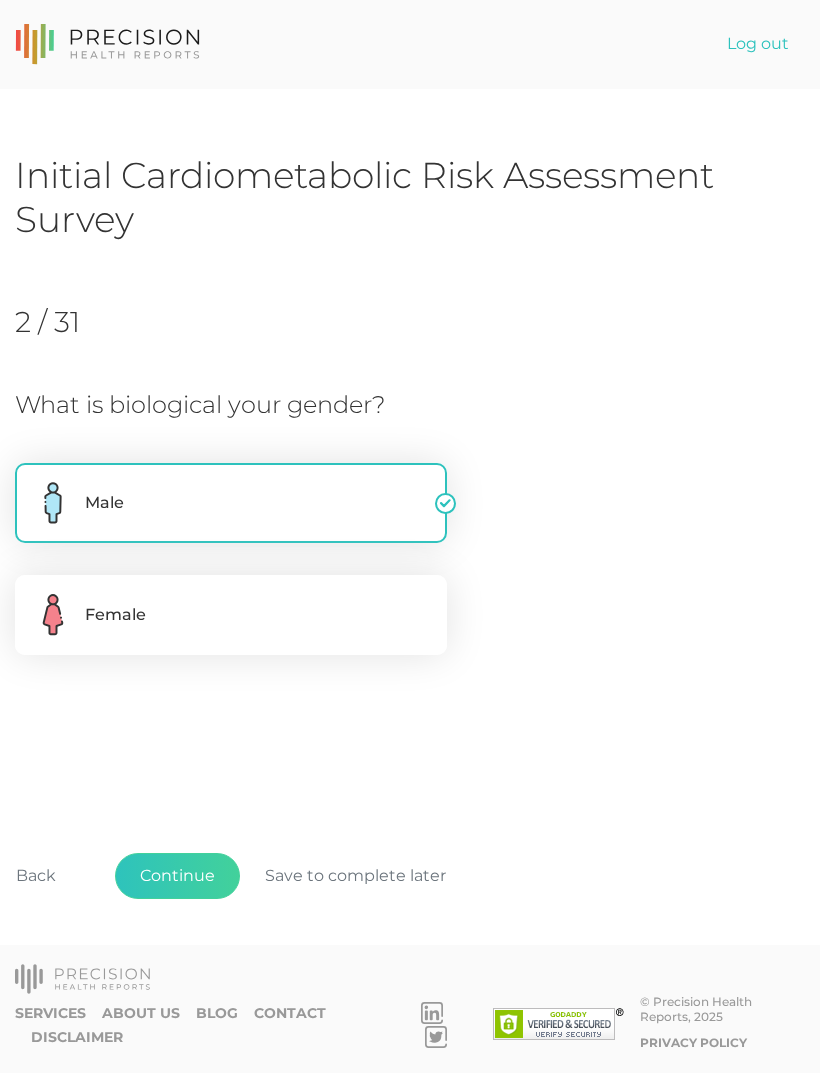 click on "Continue" at bounding box center (177, 876) 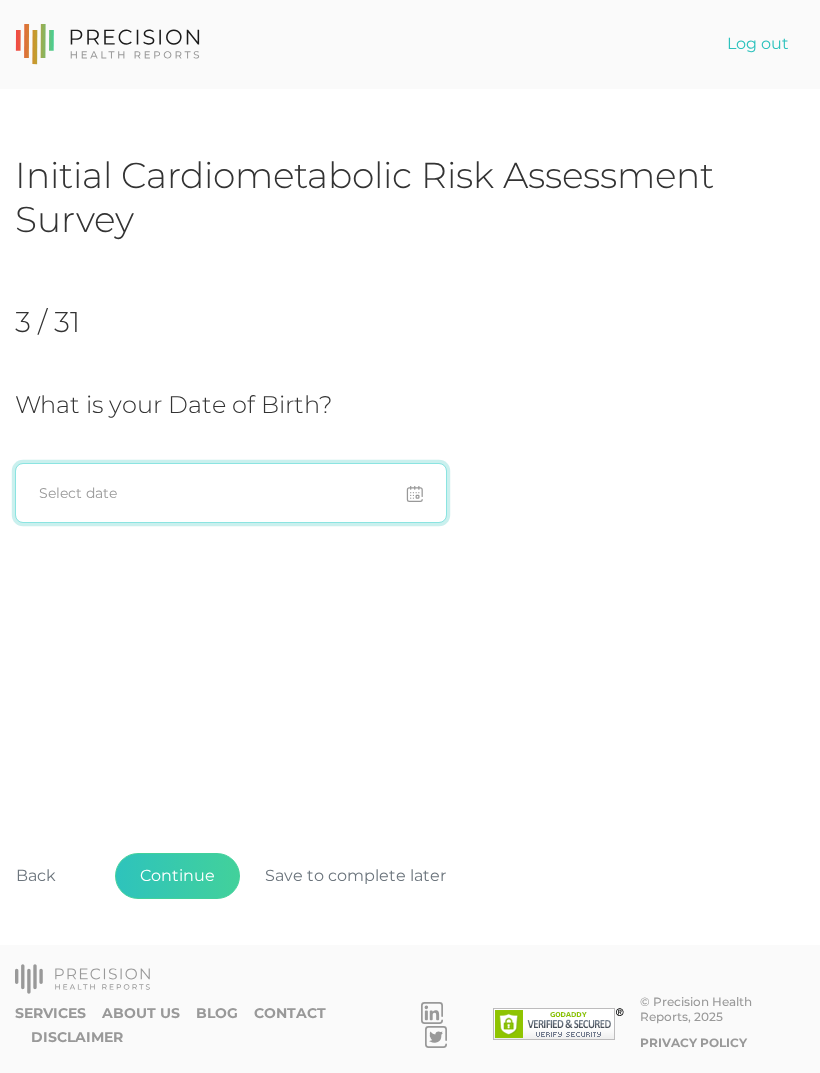 click at bounding box center [231, 493] 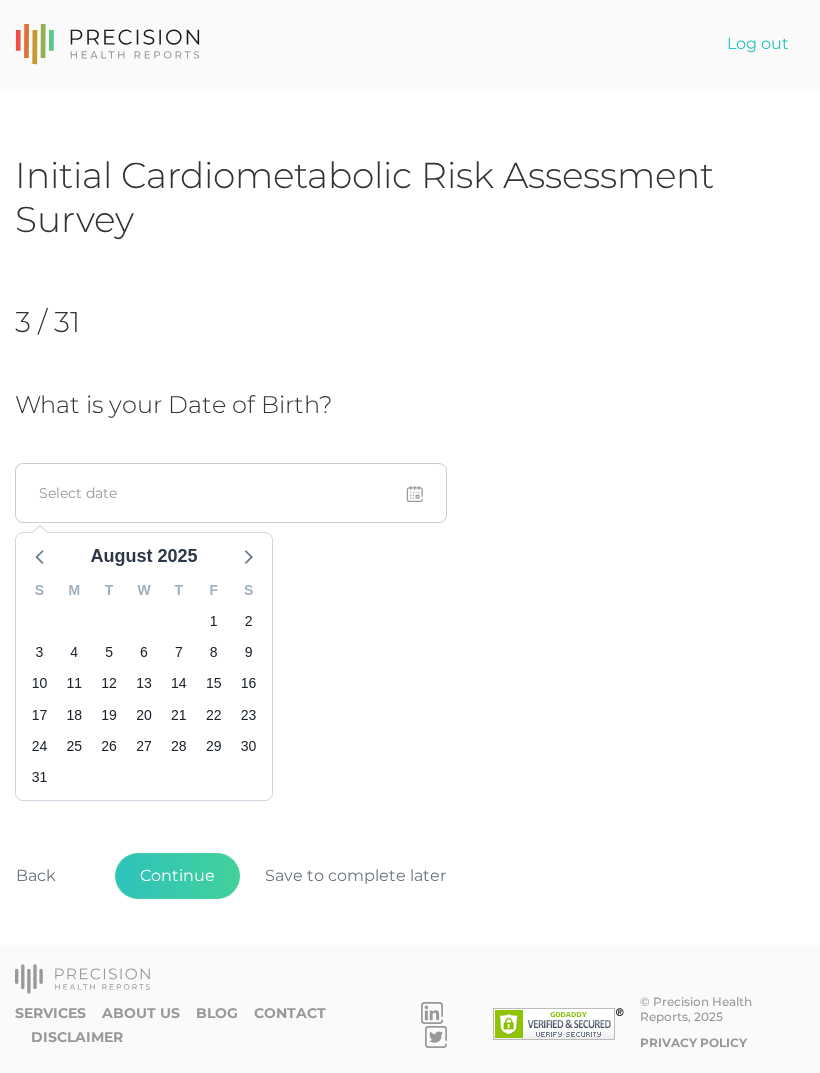 click 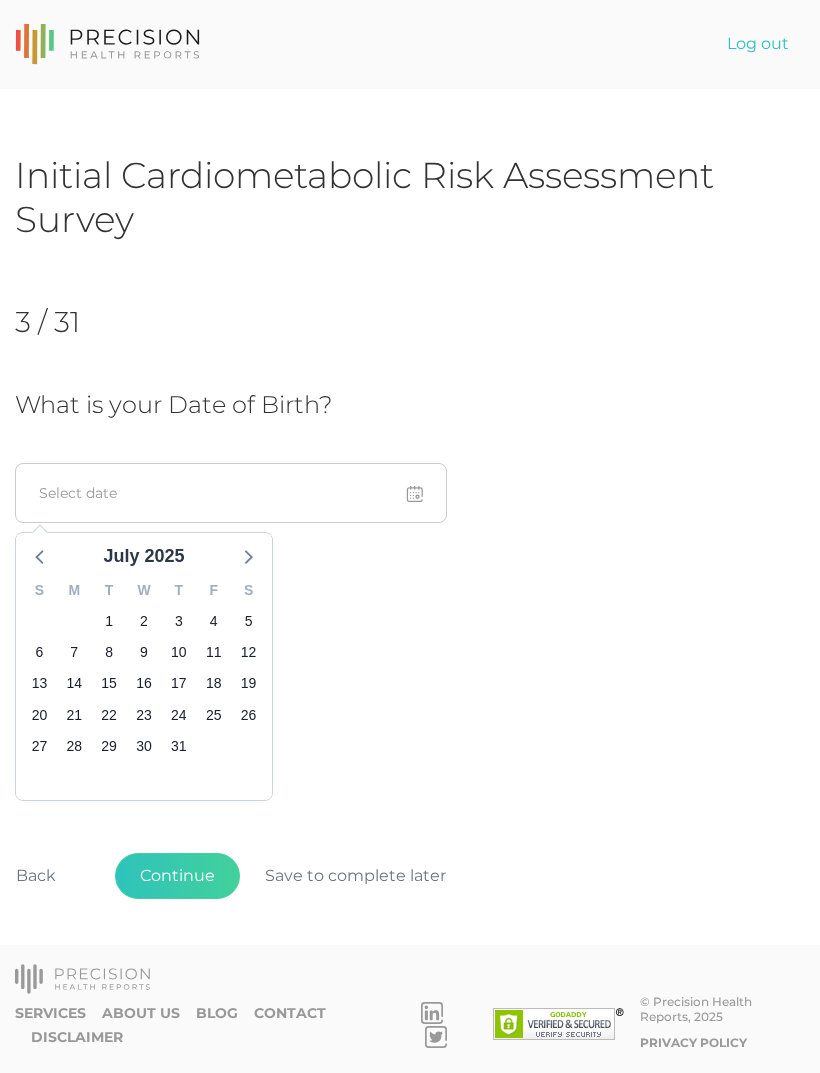 click 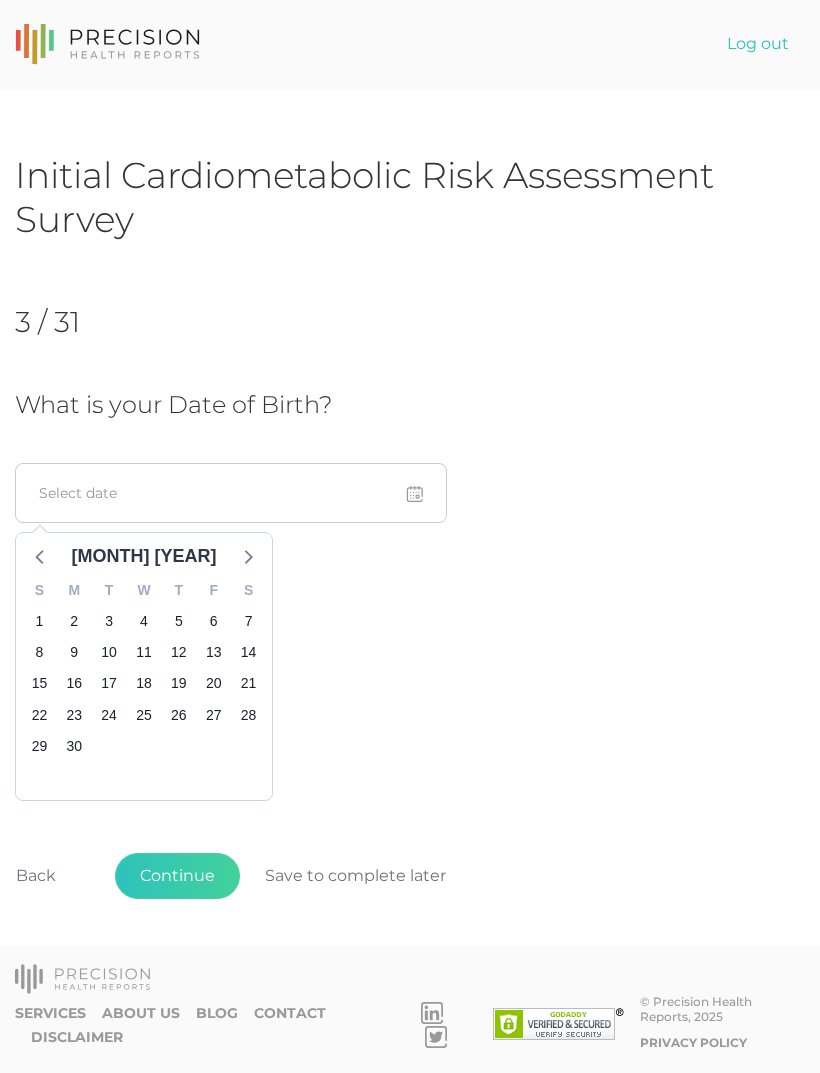 click 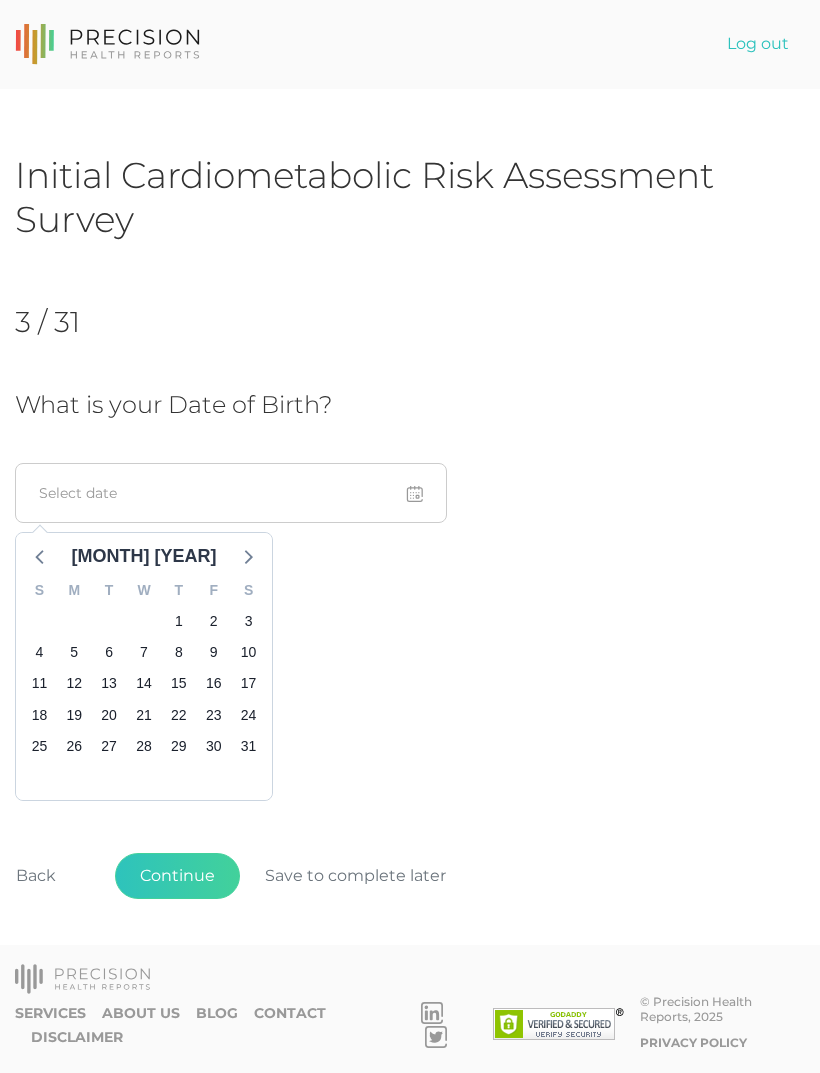 click 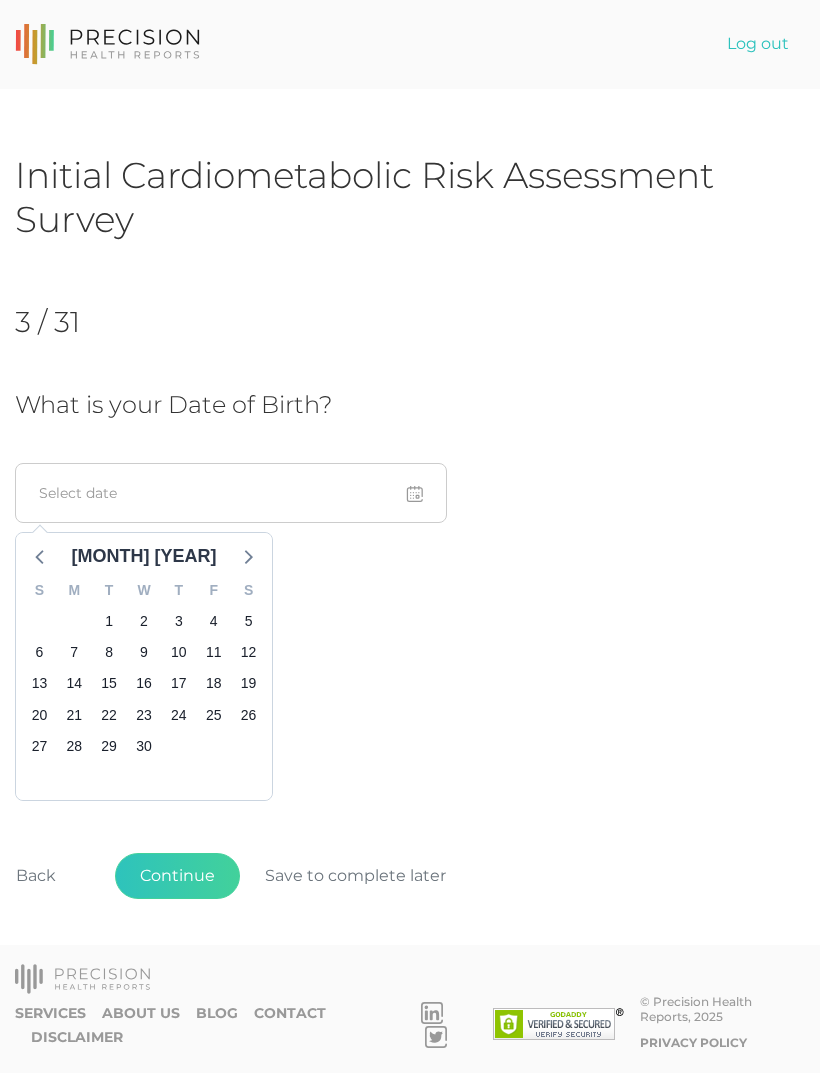 click 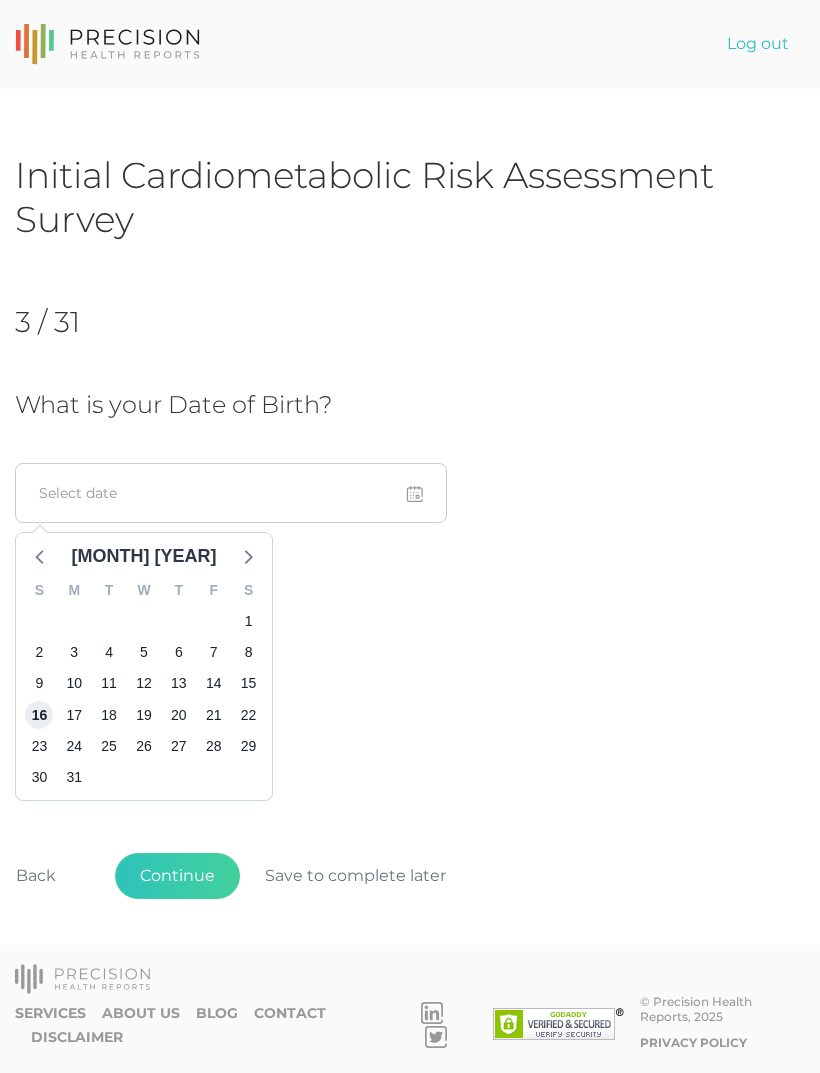 click on "16" at bounding box center (39, 715) 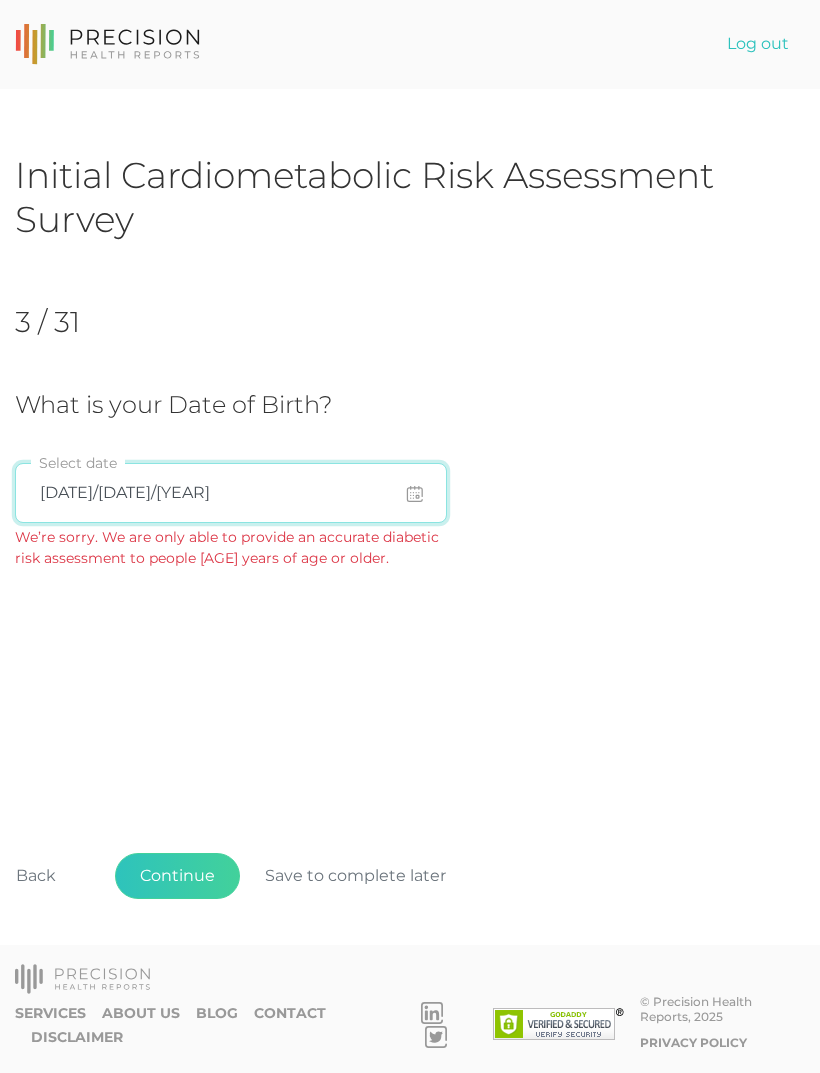 click on "03/16/2025" at bounding box center (231, 493) 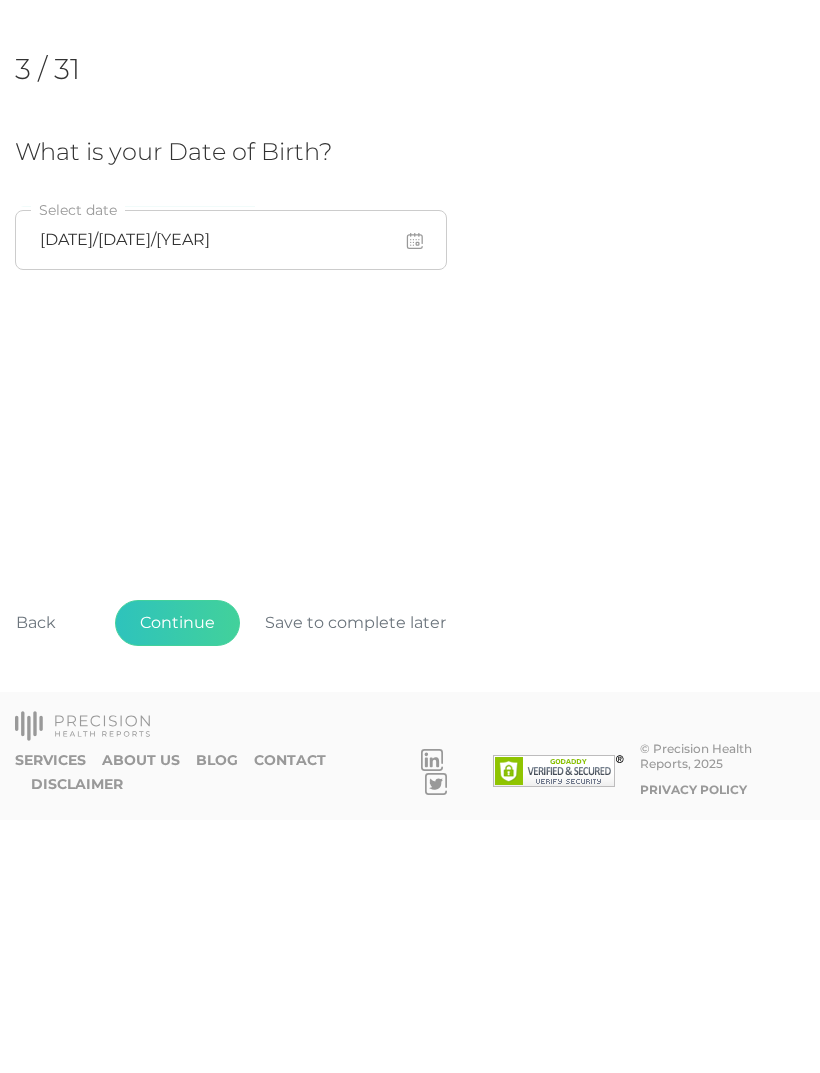click on "Continue" at bounding box center [177, 876] 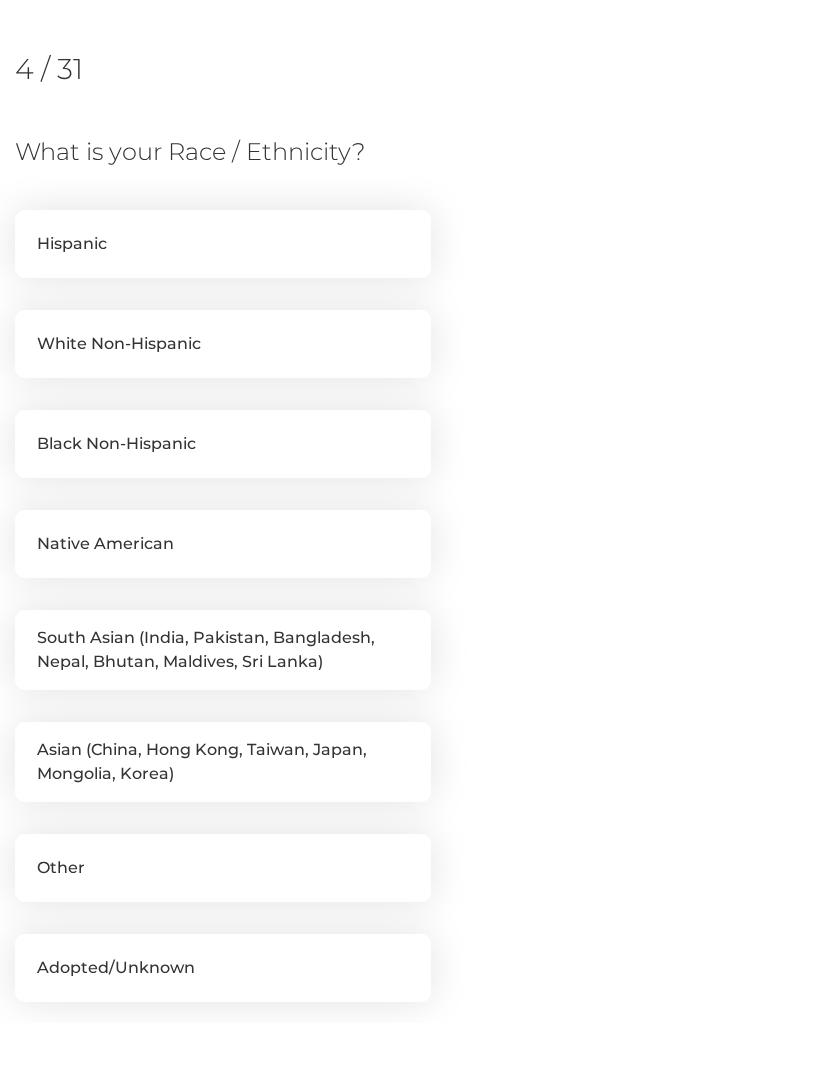 scroll, scrollTop: 273, scrollLeft: 0, axis: vertical 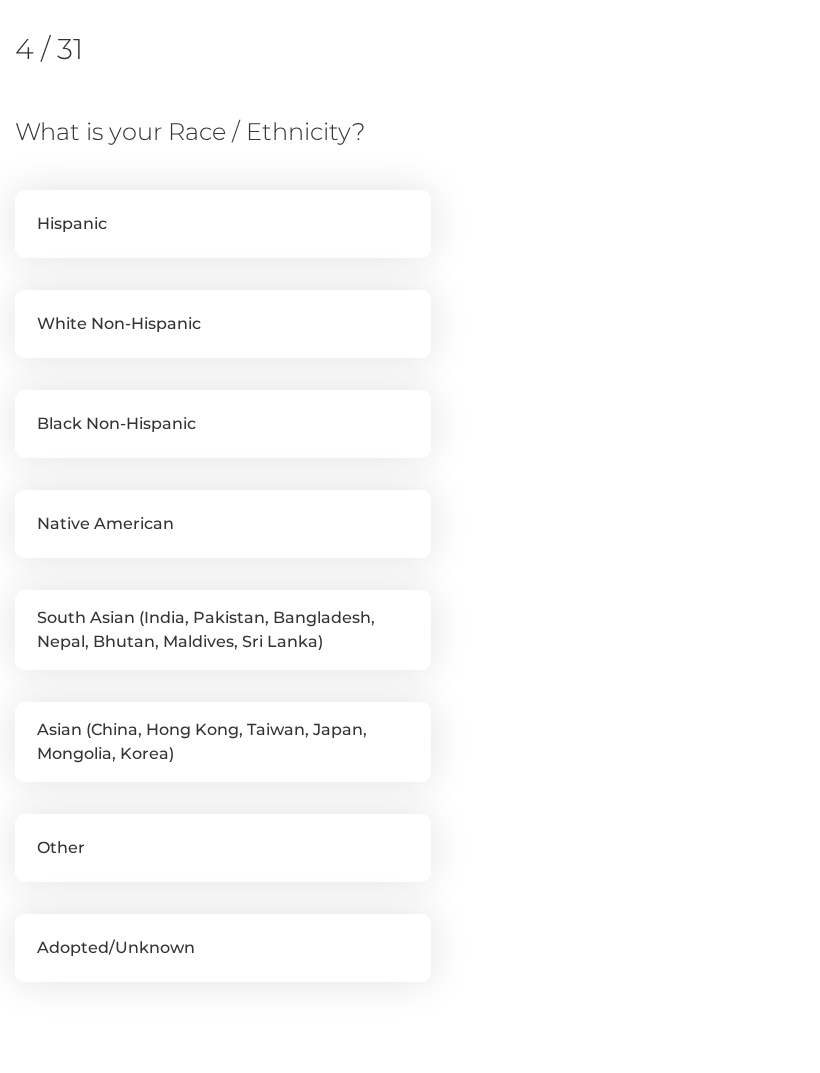 click on "White Non-Hispanic" at bounding box center [223, 324] 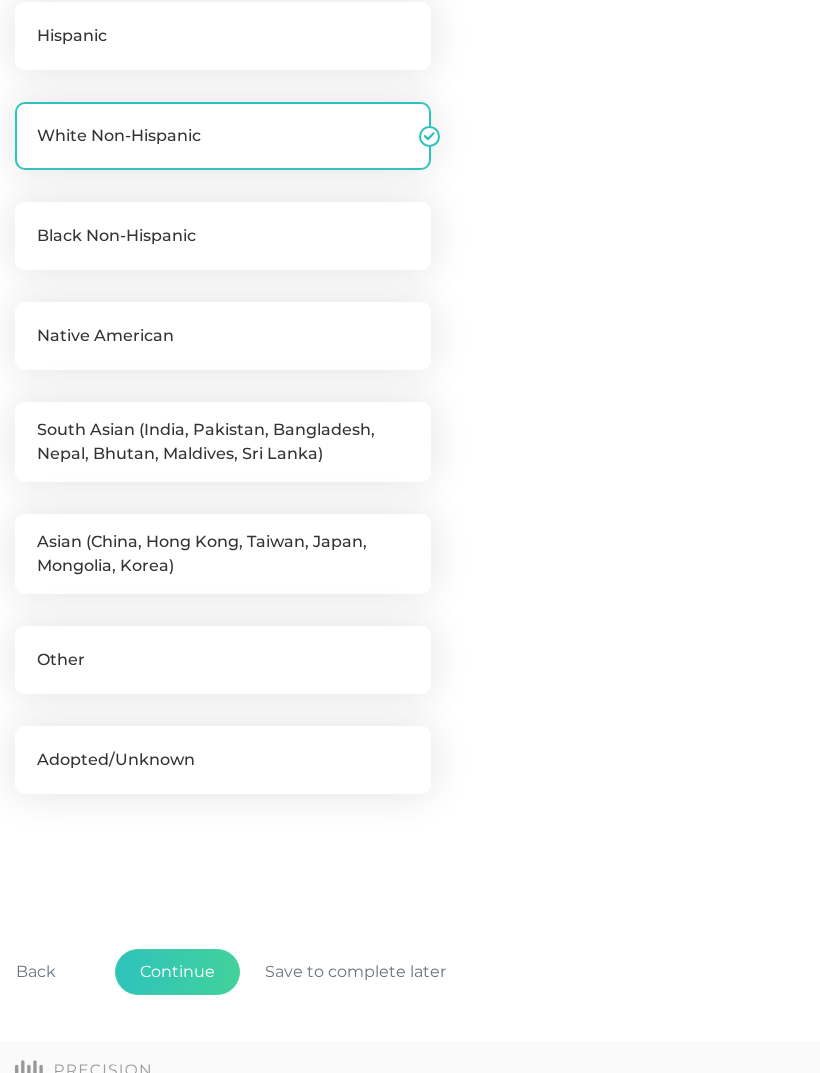 scroll, scrollTop: 491, scrollLeft: 0, axis: vertical 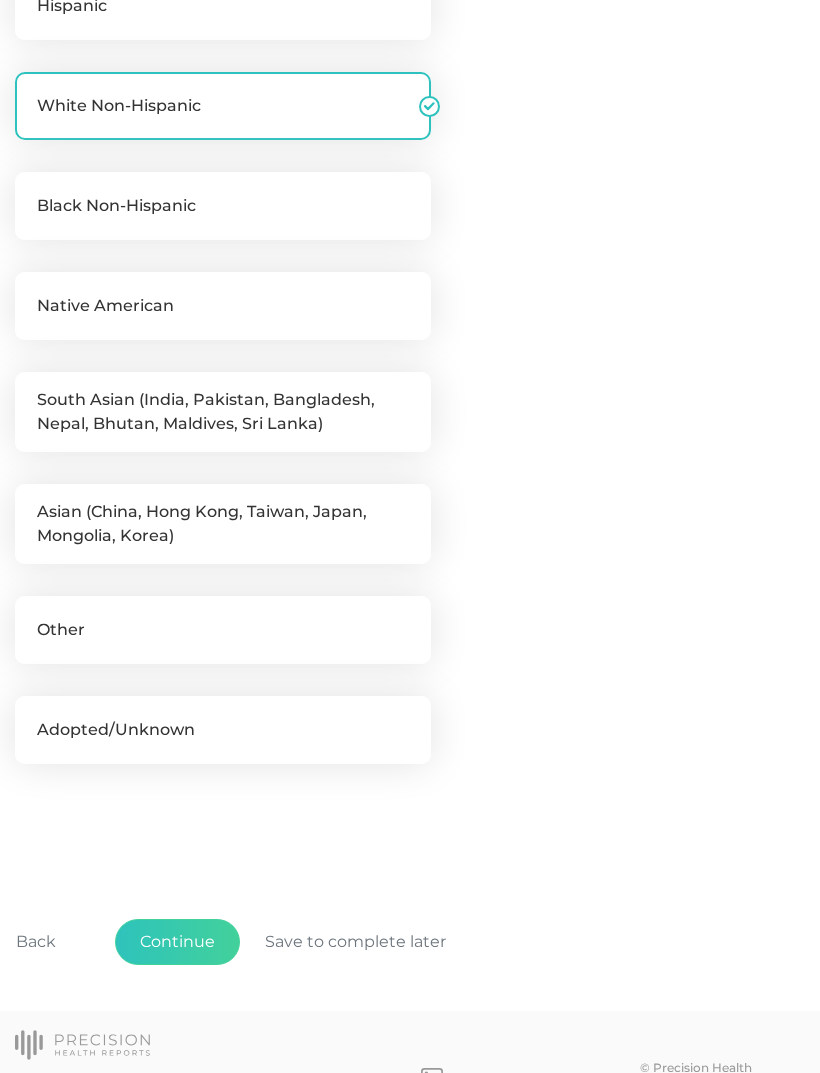 click on "Continue" at bounding box center (177, 942) 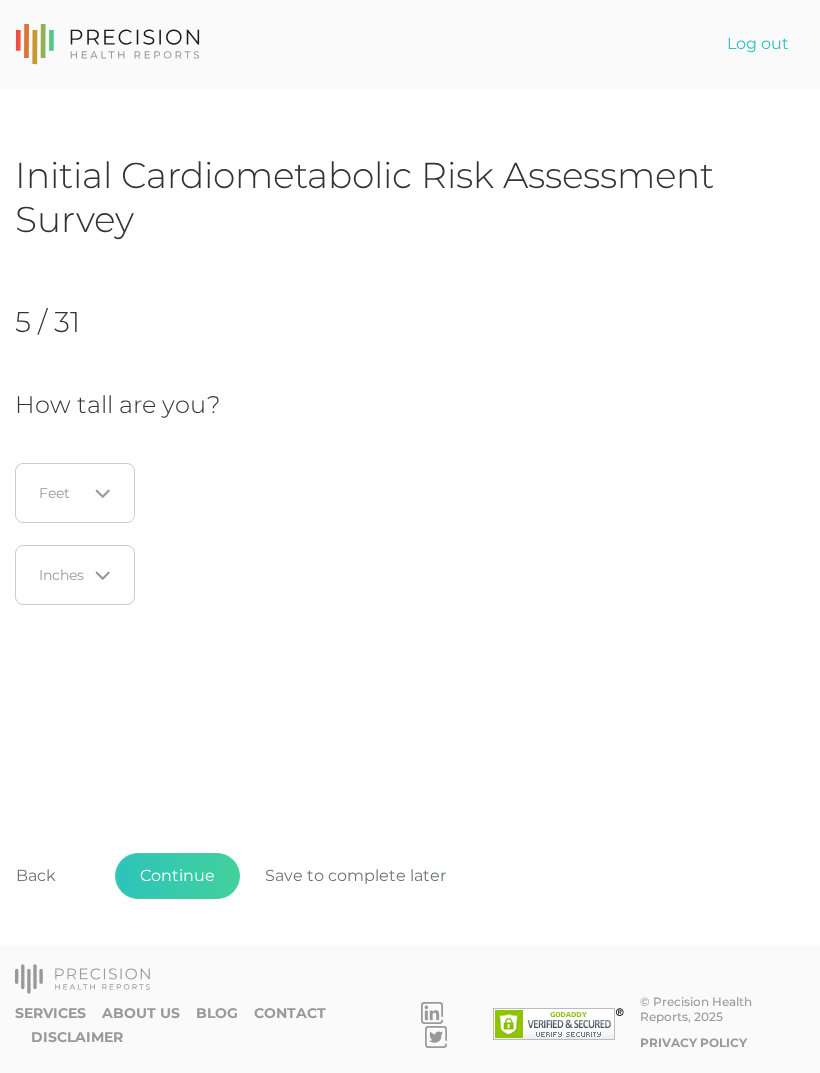 click 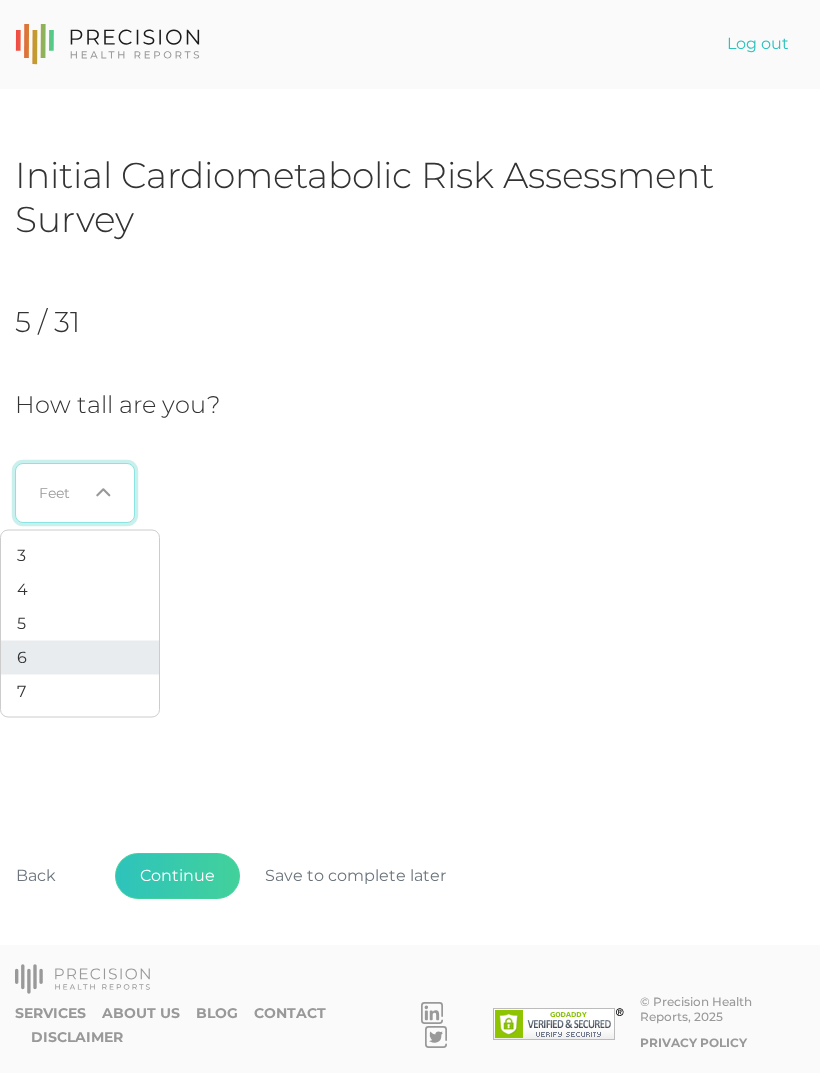 click on "6" at bounding box center [22, 656] 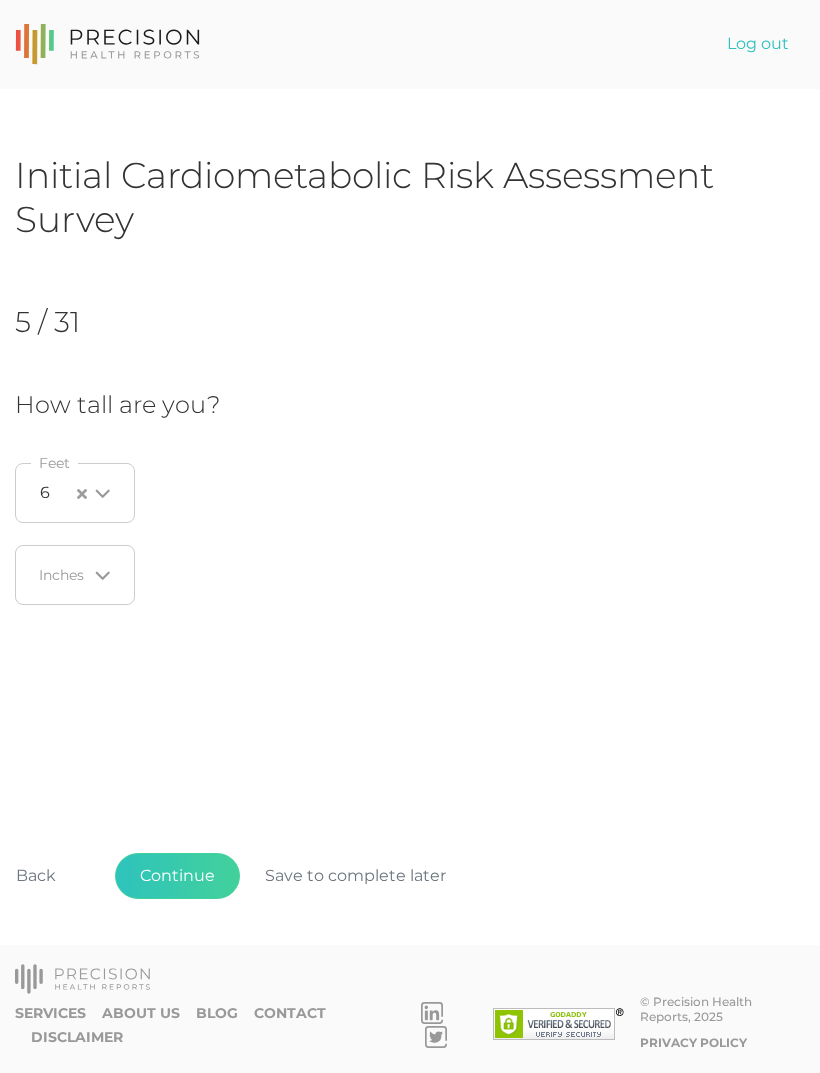 click at bounding box center (63, 575) 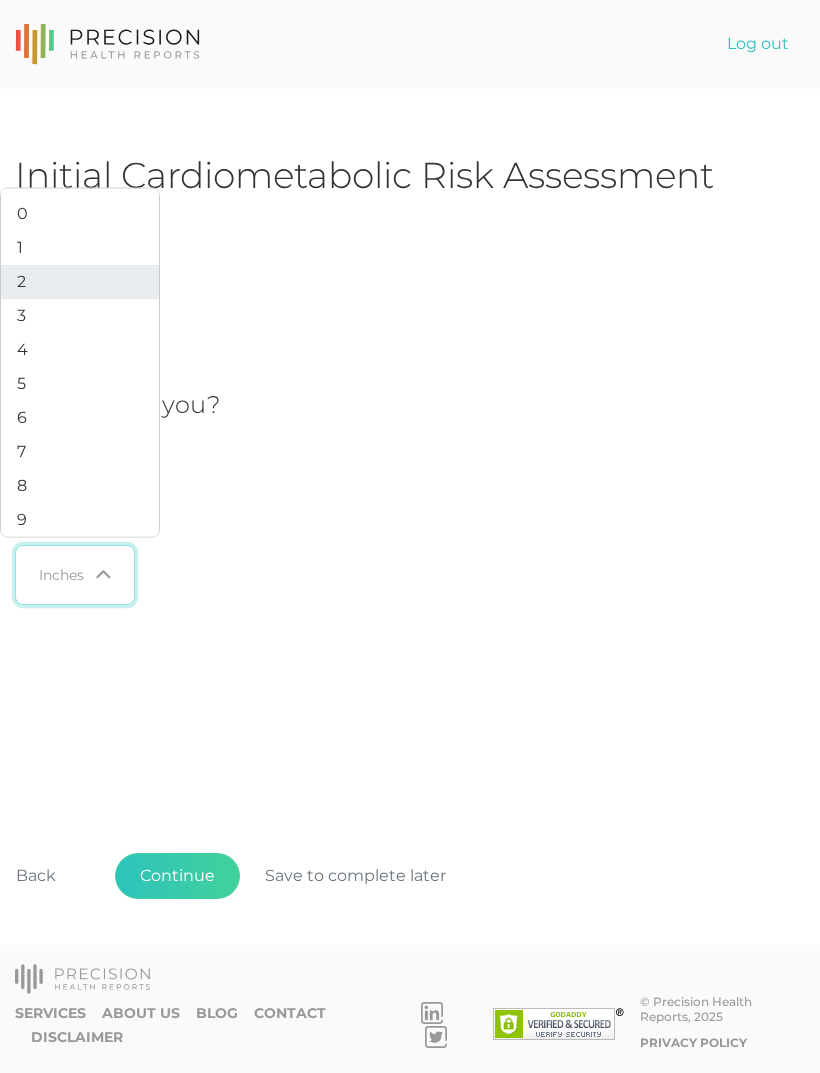 click on "2" at bounding box center [80, 282] 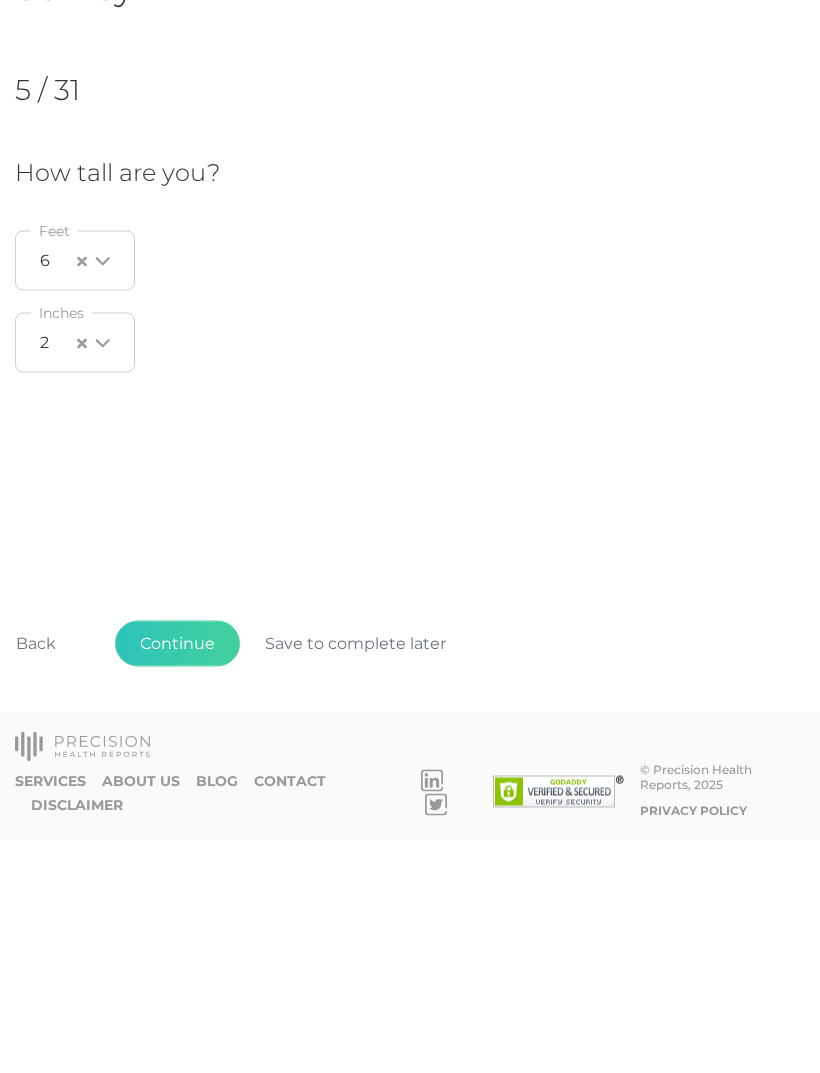 click on "Continue" at bounding box center (177, 876) 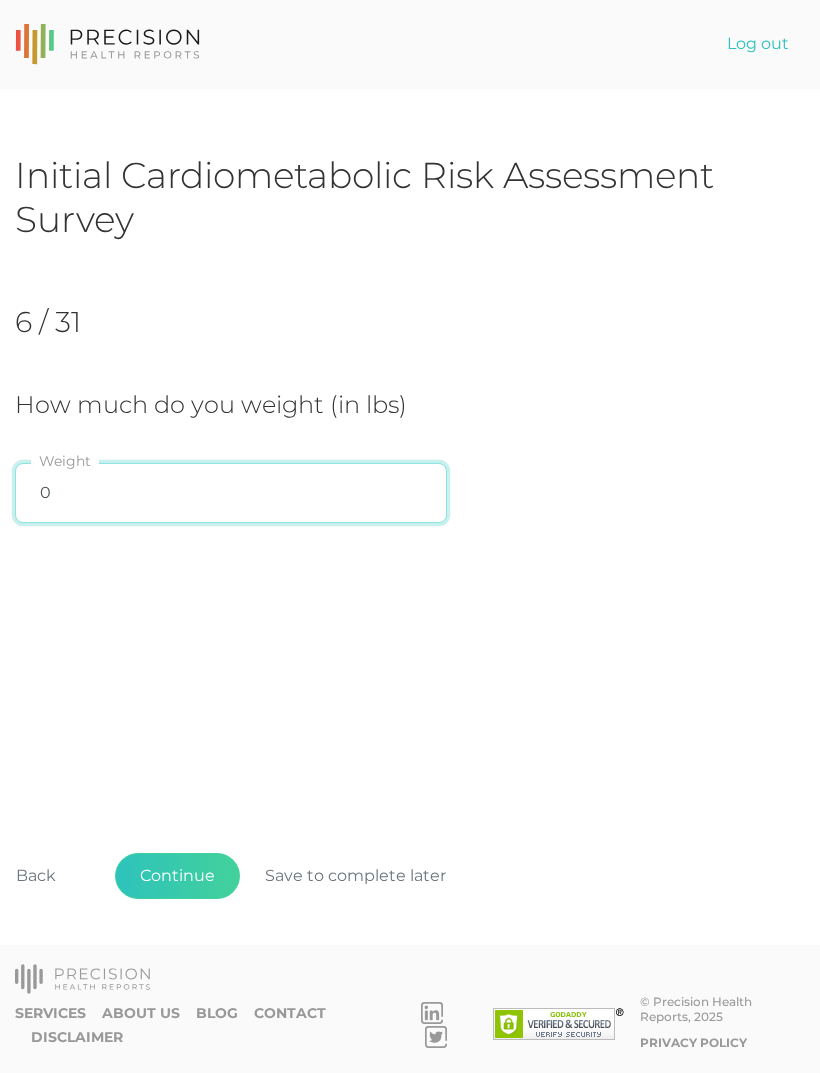 click on "0" at bounding box center (231, 493) 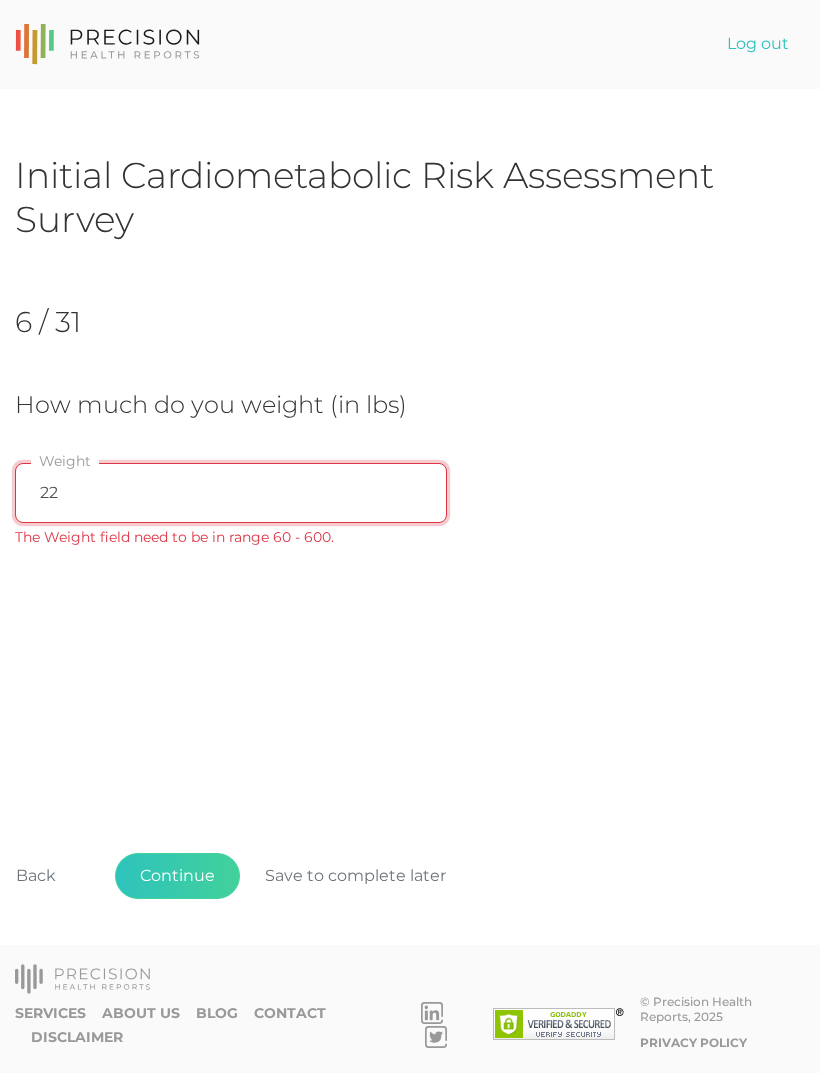 type on "225" 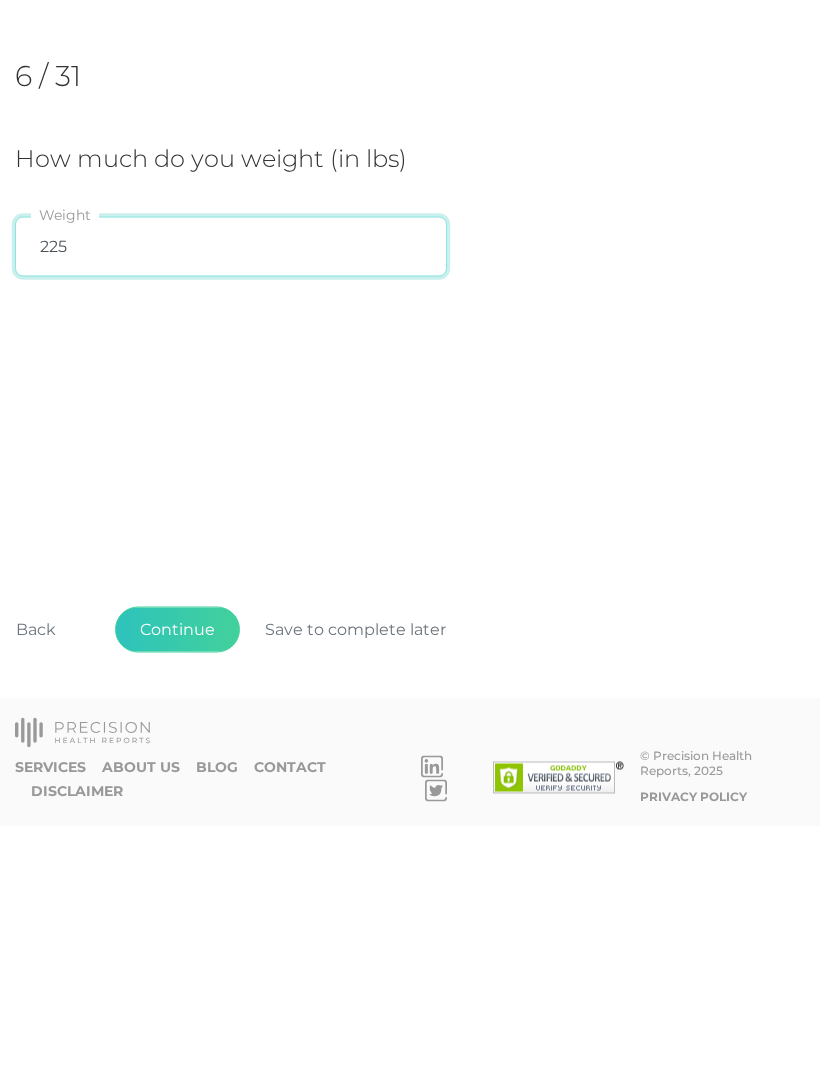 scroll, scrollTop: 27, scrollLeft: 0, axis: vertical 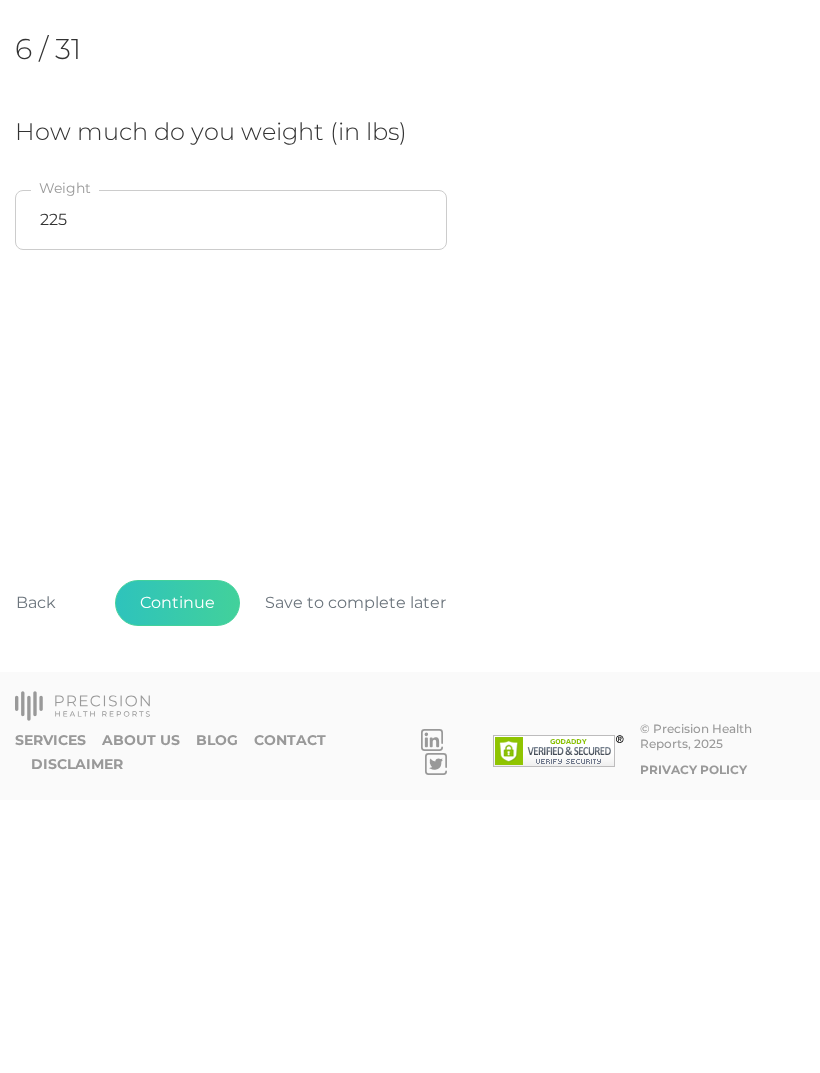 click on "Continue" at bounding box center (177, 876) 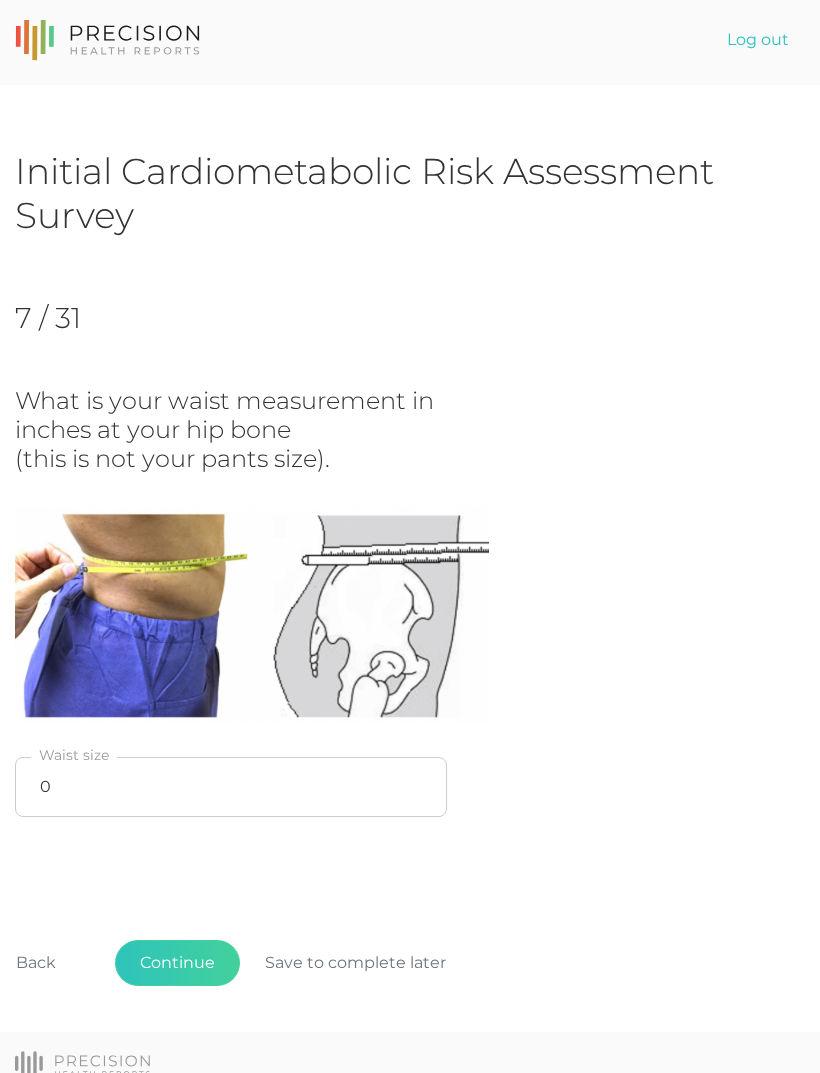 scroll, scrollTop: 24, scrollLeft: 0, axis: vertical 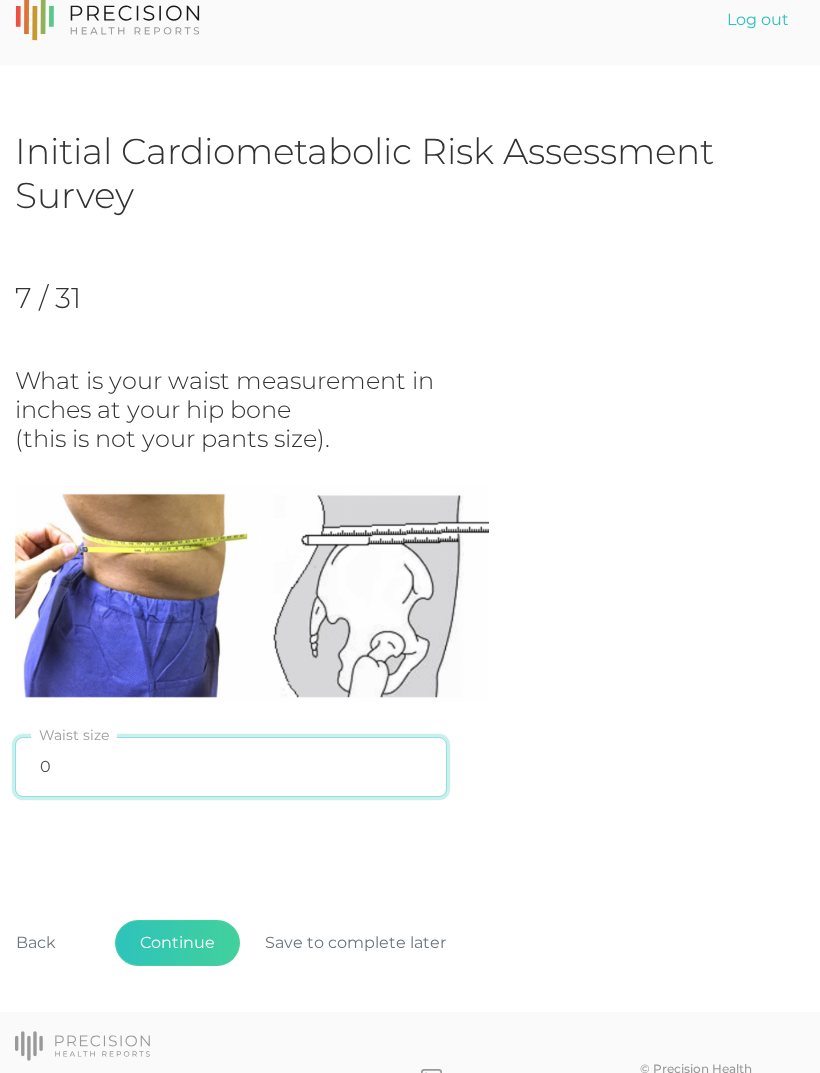 click on "0" at bounding box center (231, 767) 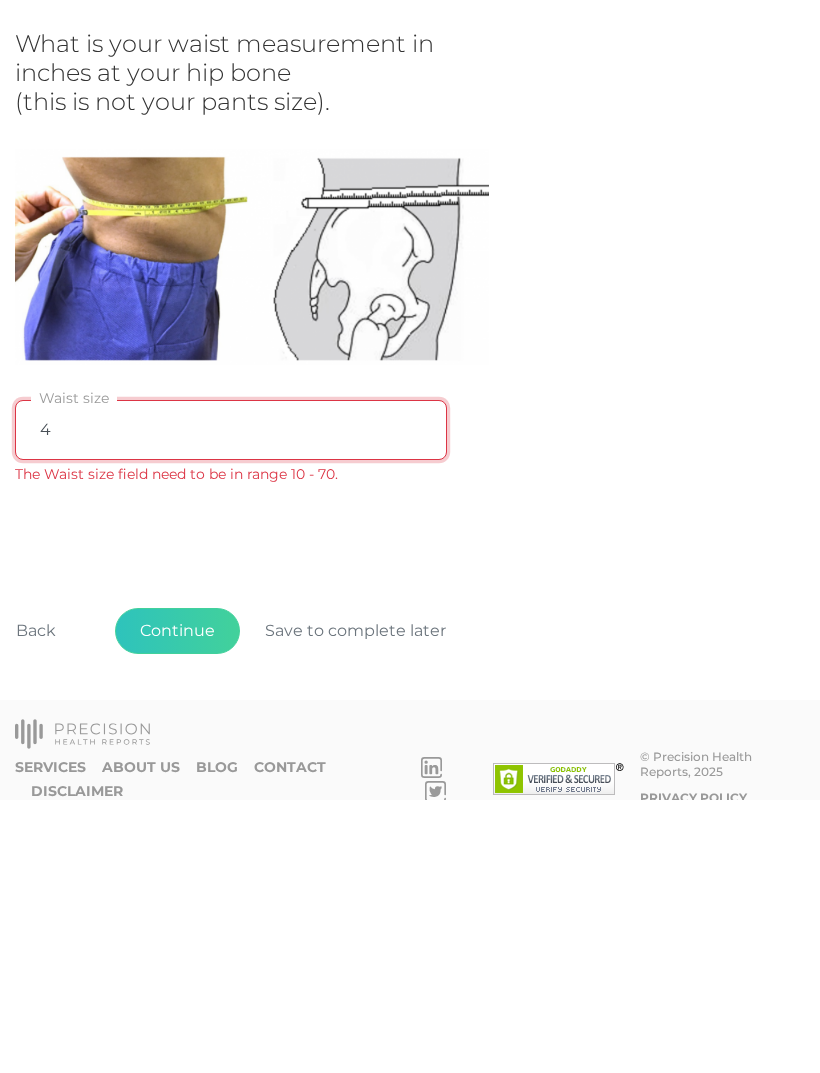type on "40" 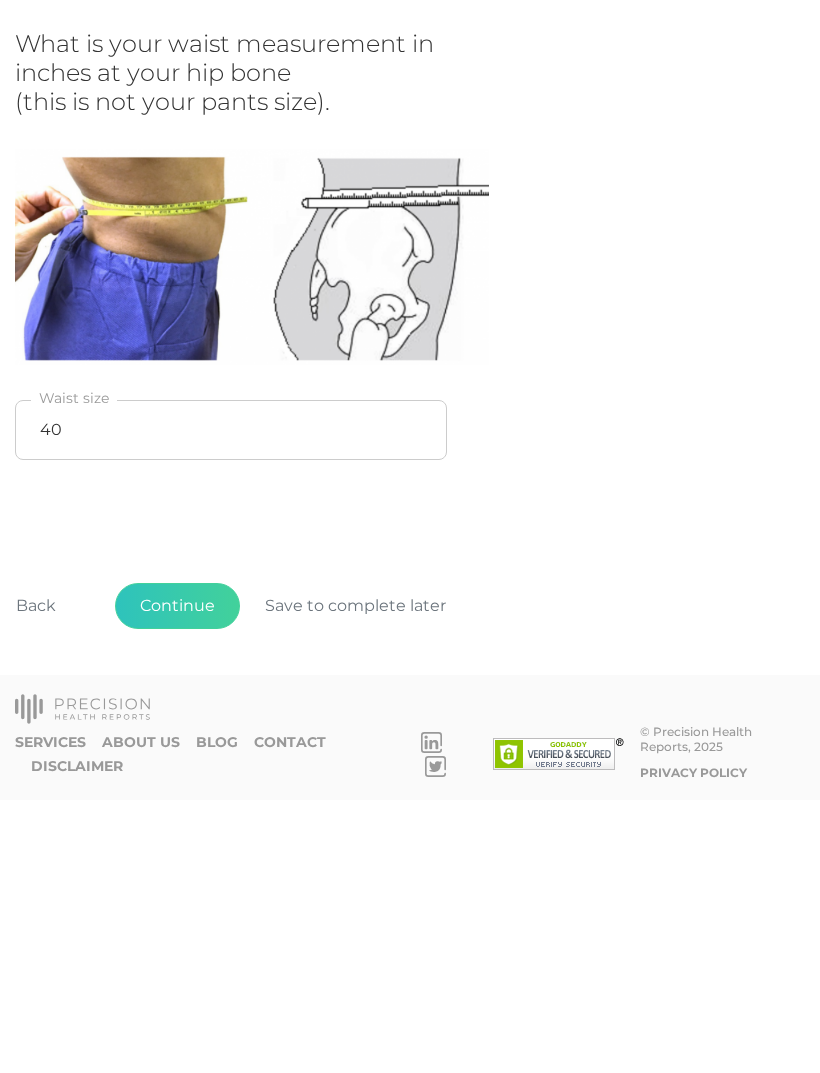 click on "Continue" at bounding box center (177, 879) 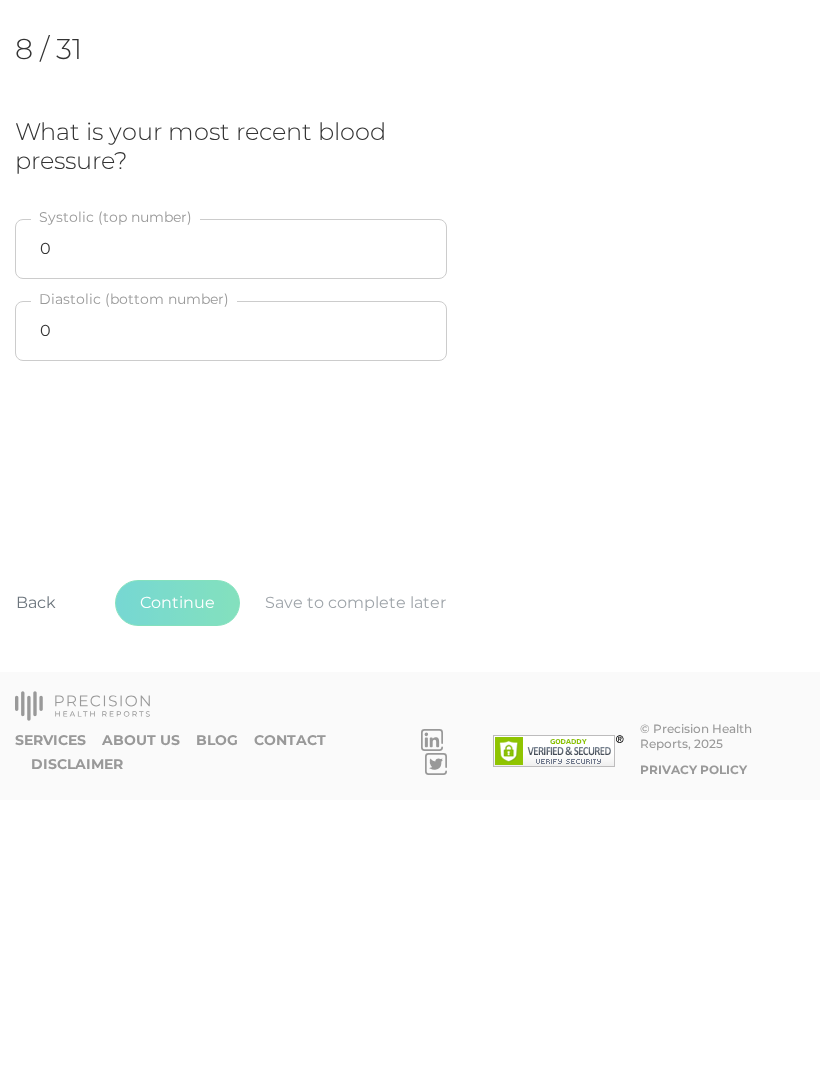 scroll, scrollTop: 0, scrollLeft: 0, axis: both 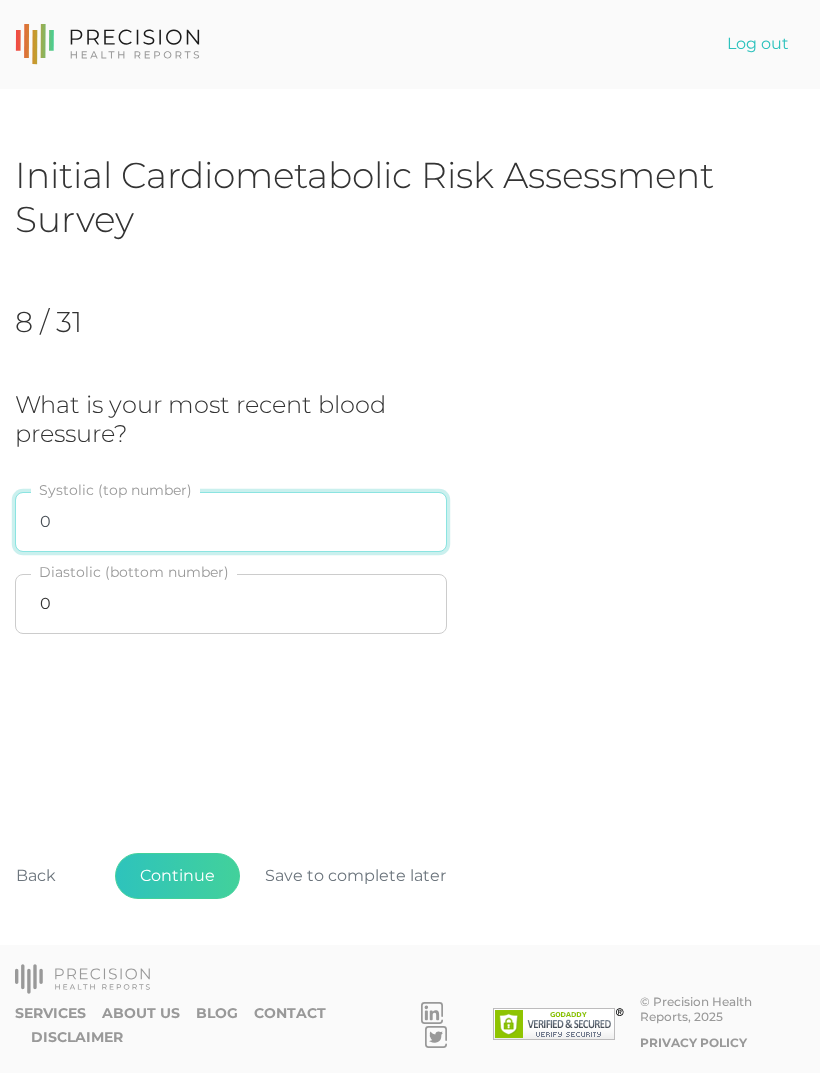 click on "0" at bounding box center [231, 522] 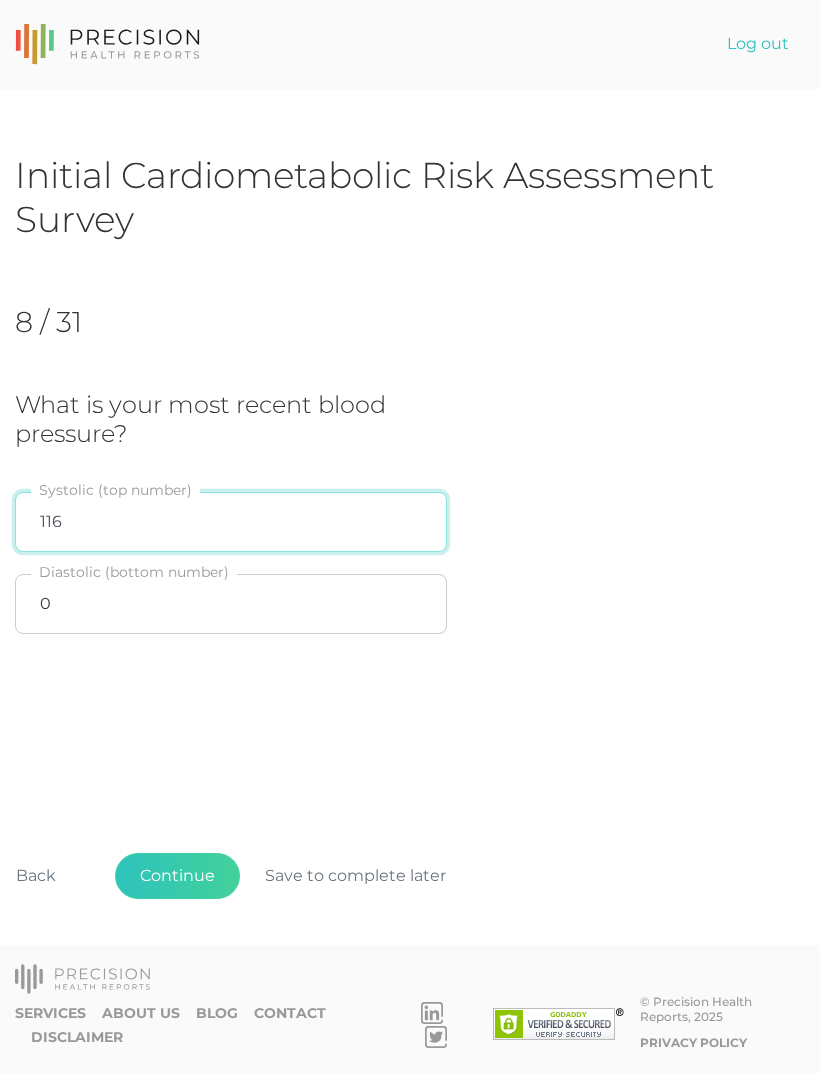 type on "116" 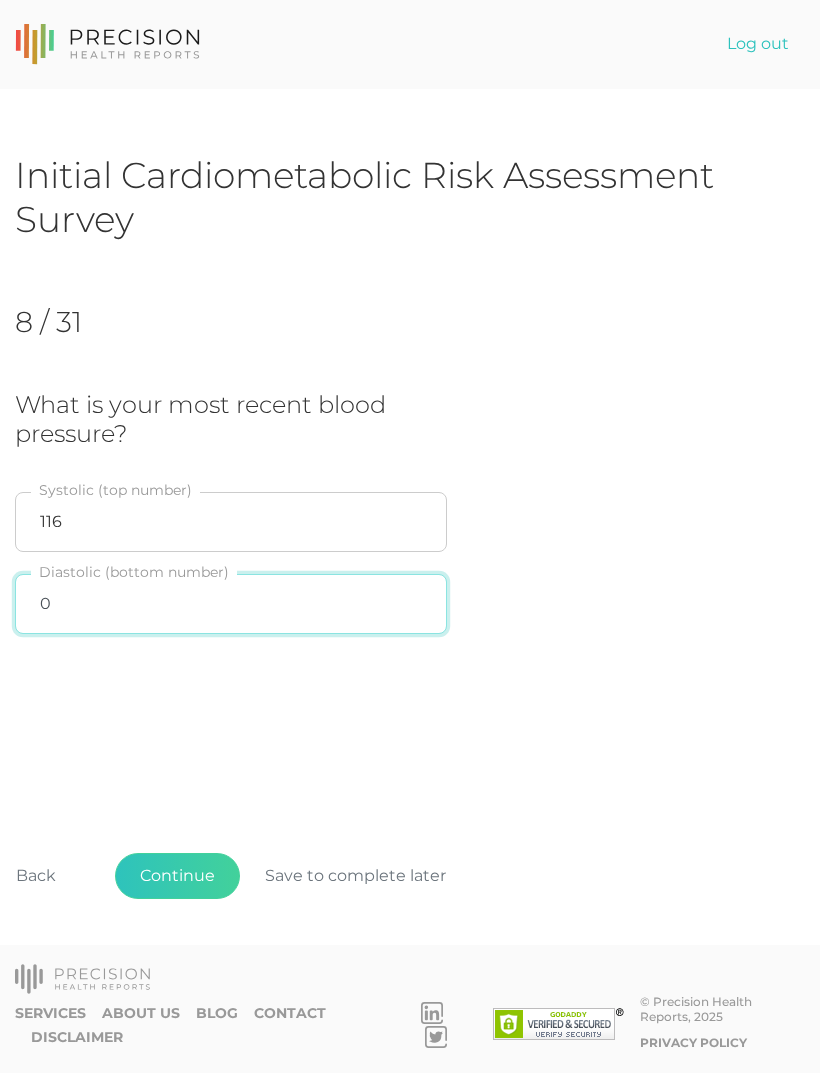 click on "0" at bounding box center [231, 604] 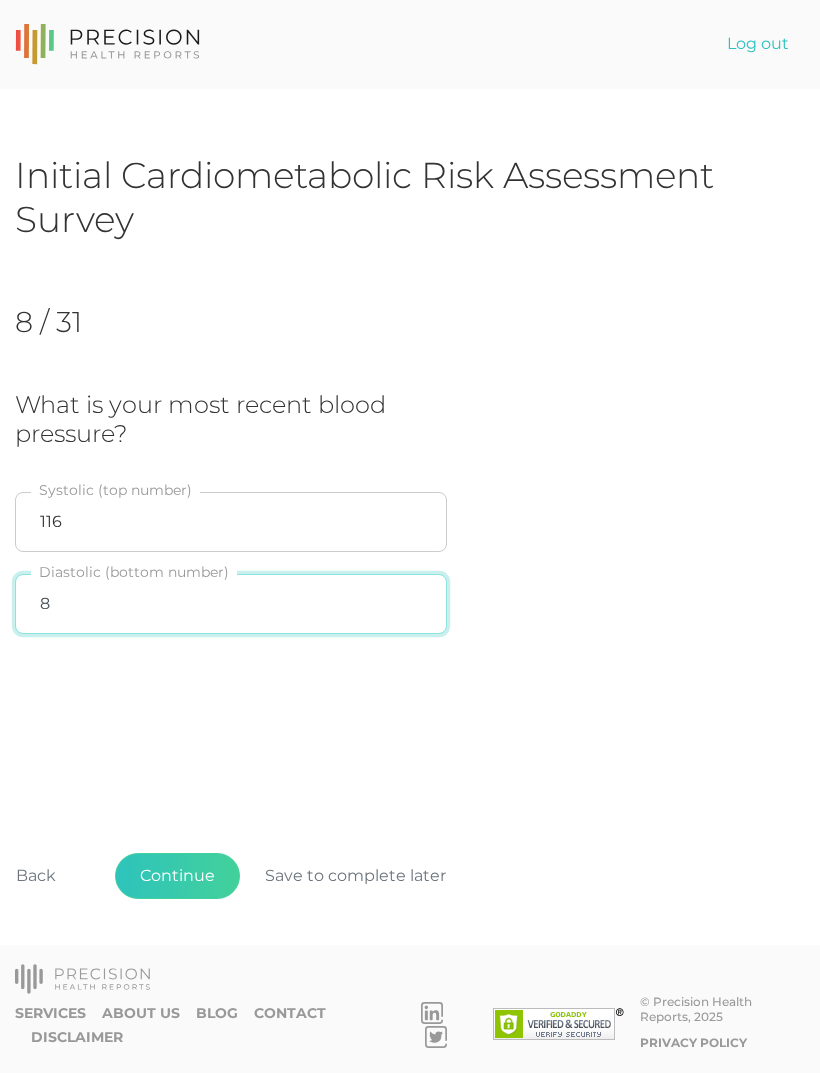 type on "88" 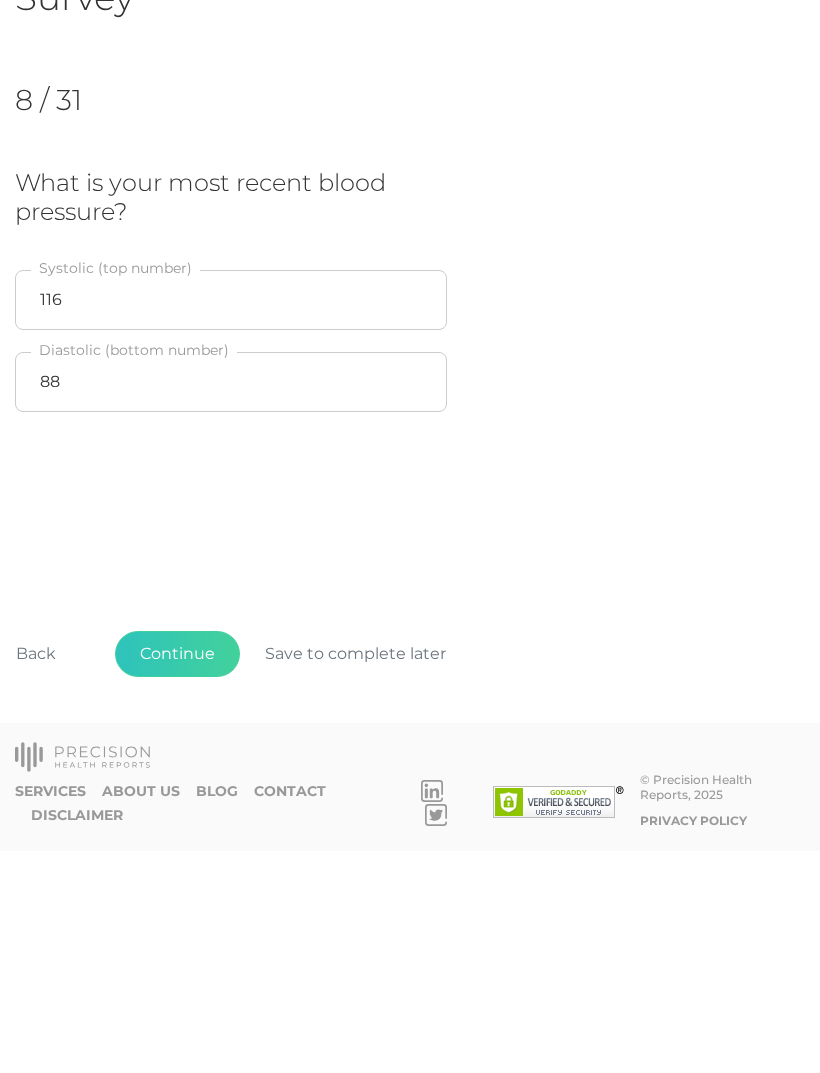 click on "Continue" at bounding box center (177, 876) 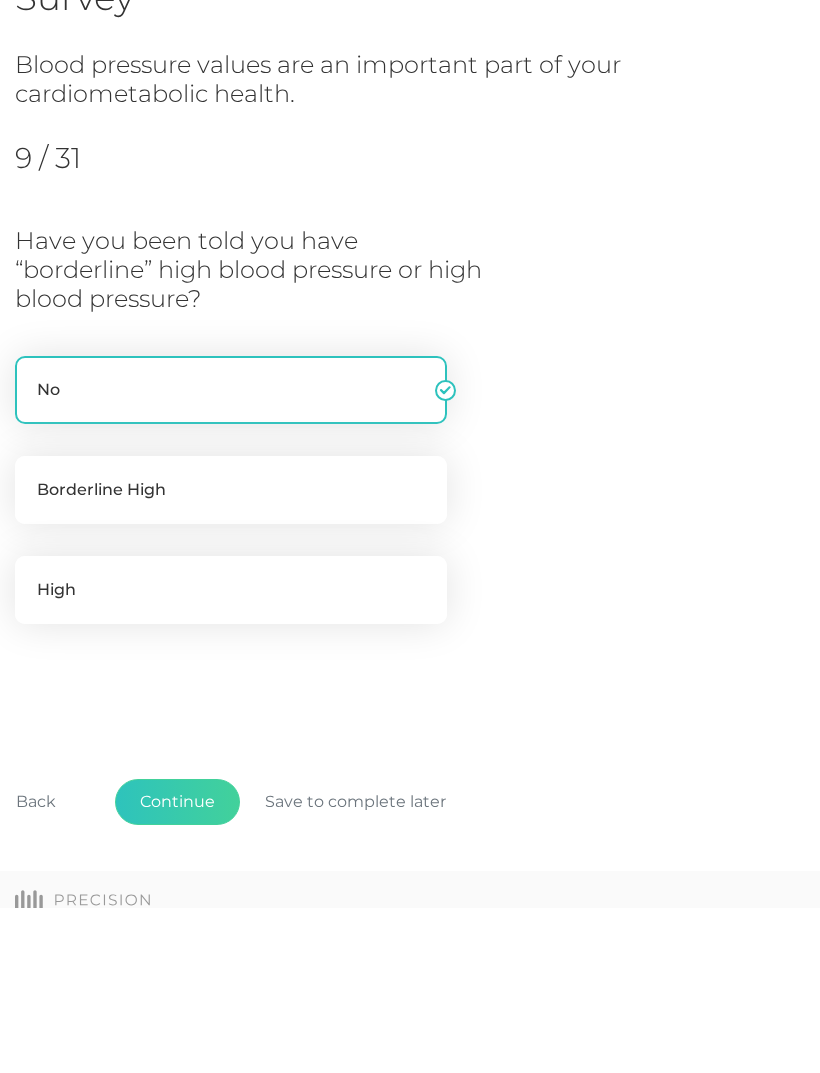 scroll, scrollTop: 79, scrollLeft: 0, axis: vertical 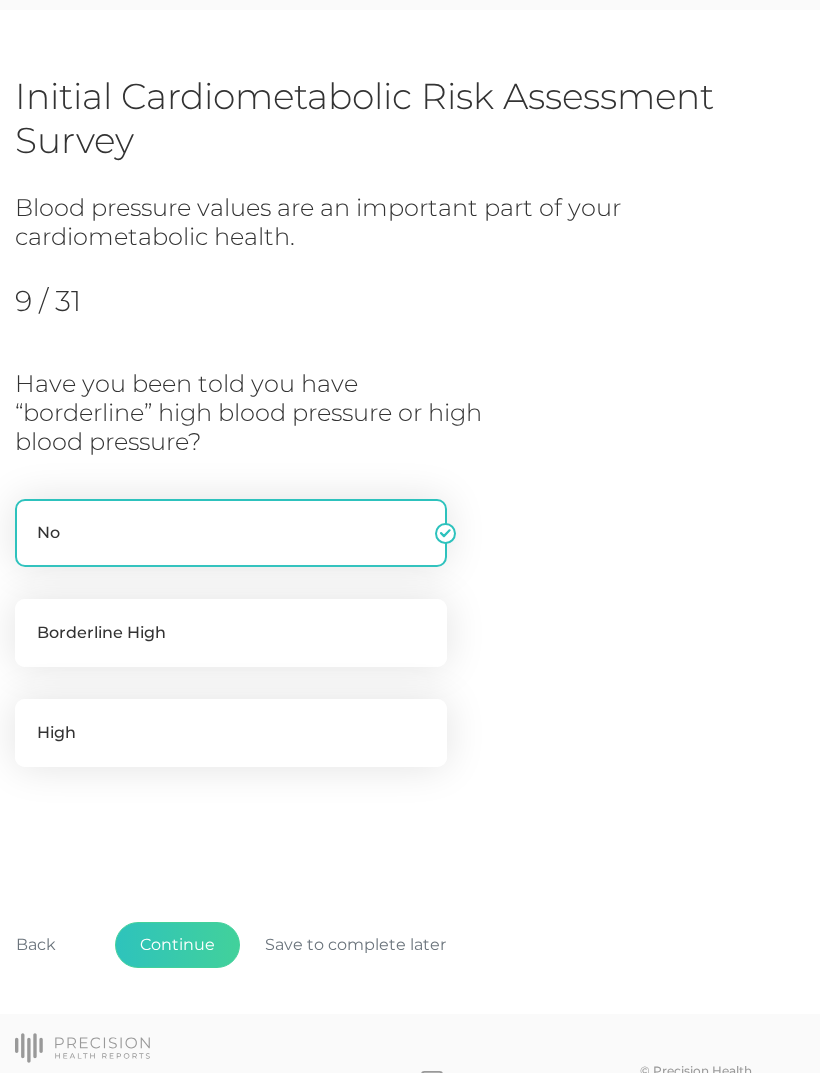 click on "No" at bounding box center [231, 533] 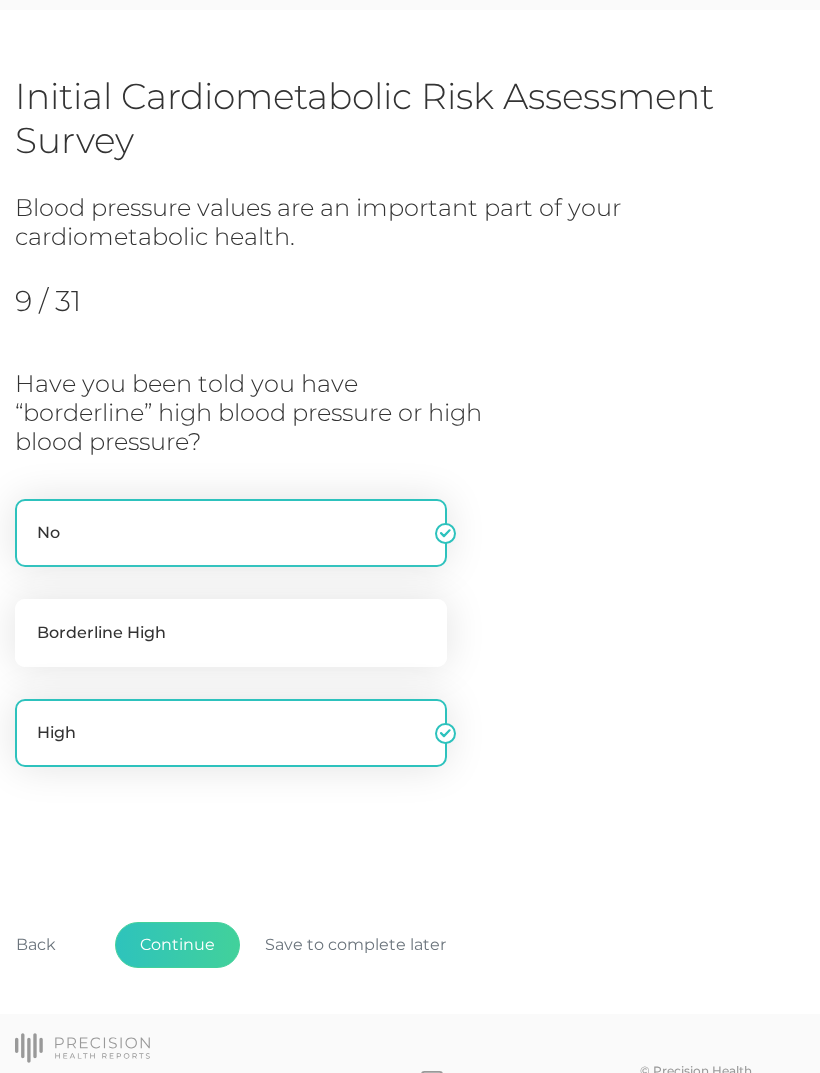 radio on "false" 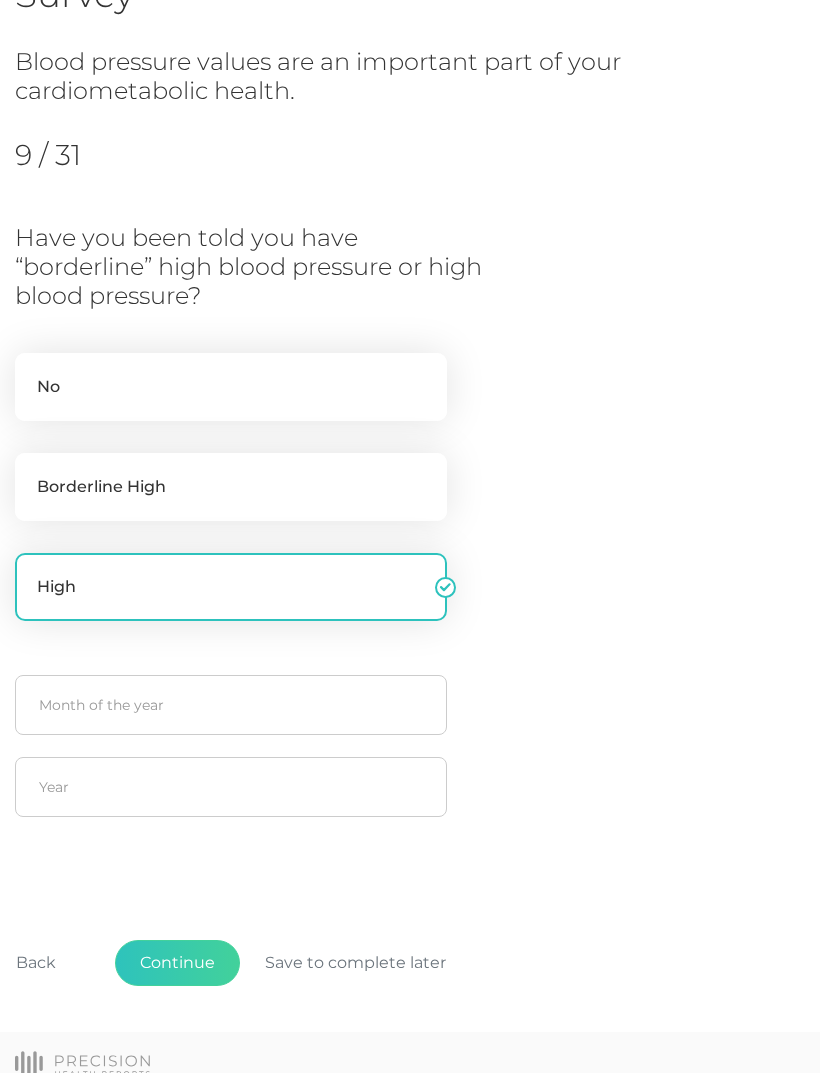 scroll, scrollTop: 226, scrollLeft: 0, axis: vertical 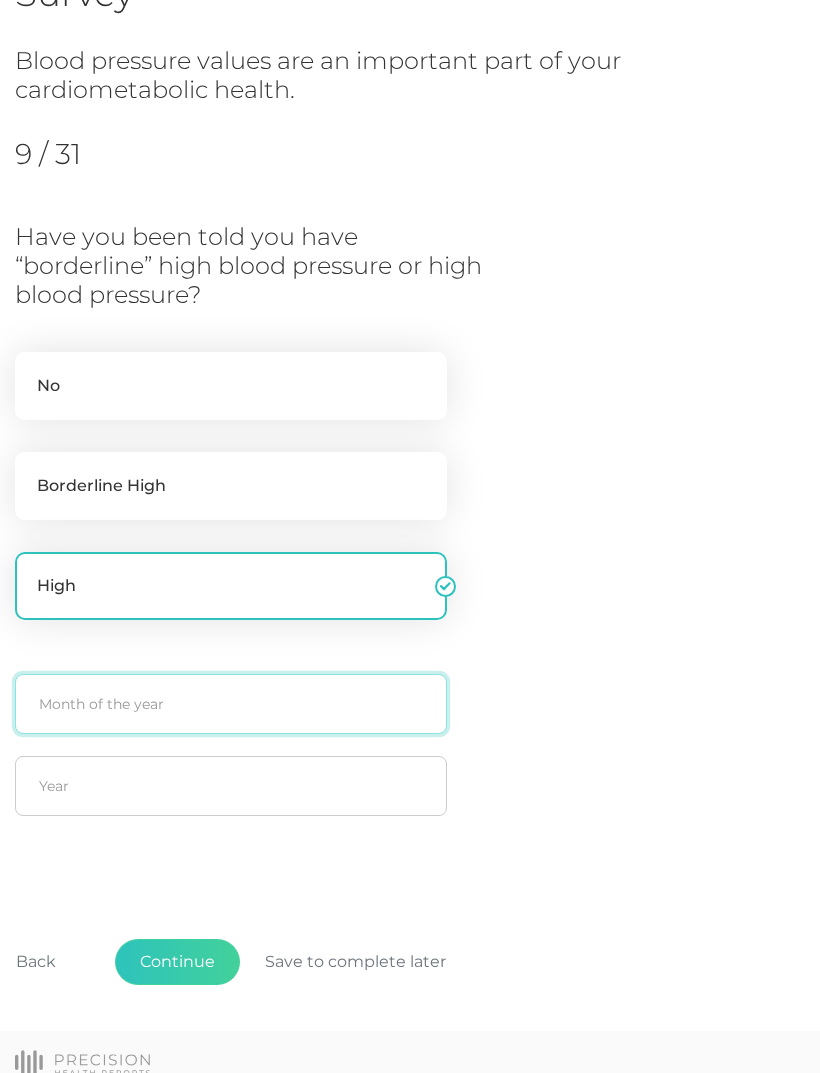 click at bounding box center (231, 704) 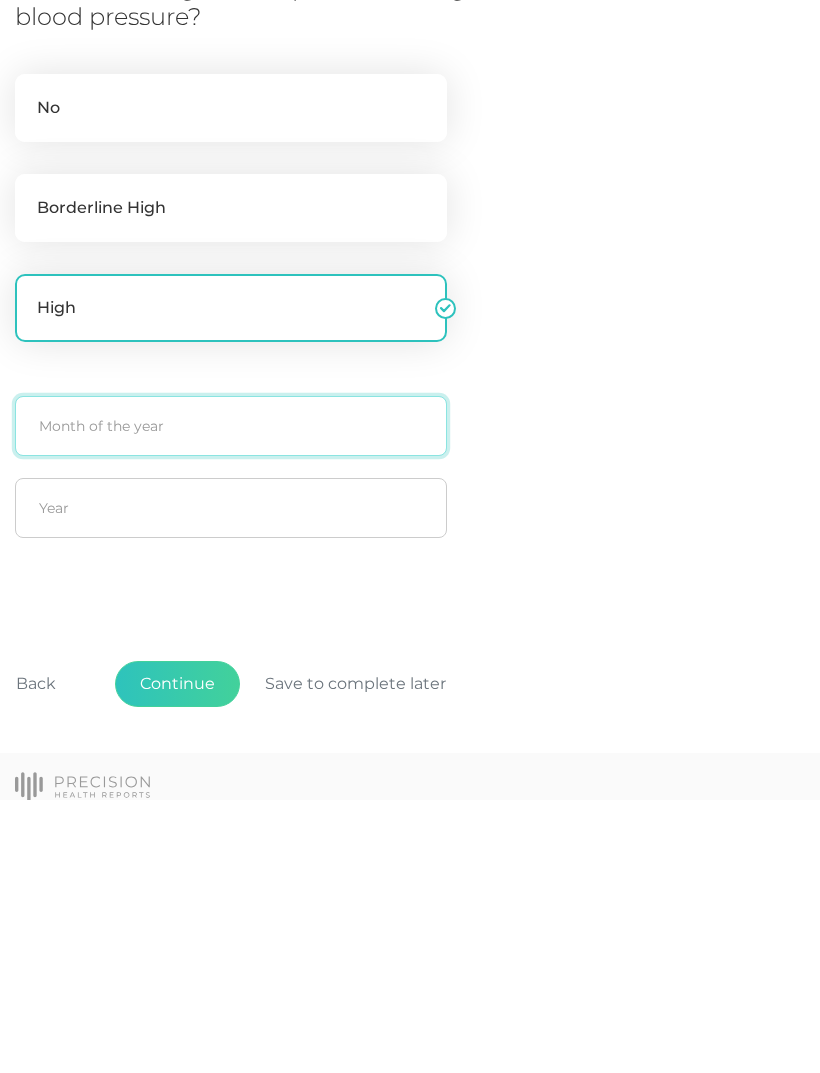 scroll, scrollTop: 233, scrollLeft: 0, axis: vertical 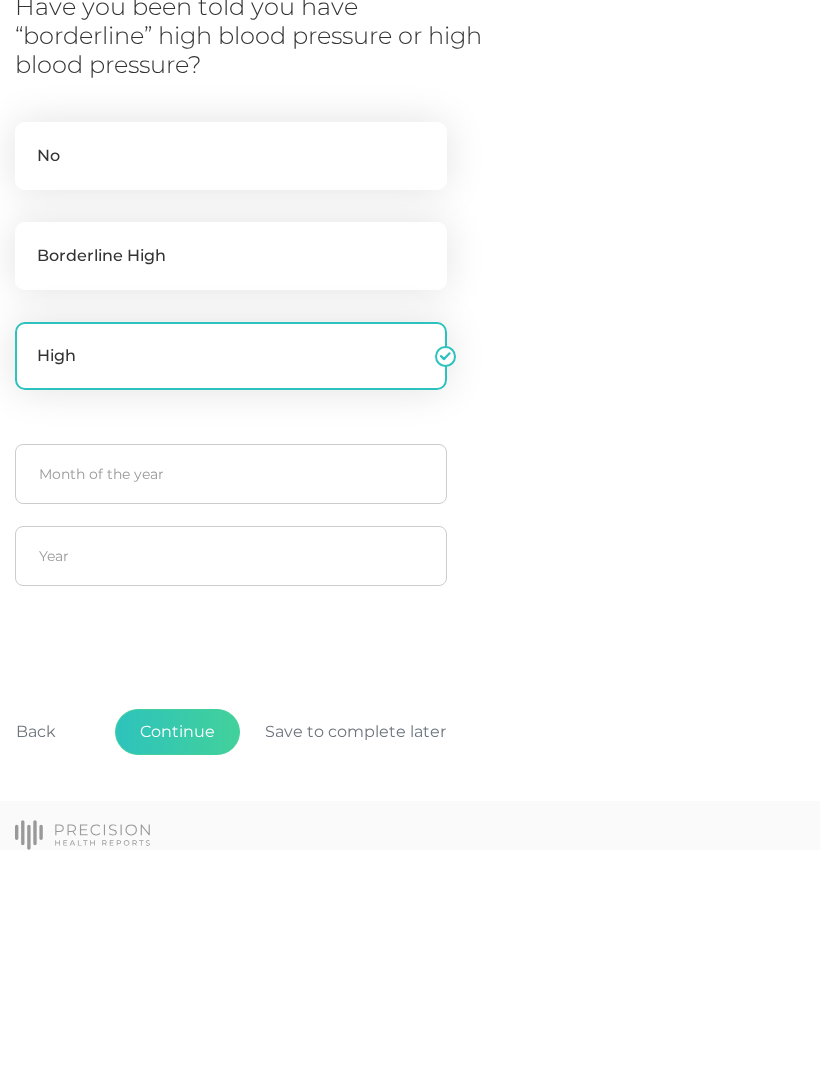 click on "Continue" at bounding box center (177, 955) 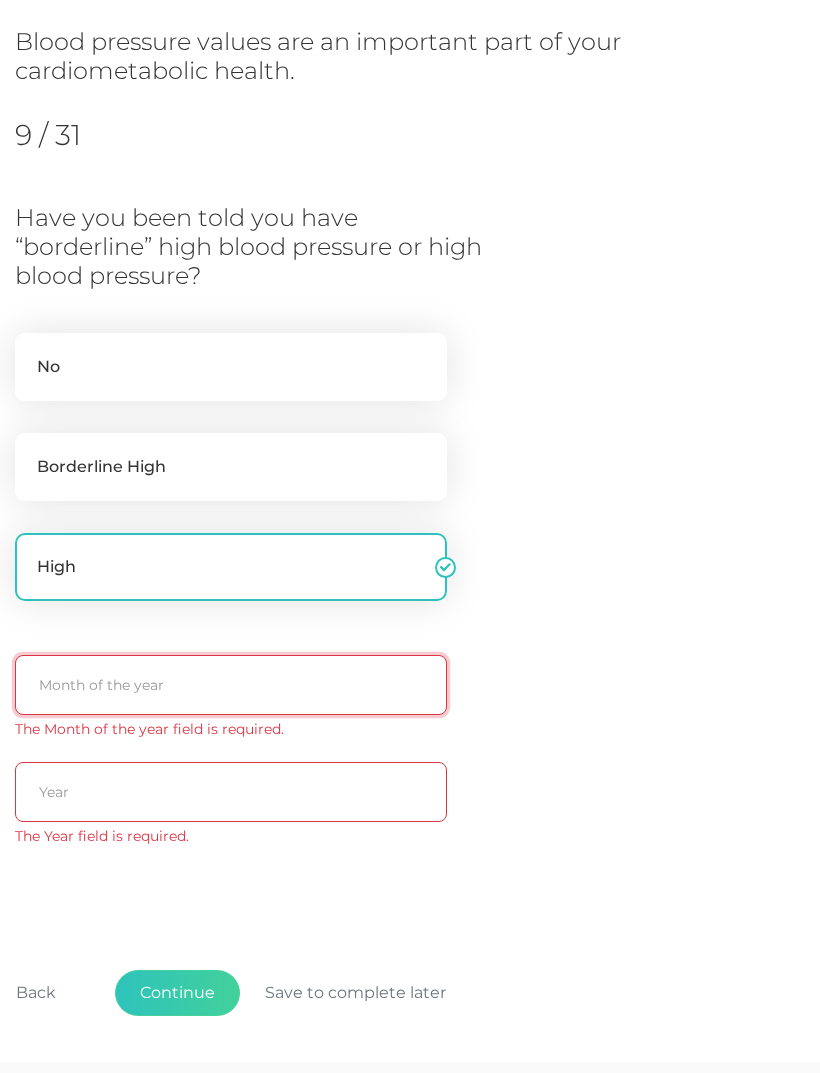 click at bounding box center [231, 685] 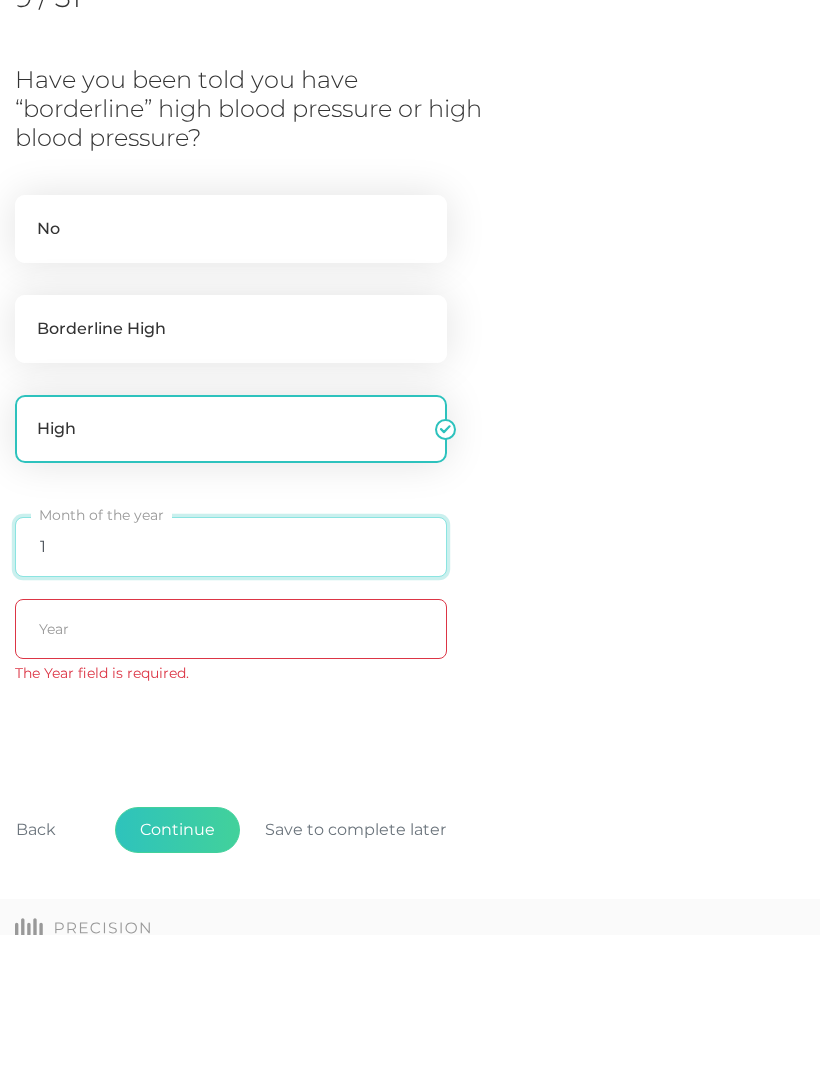 type on "1" 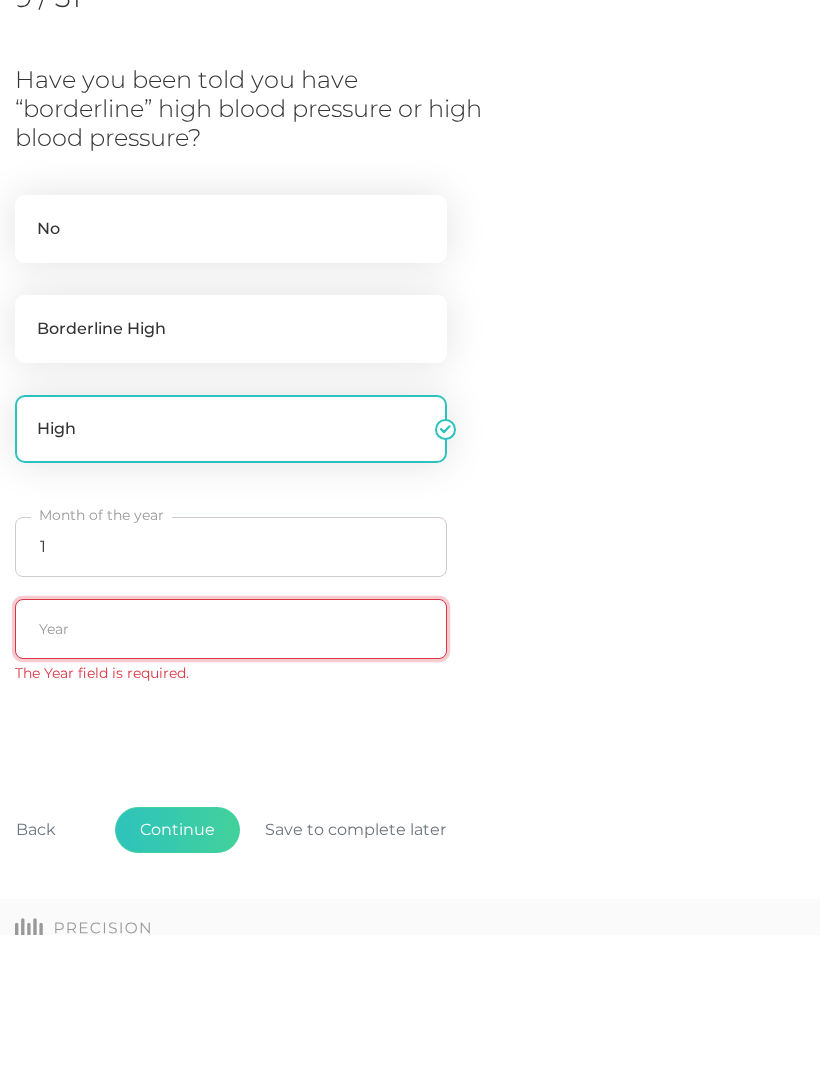 click at bounding box center [231, 767] 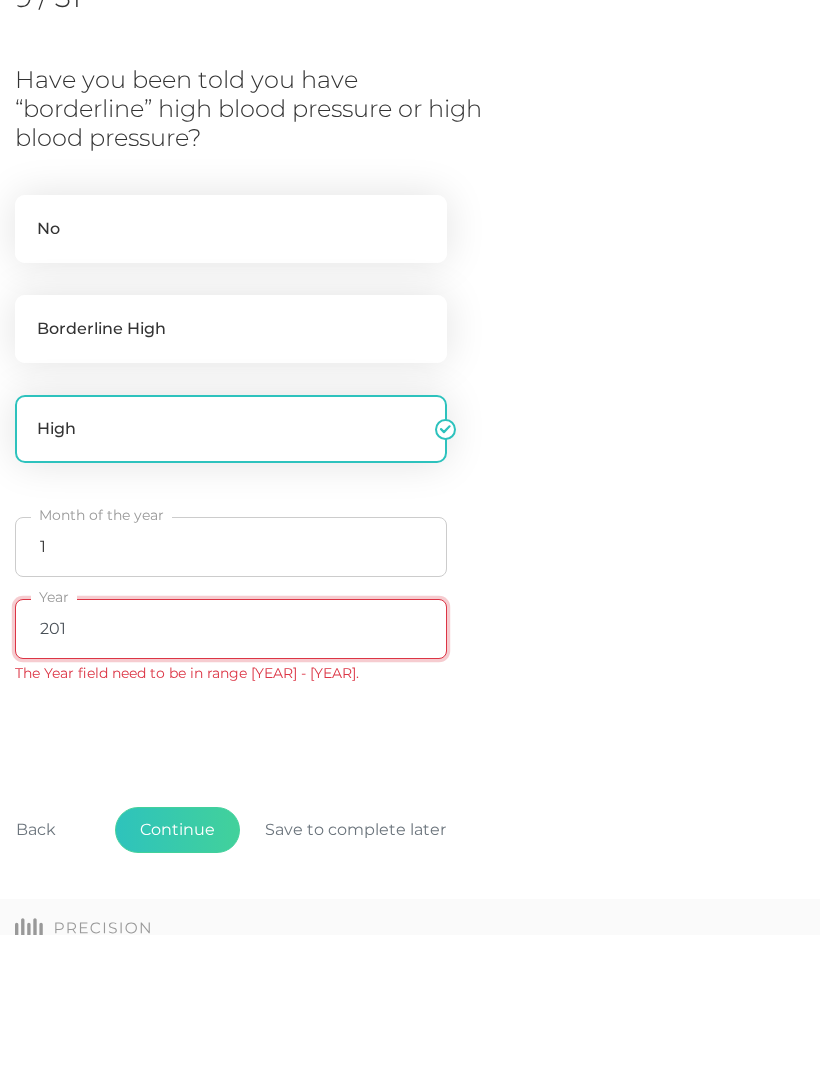 type on "2010" 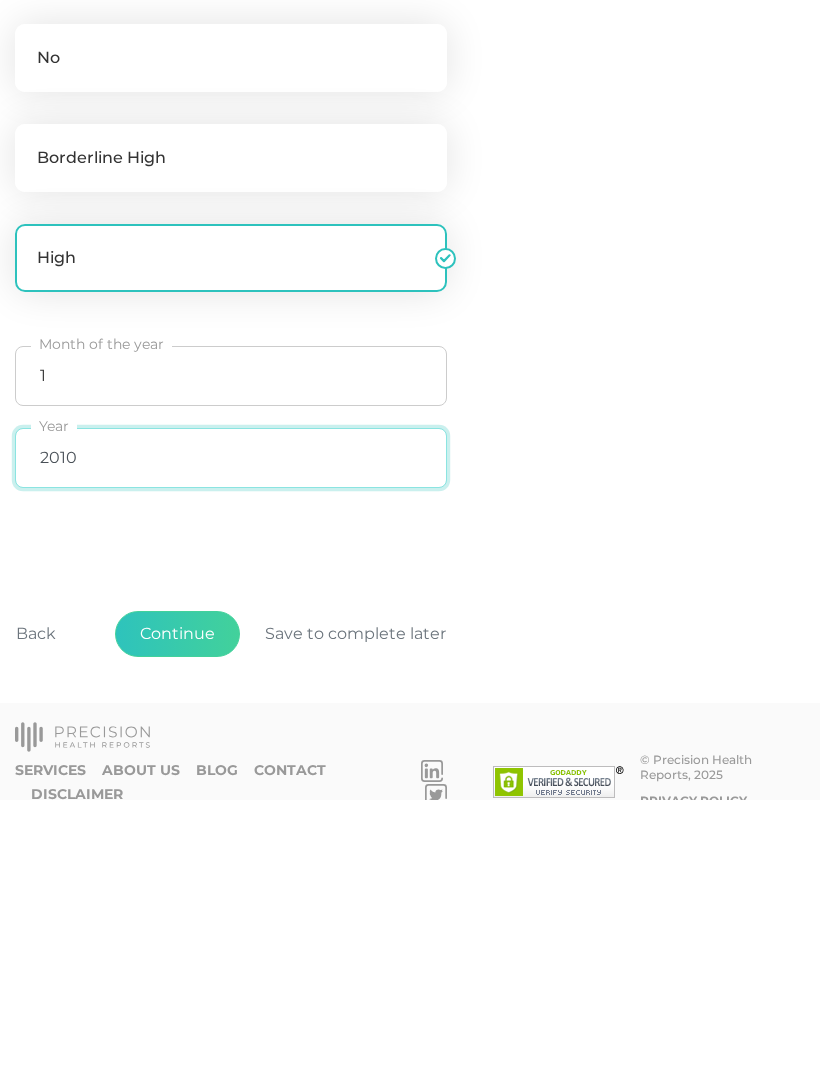 scroll, scrollTop: 309, scrollLeft: 0, axis: vertical 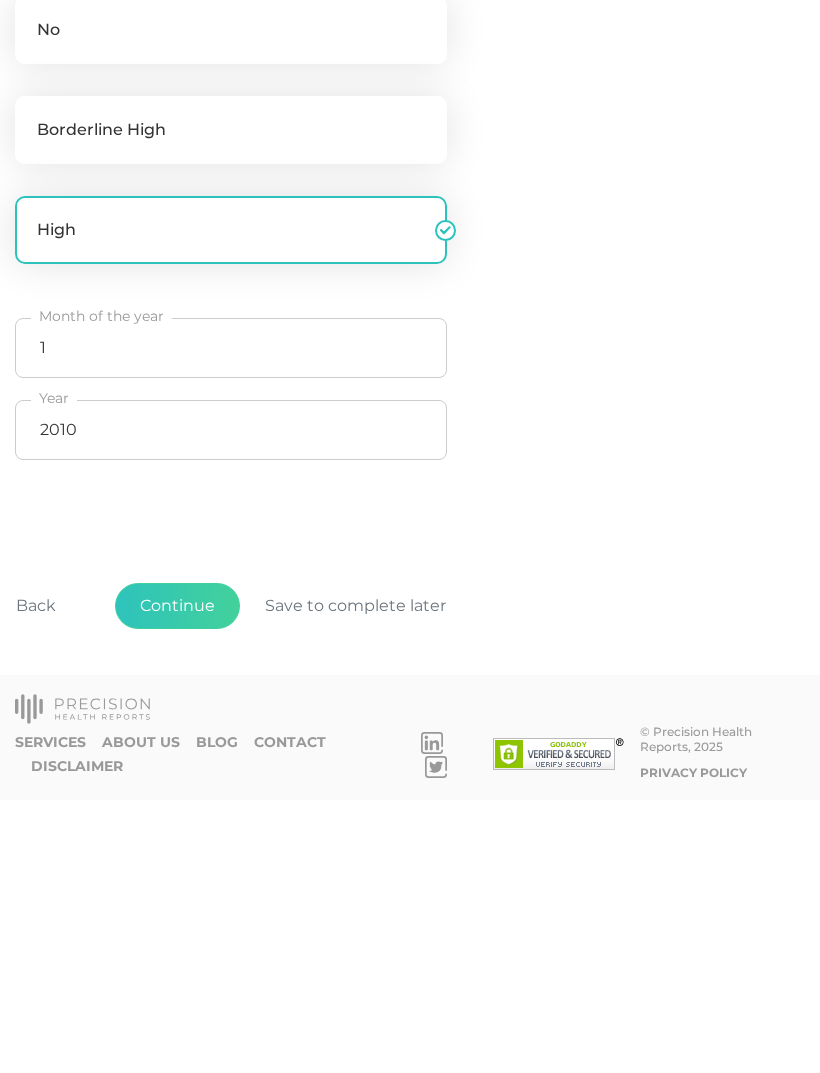 click on "Continue" at bounding box center (177, 879) 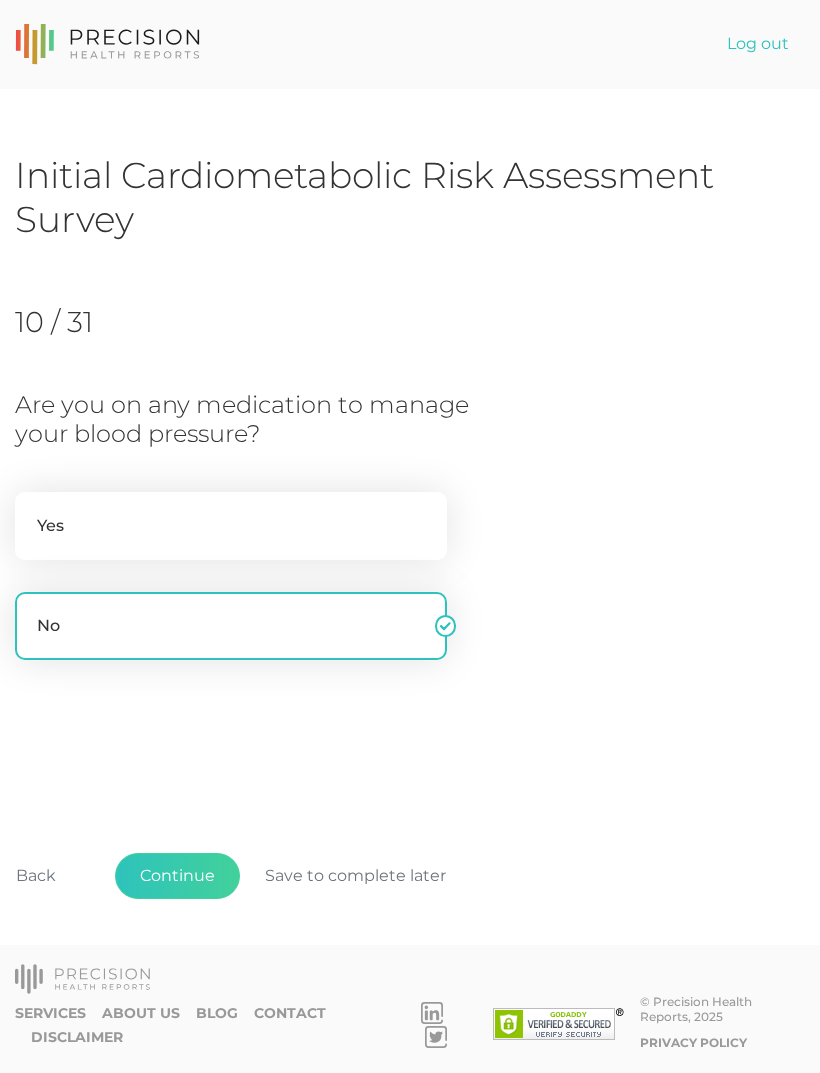 click on "Yes" at bounding box center [231, 526] 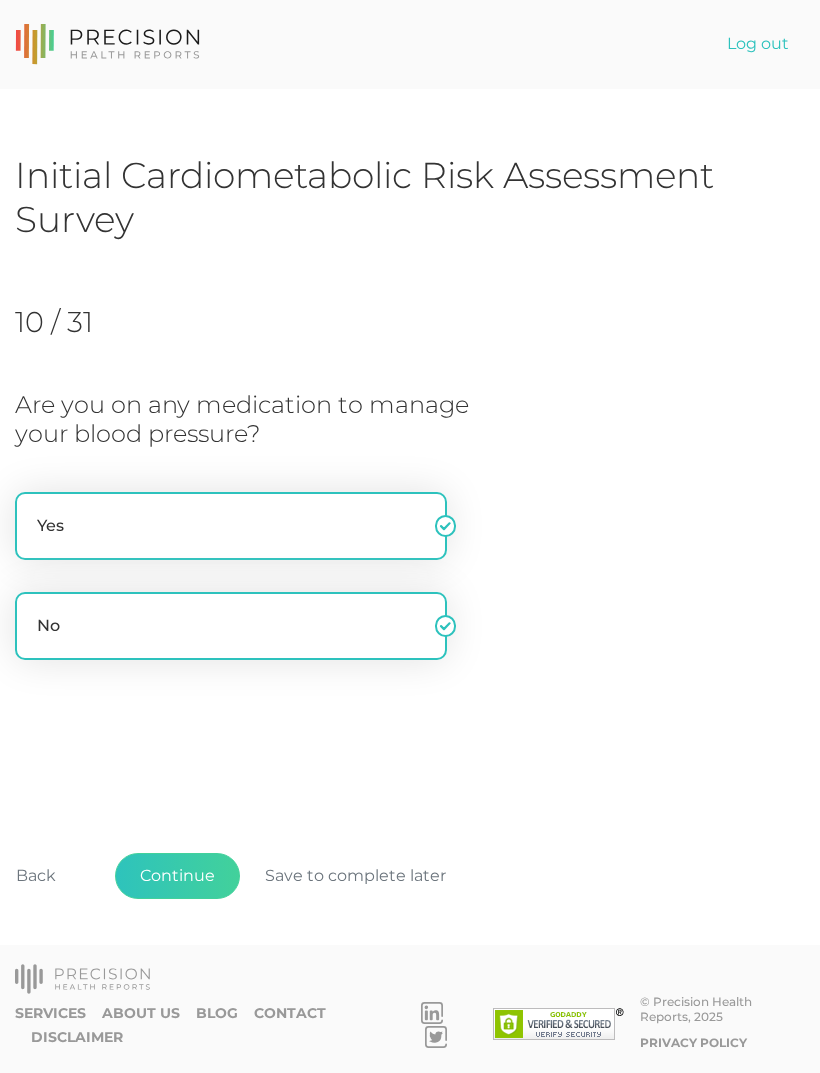 radio on "false" 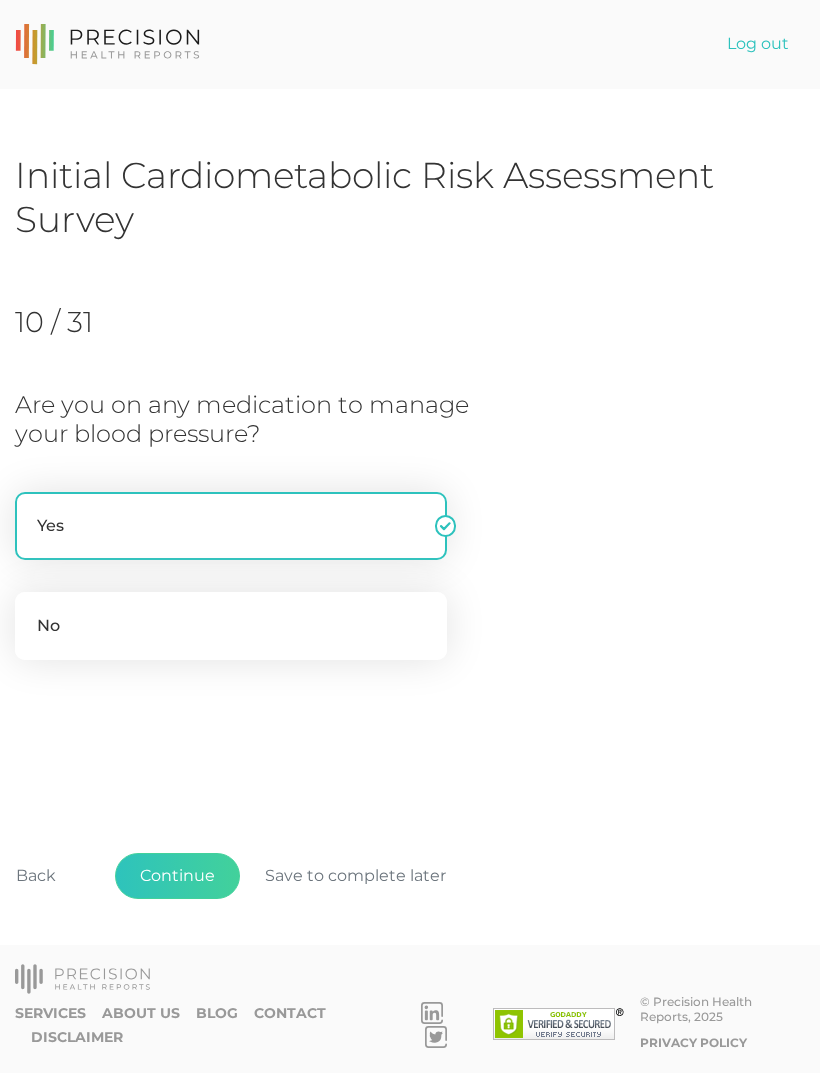 click on "Continue" at bounding box center [177, 876] 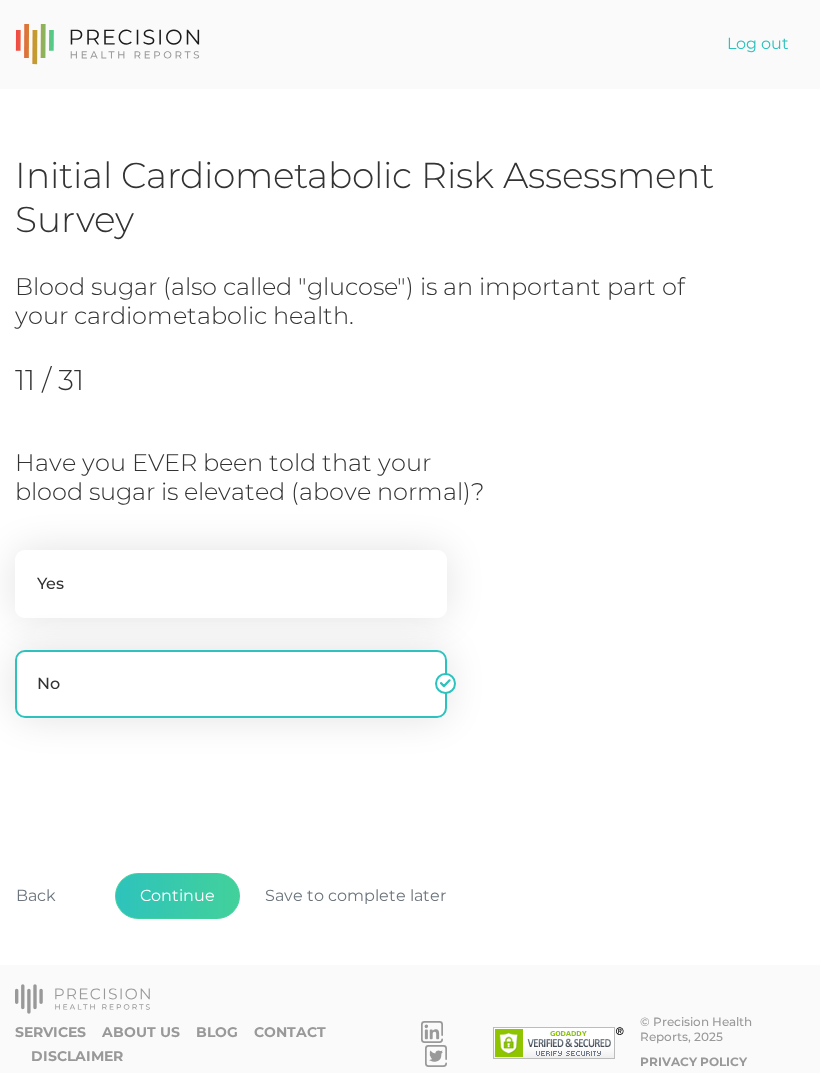click on "Continue" at bounding box center [177, 896] 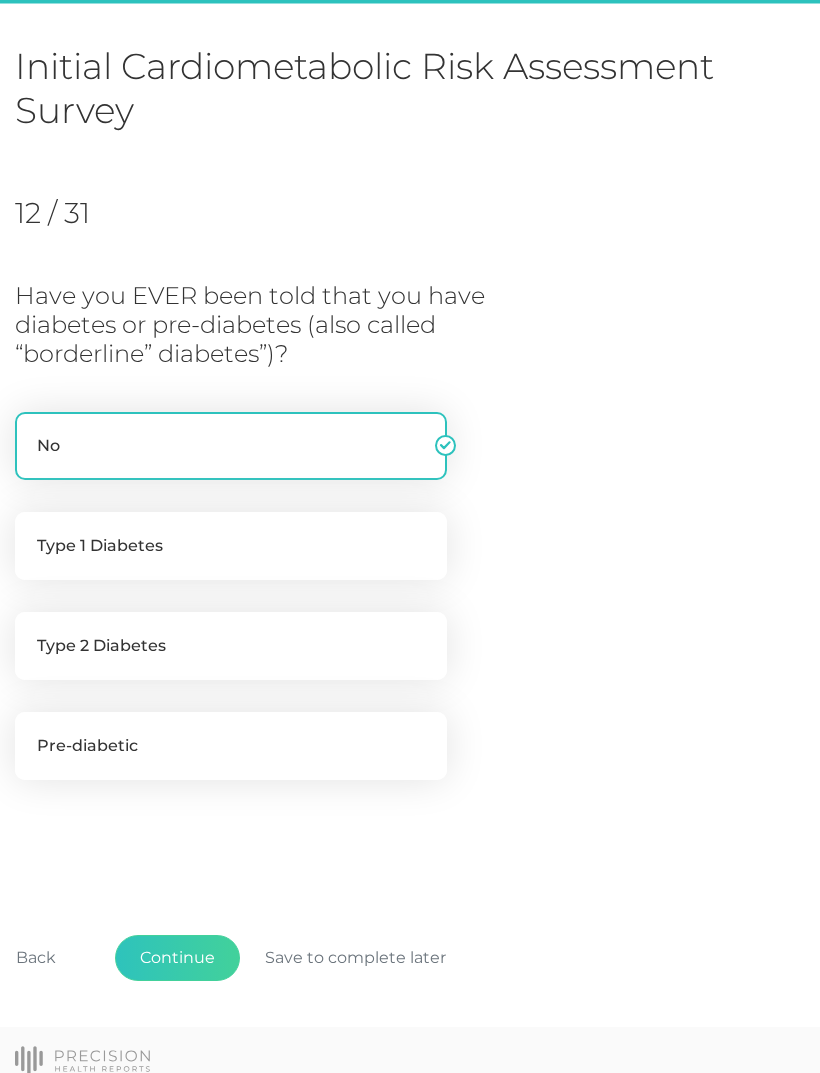 scroll, scrollTop: 123, scrollLeft: 0, axis: vertical 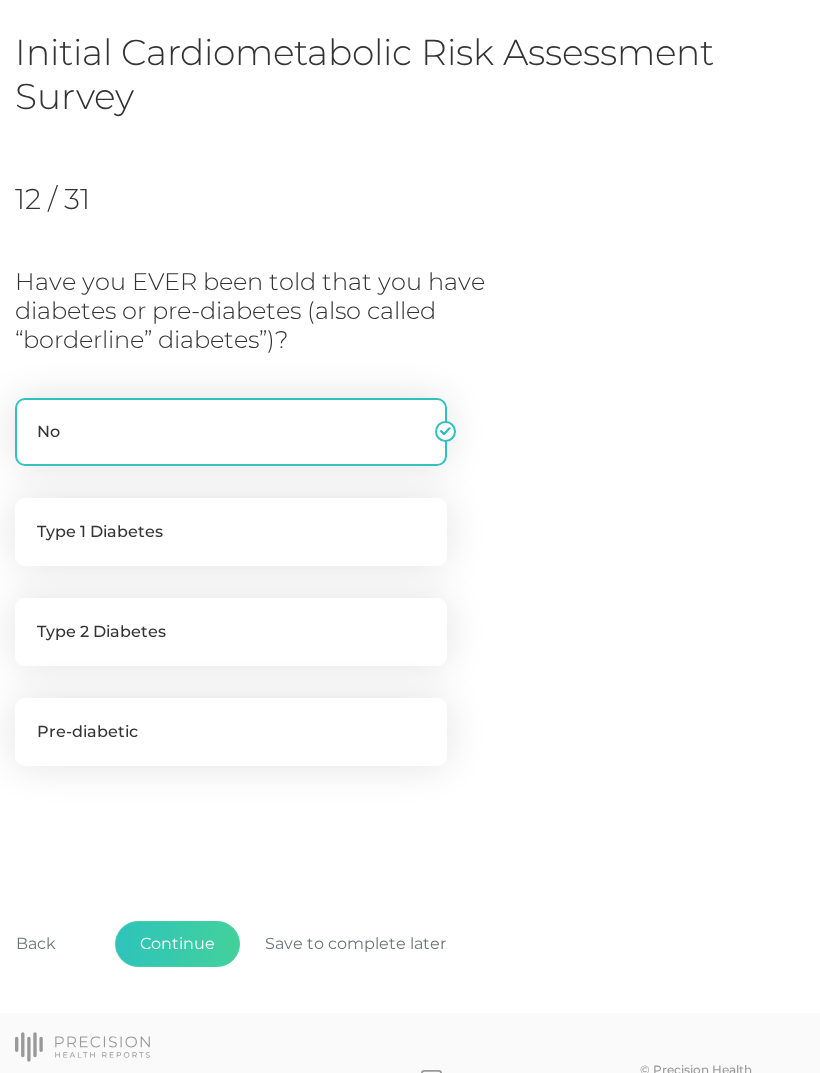 click on "Continue" at bounding box center (177, 944) 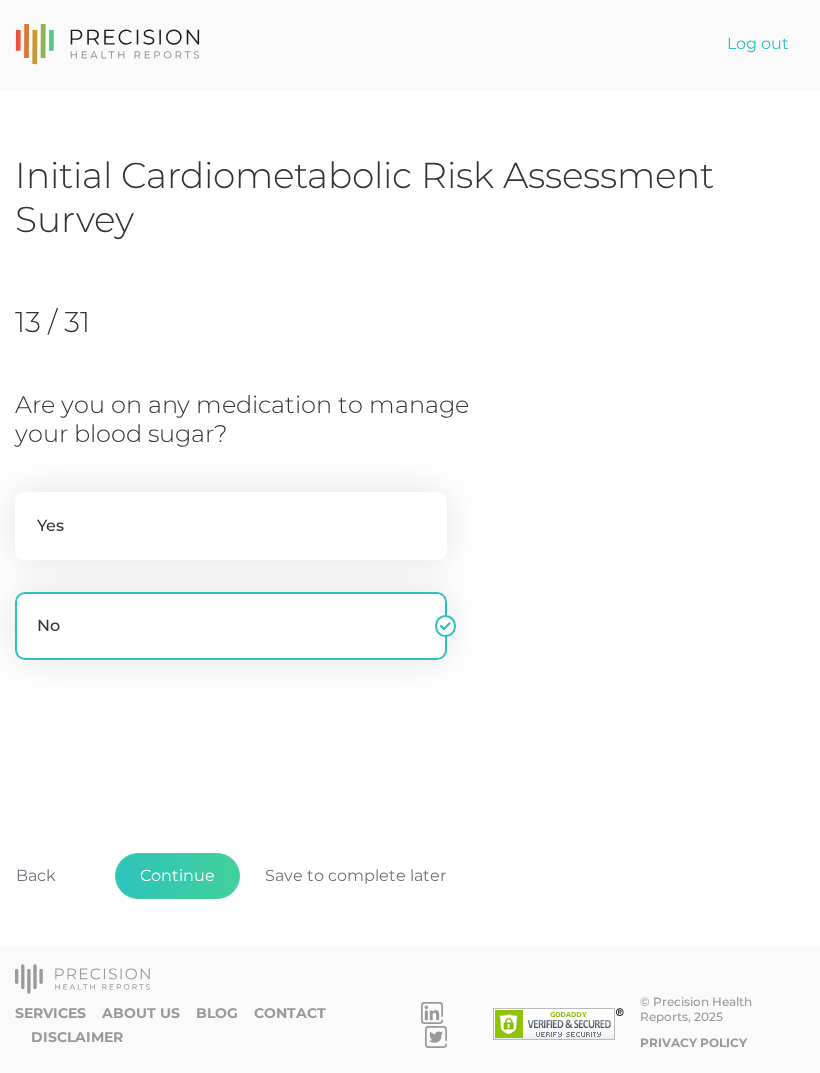 click on "Continue" at bounding box center (177, 876) 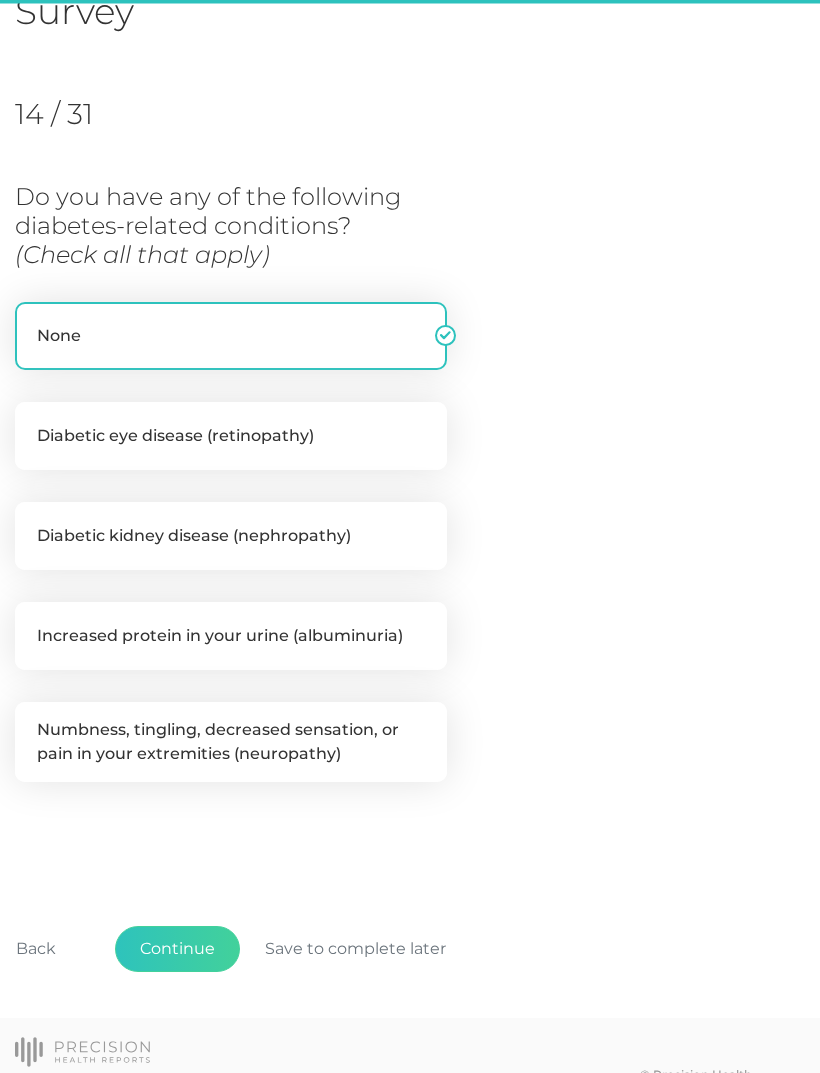scroll, scrollTop: 213, scrollLeft: 0, axis: vertical 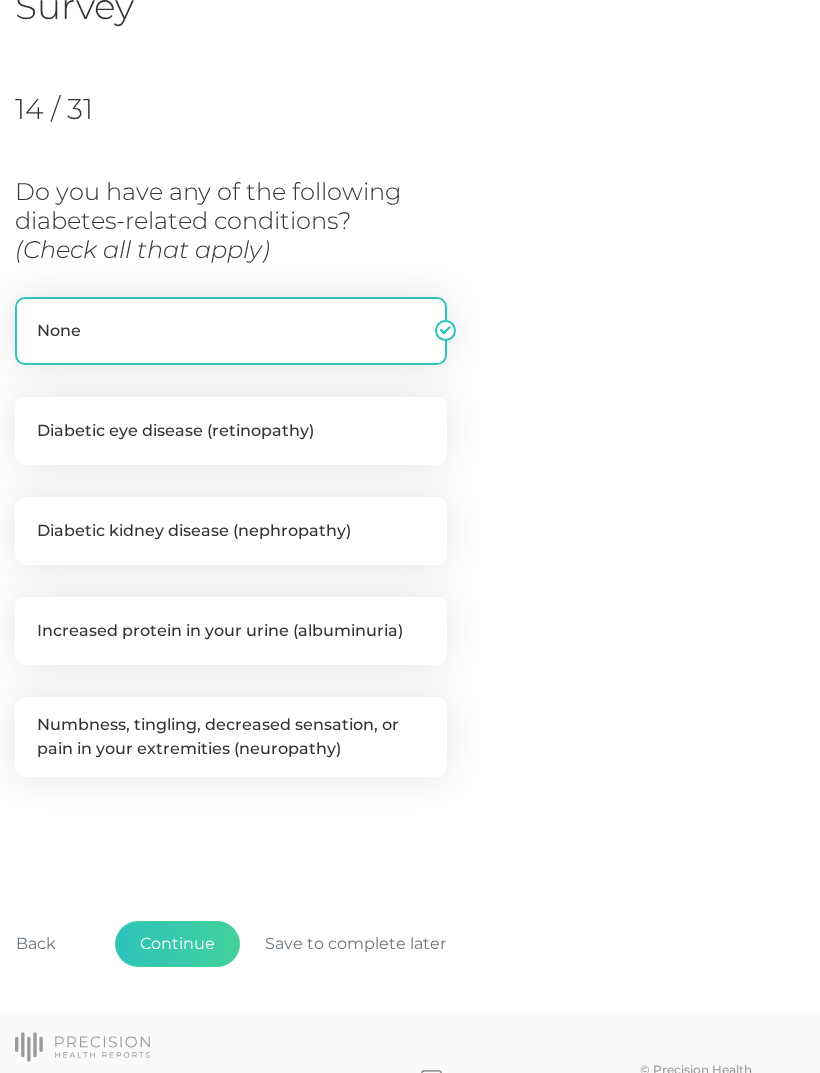 click on "Continue" at bounding box center [177, 944] 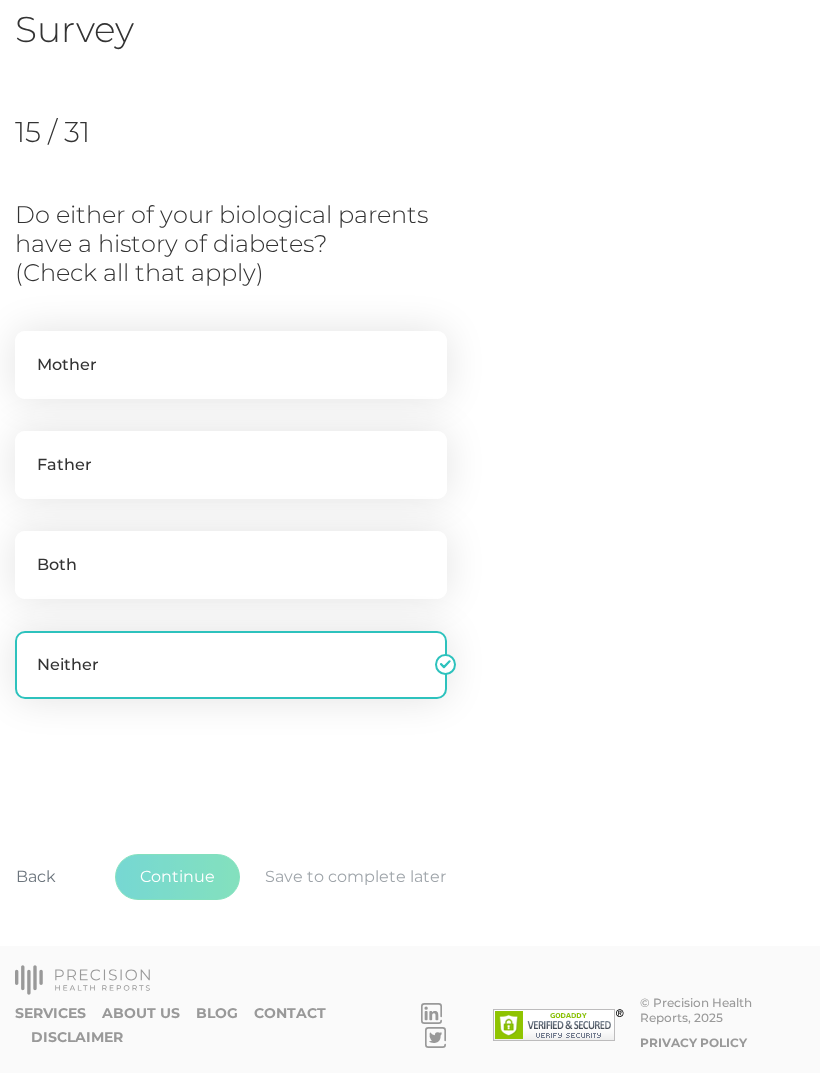 scroll, scrollTop: 123, scrollLeft: 0, axis: vertical 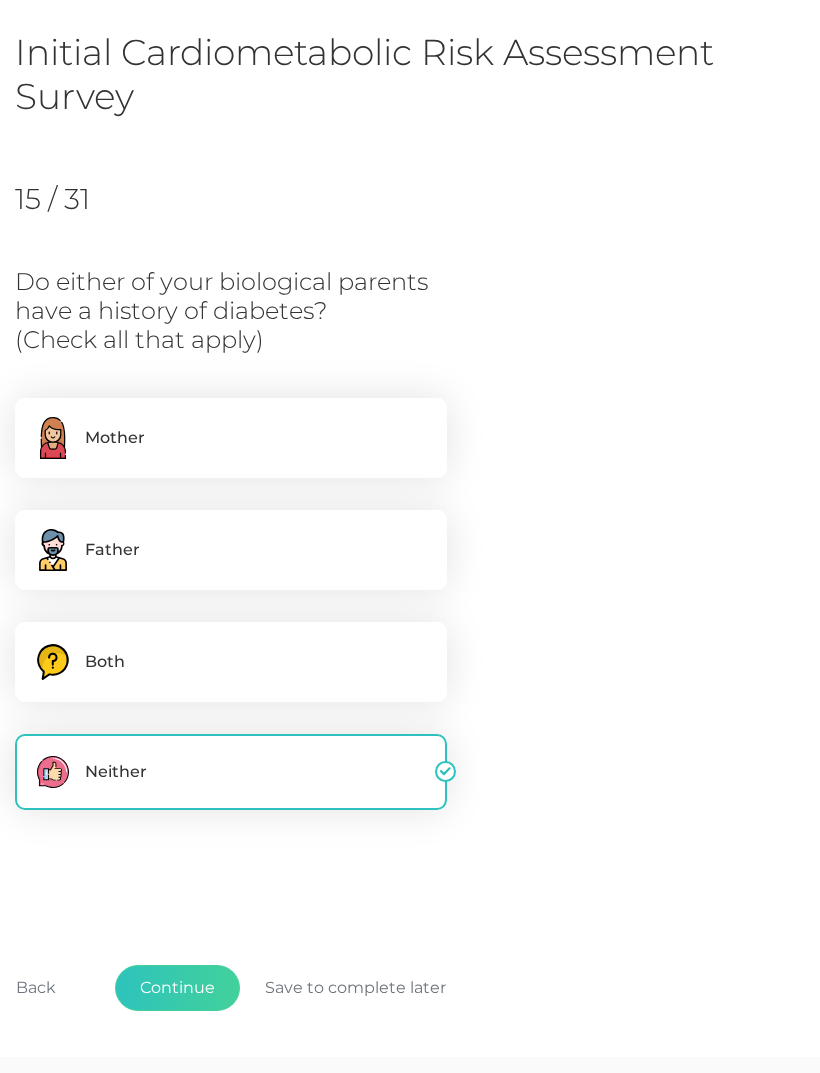 click on "Continue" at bounding box center (177, 988) 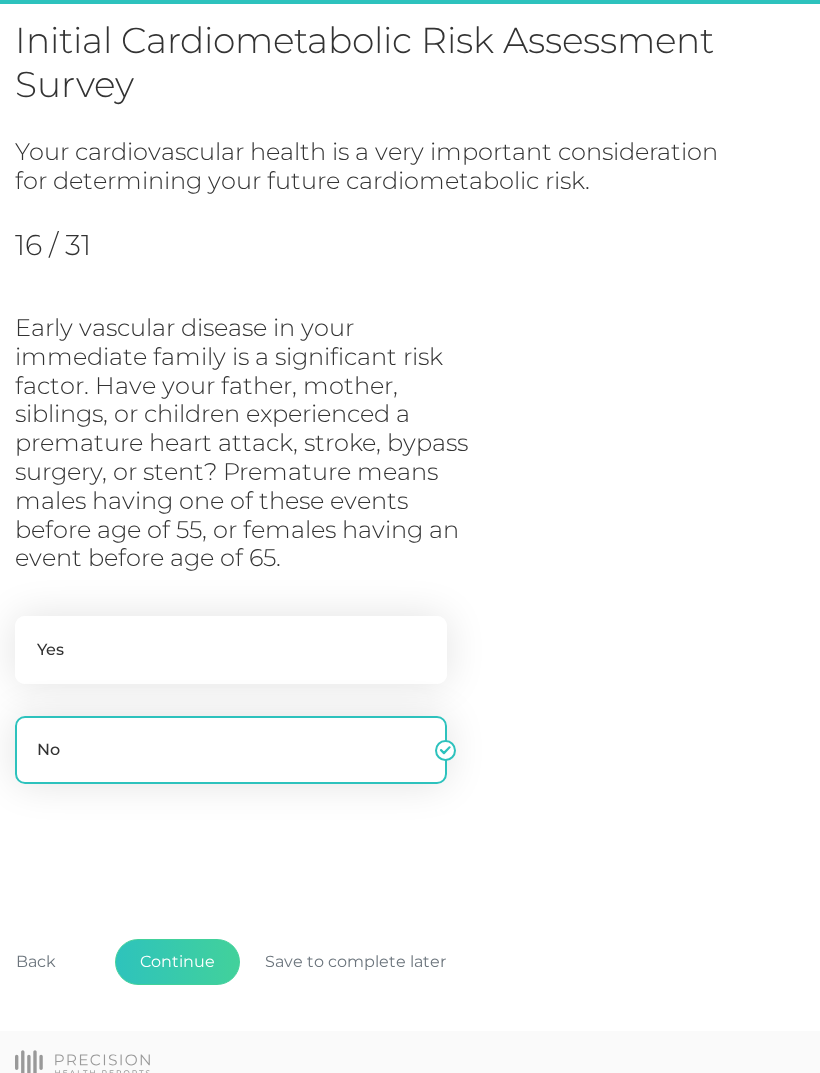 scroll, scrollTop: 147, scrollLeft: 0, axis: vertical 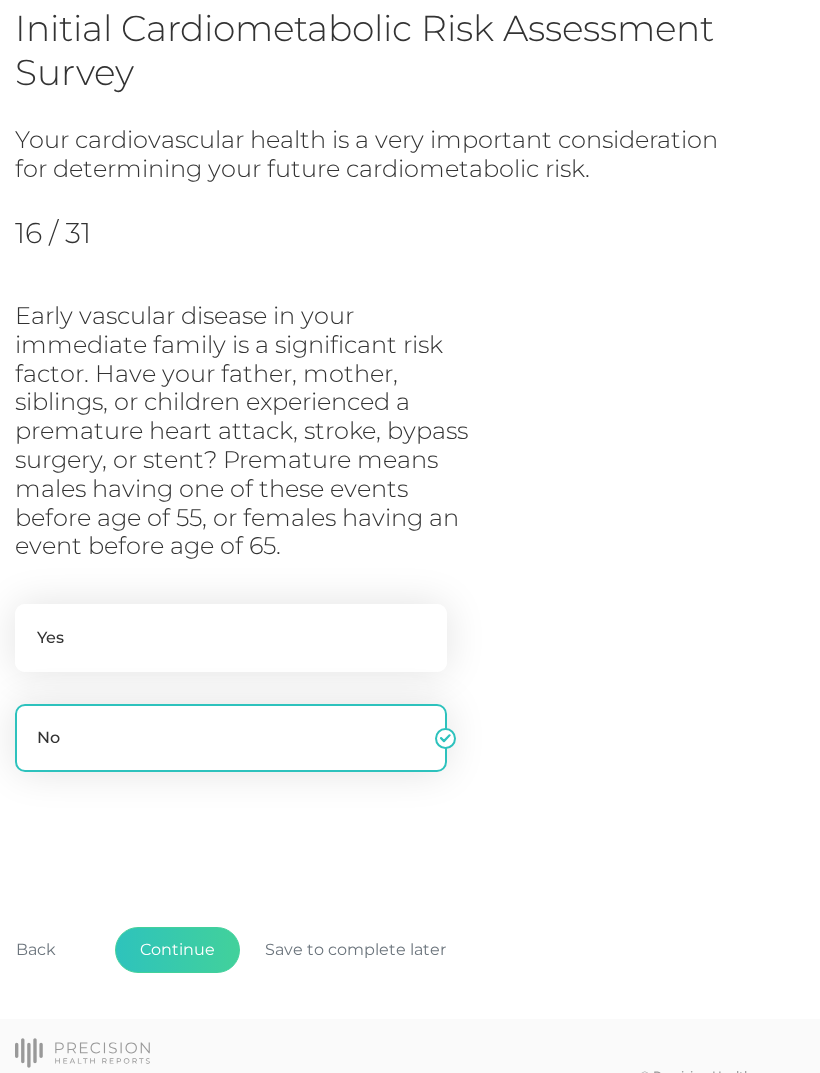 click on "Continue" at bounding box center (177, 950) 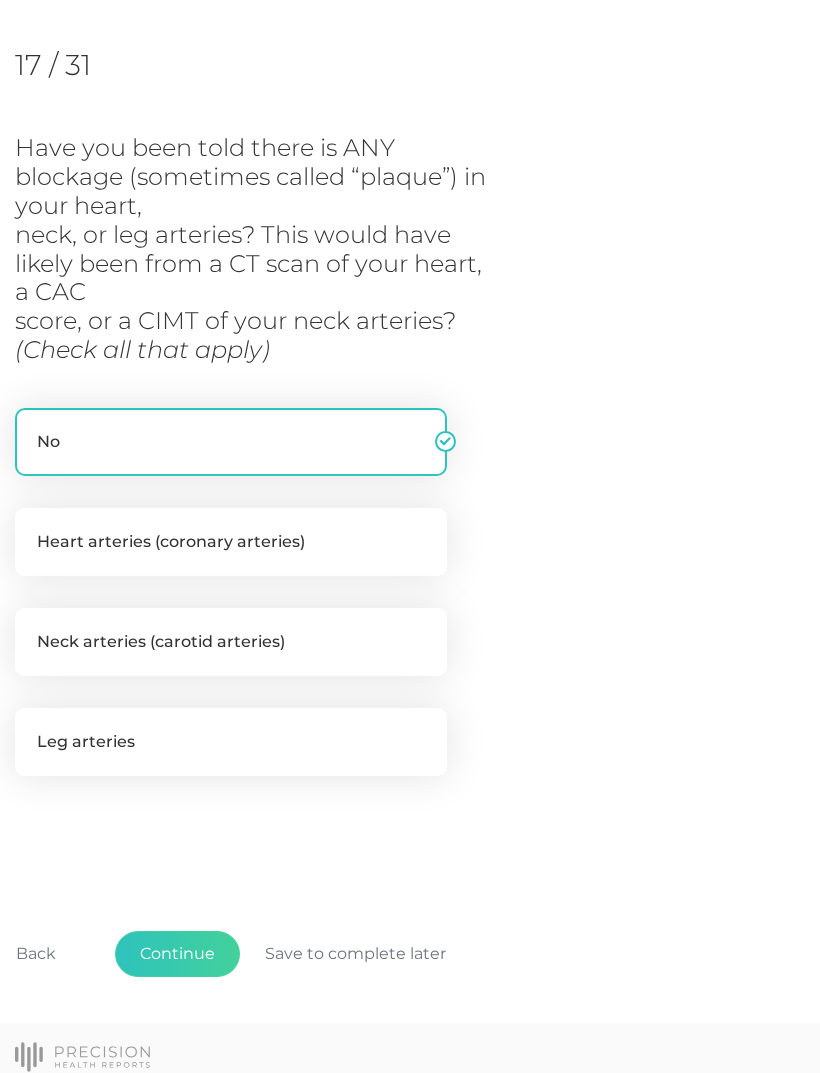 scroll, scrollTop: 263, scrollLeft: 0, axis: vertical 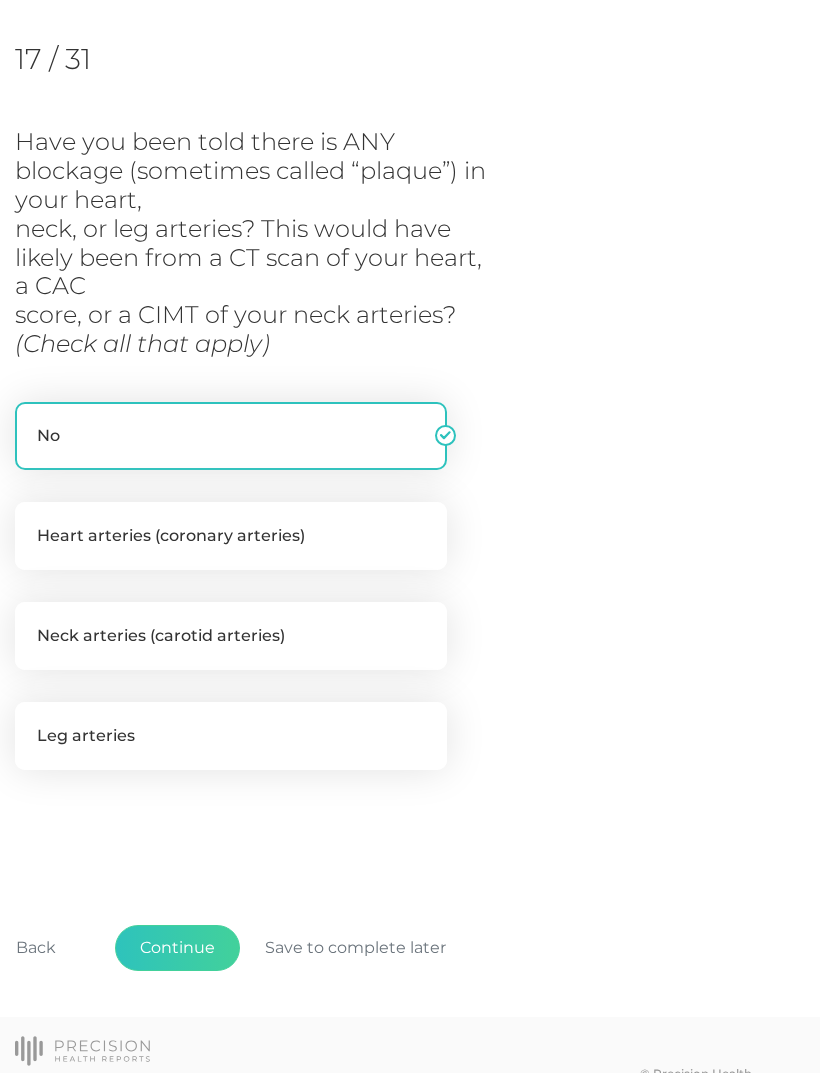 click on "Continue" at bounding box center (177, 948) 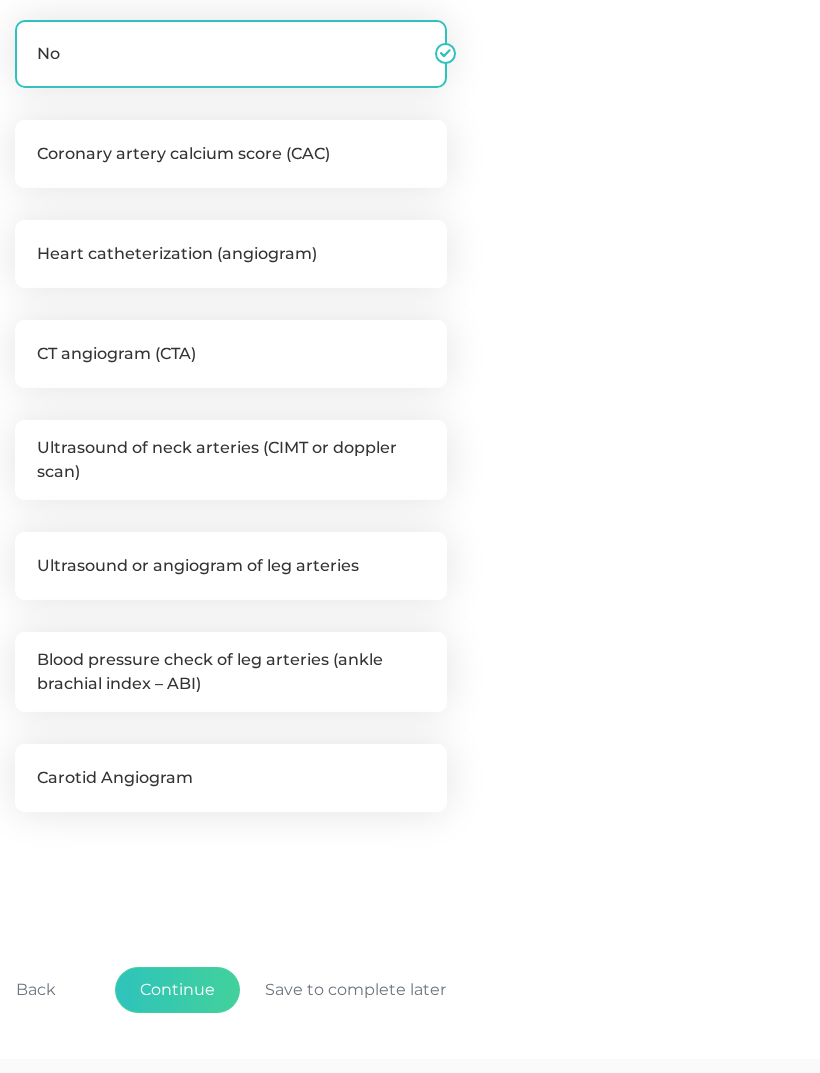scroll, scrollTop: 575, scrollLeft: 0, axis: vertical 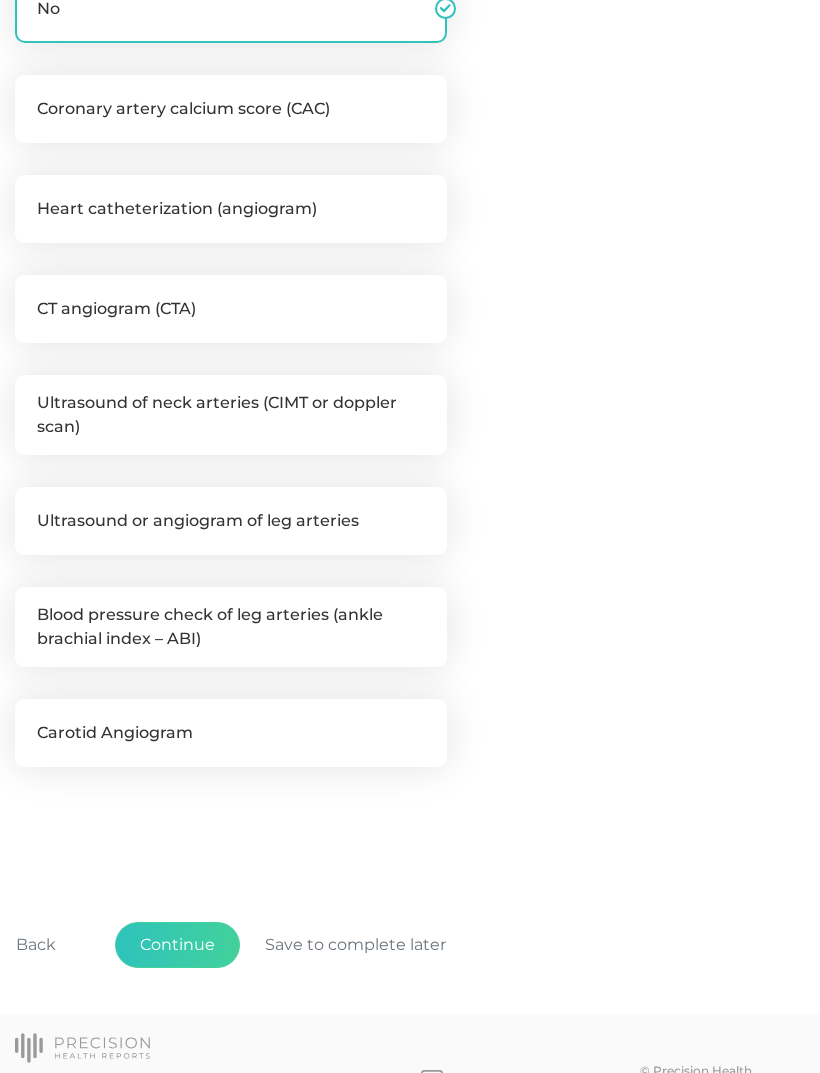 click on "Continue" at bounding box center (177, 945) 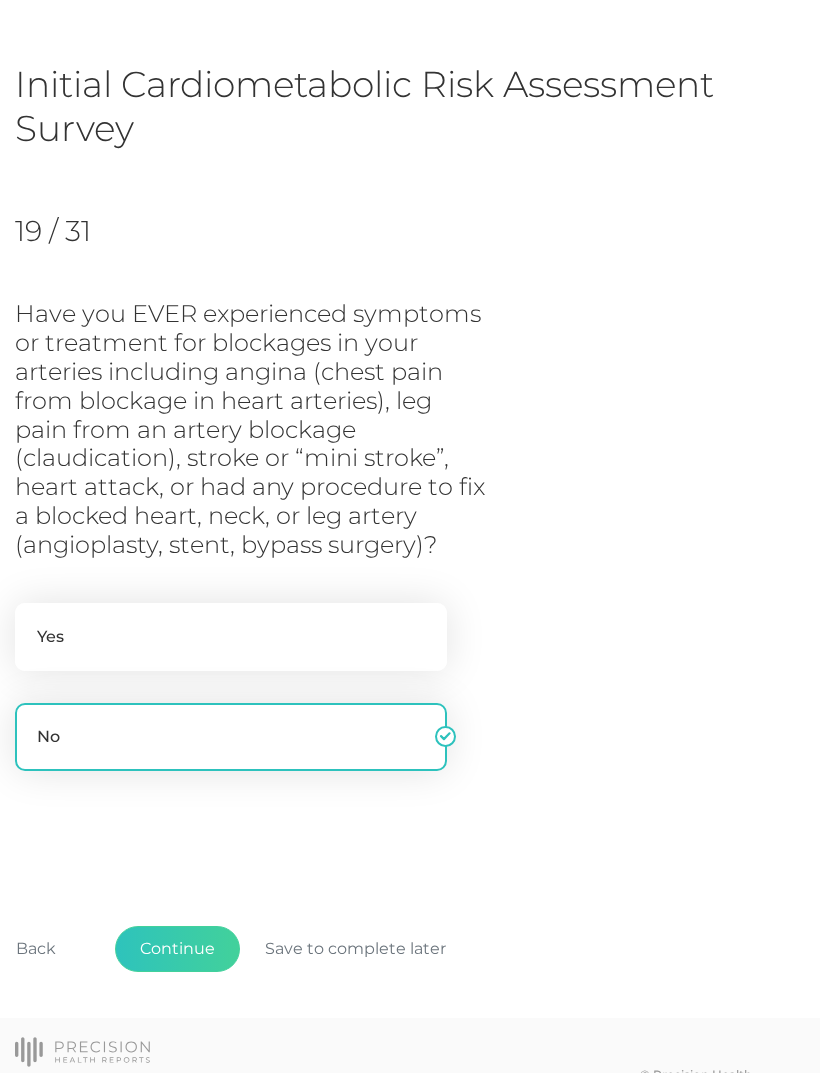 click on "Continue" at bounding box center [177, 949] 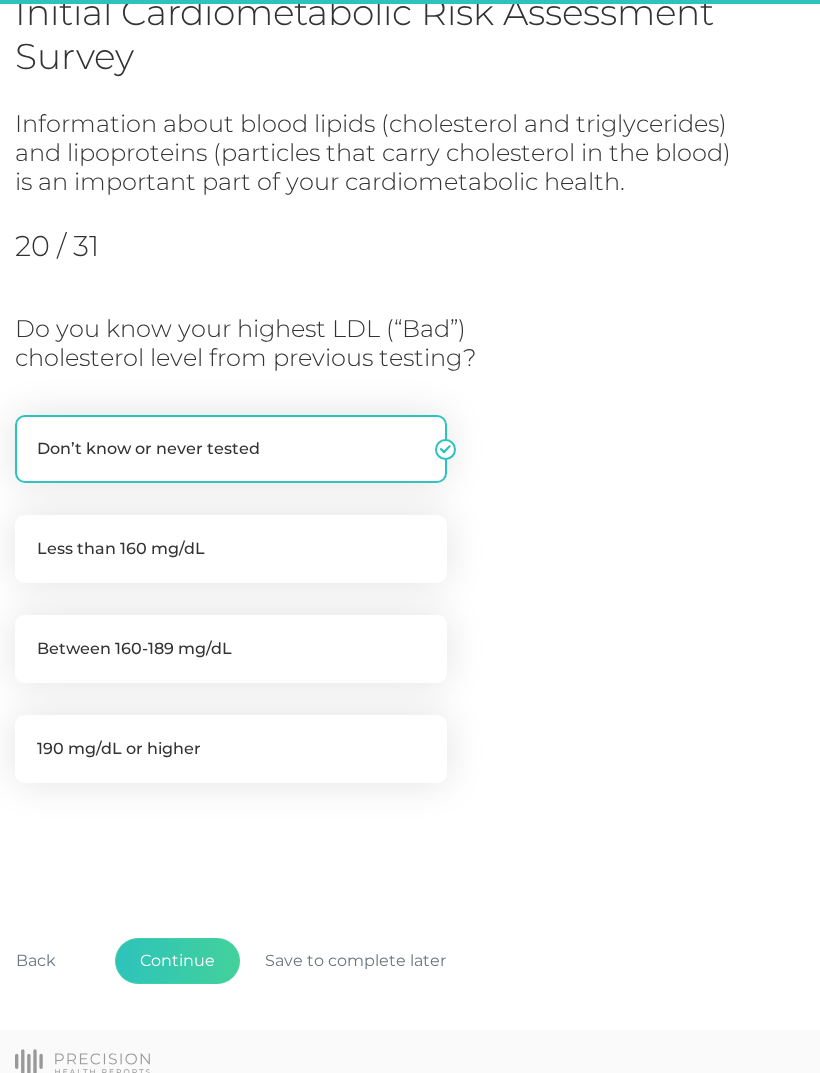 scroll, scrollTop: 179, scrollLeft: 0, axis: vertical 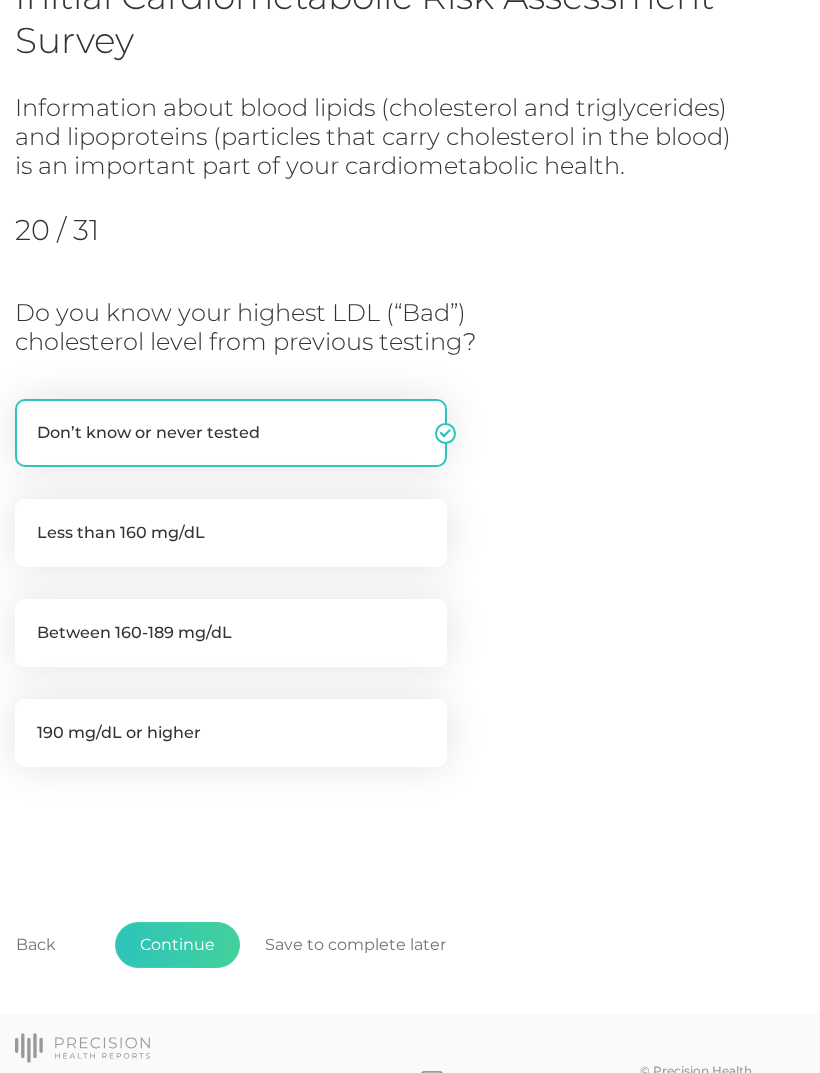 click on "Continue" at bounding box center [177, 945] 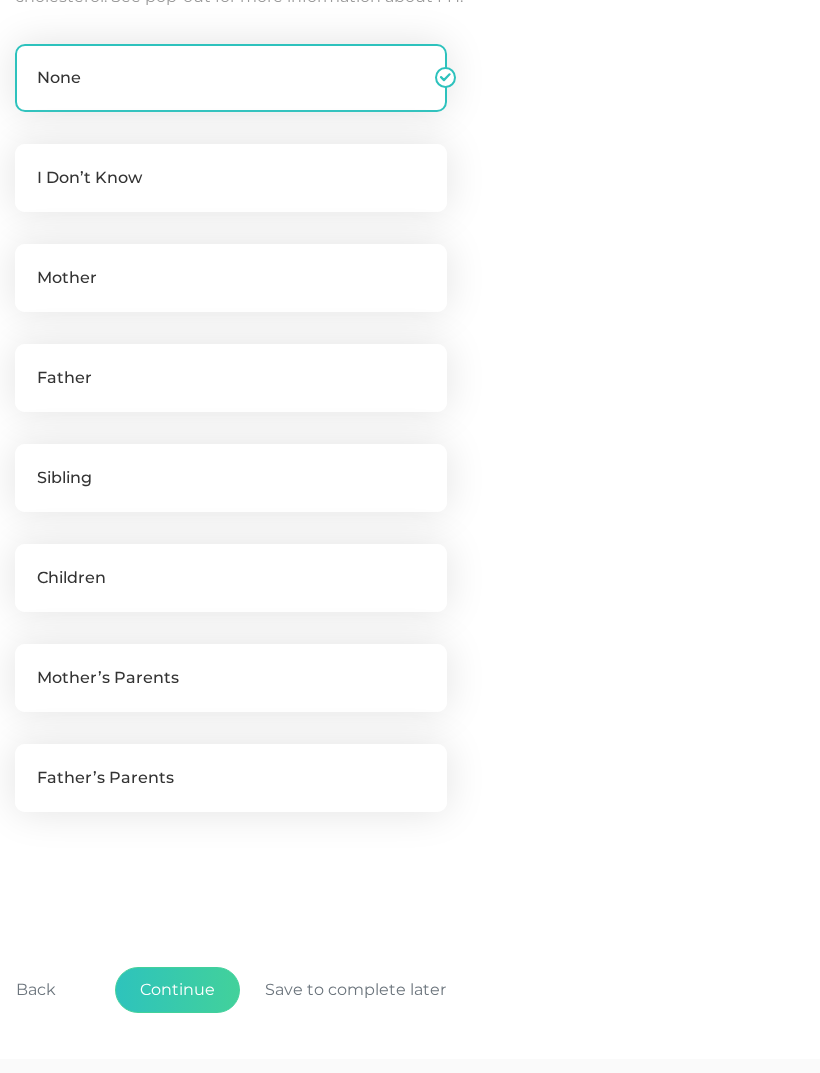 scroll, scrollTop: 647, scrollLeft: 0, axis: vertical 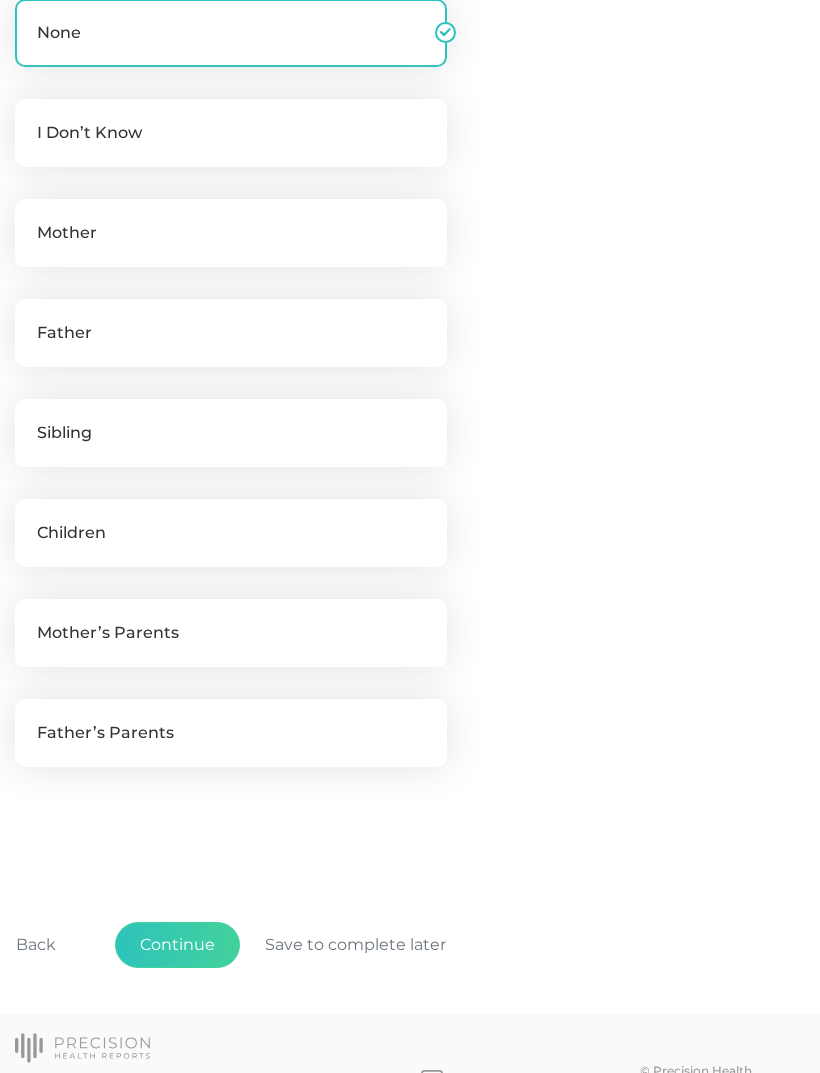 click on "Continue" at bounding box center [177, 945] 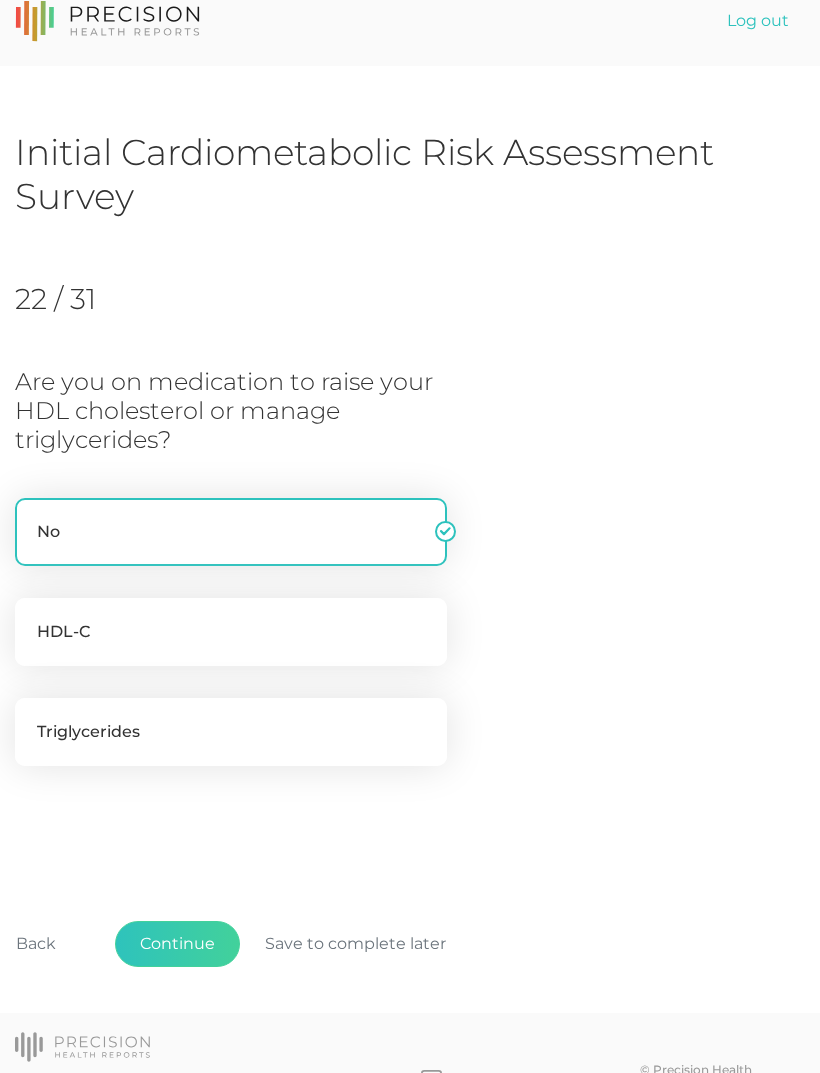 click on "Continue" at bounding box center (177, 944) 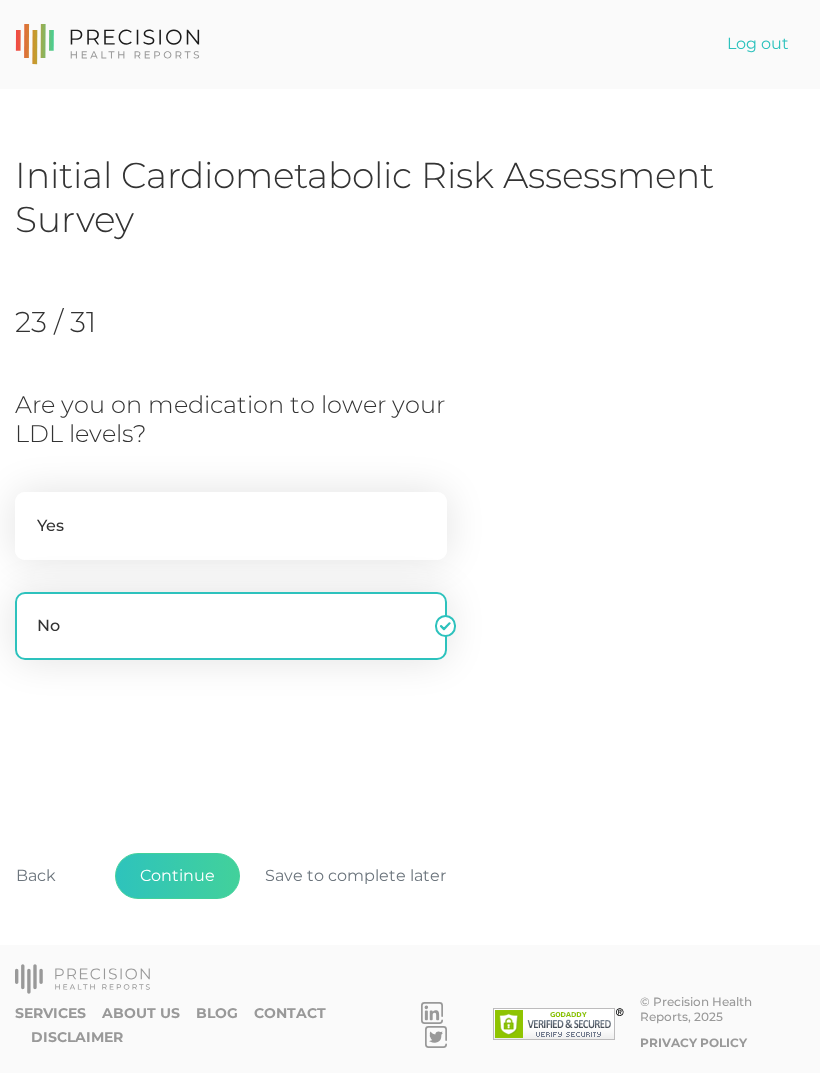 click on "Continue" at bounding box center (177, 876) 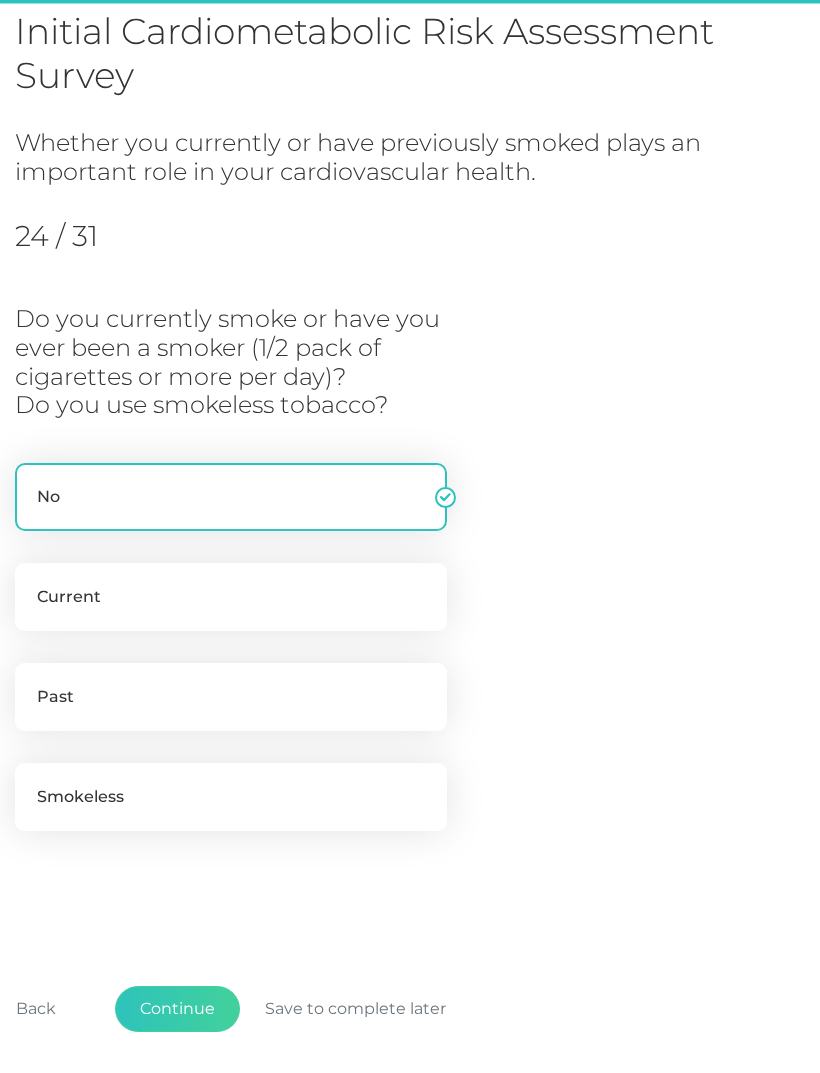 scroll, scrollTop: 207, scrollLeft: 0, axis: vertical 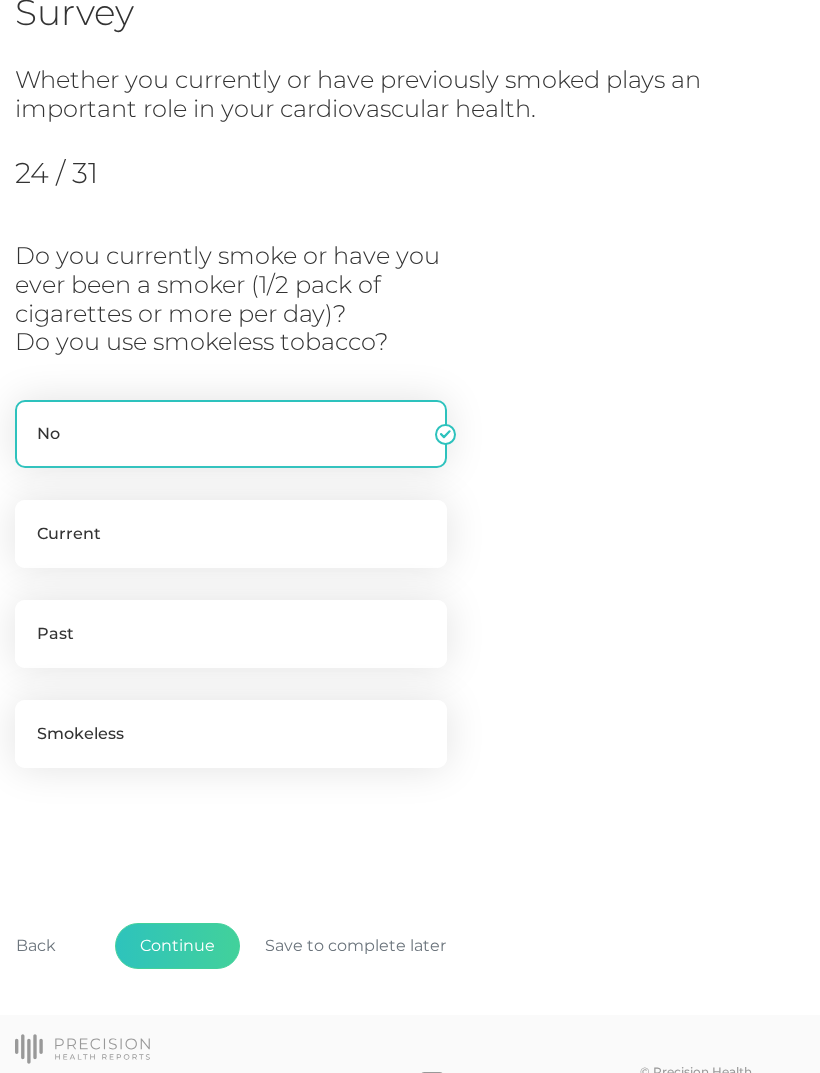 click on "Past" at bounding box center [231, 634] 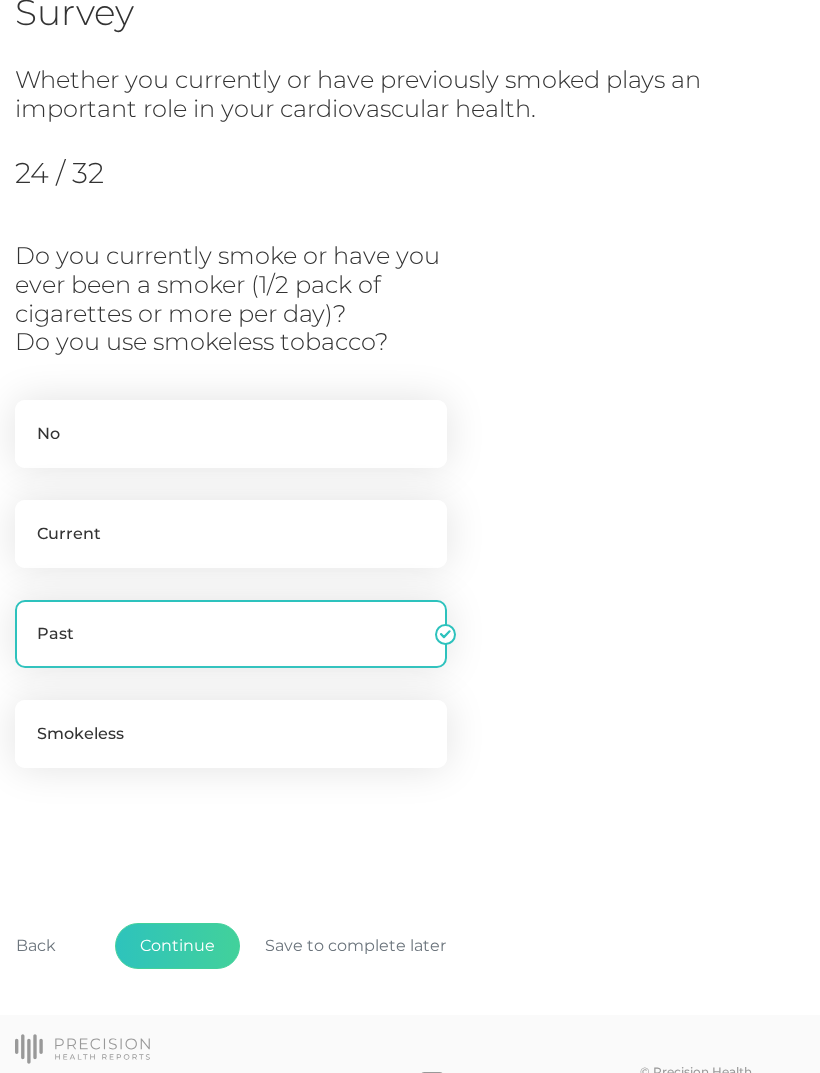 click on "Continue" at bounding box center (177, 946) 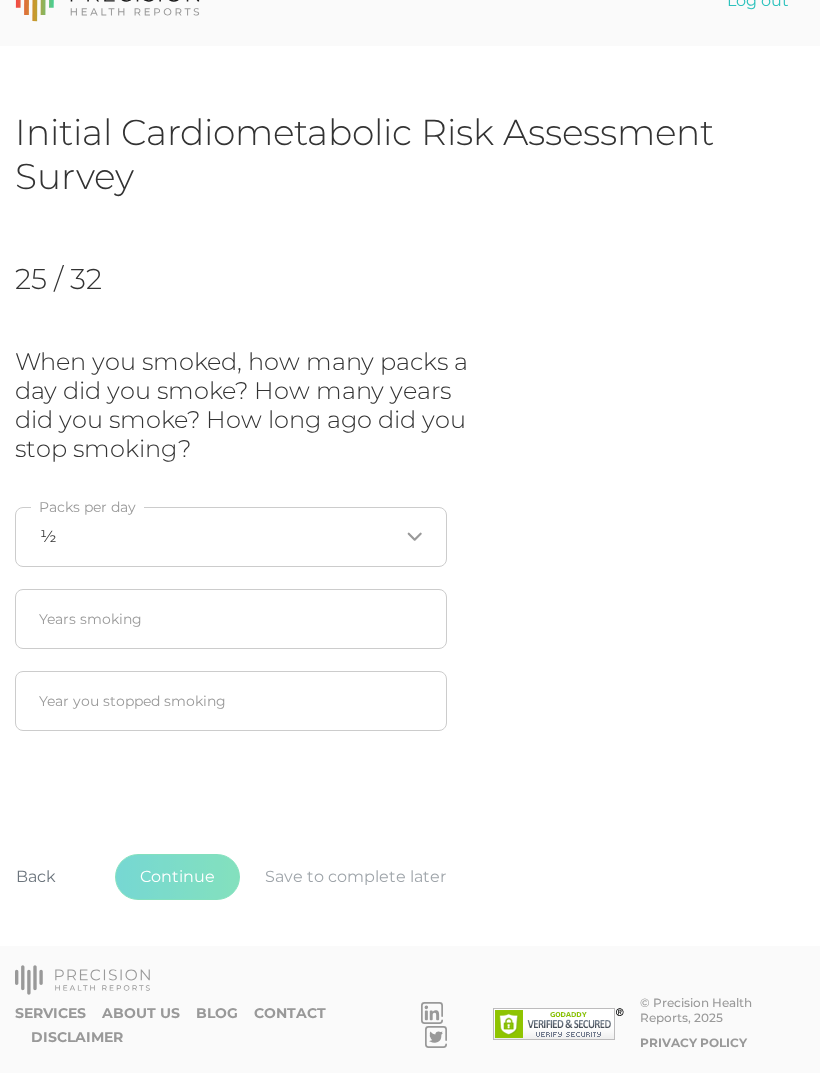 scroll, scrollTop: 0, scrollLeft: 0, axis: both 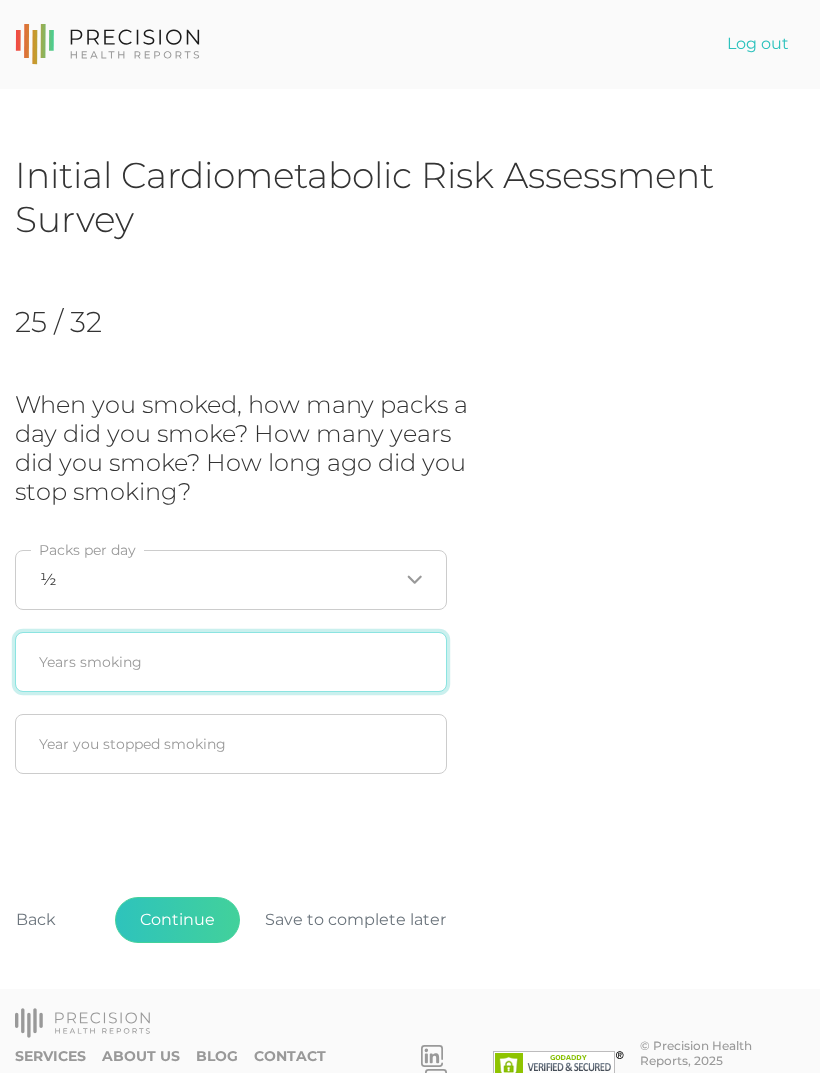 click at bounding box center (231, 662) 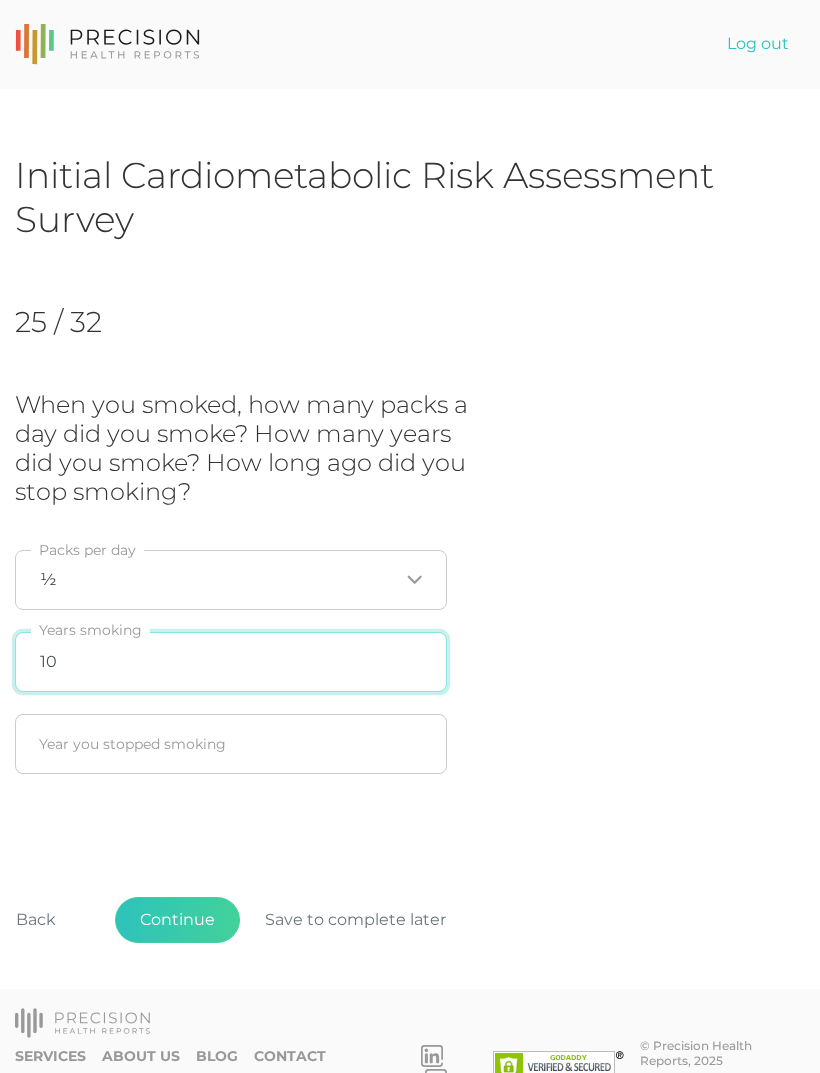 type on "10" 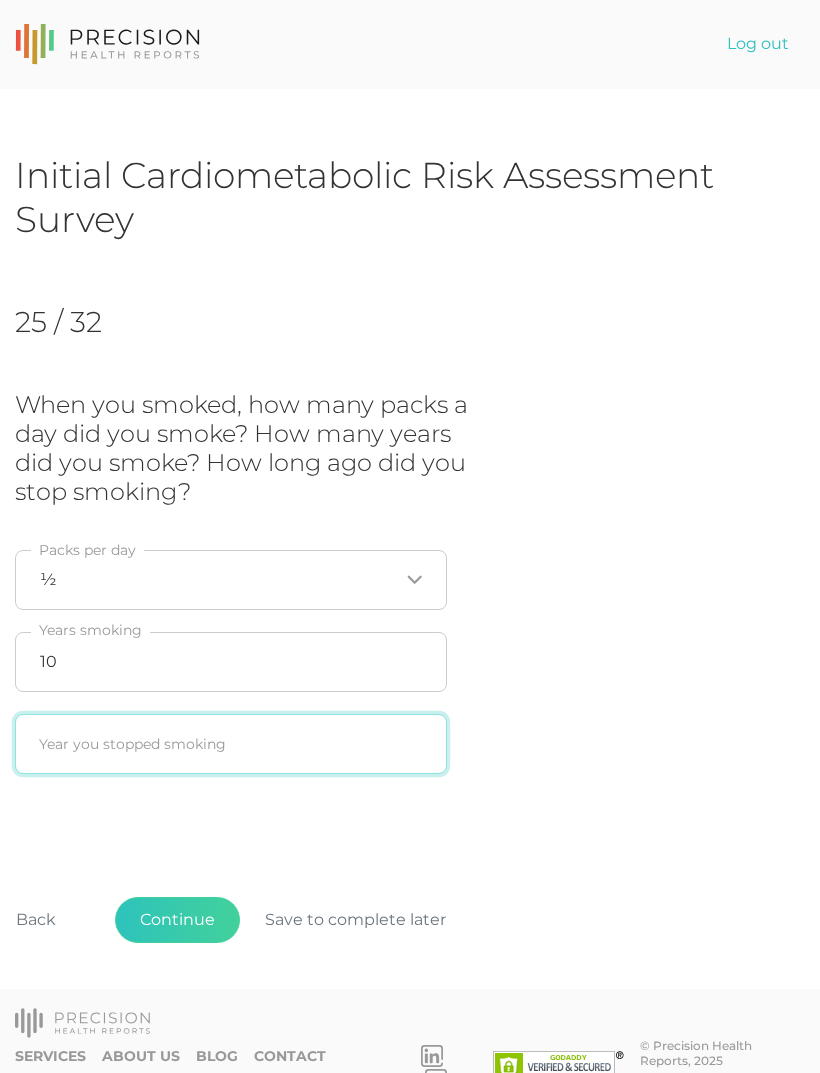 click at bounding box center [231, 744] 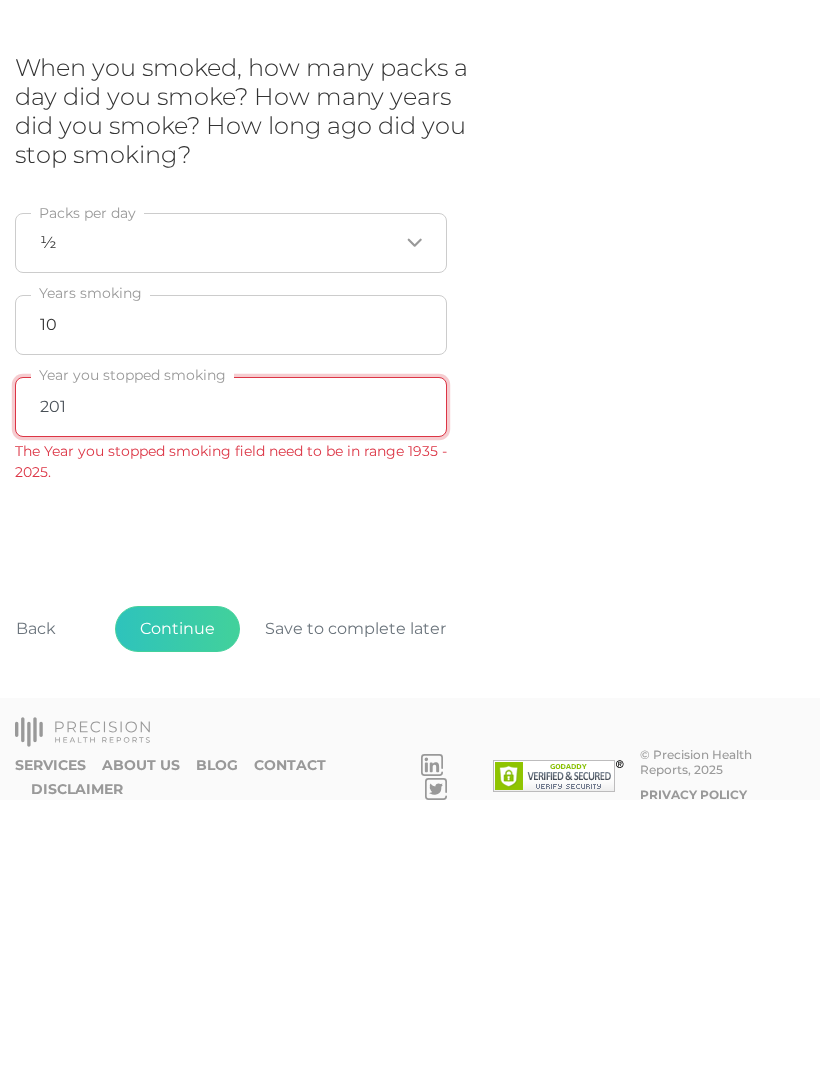 type on "2017" 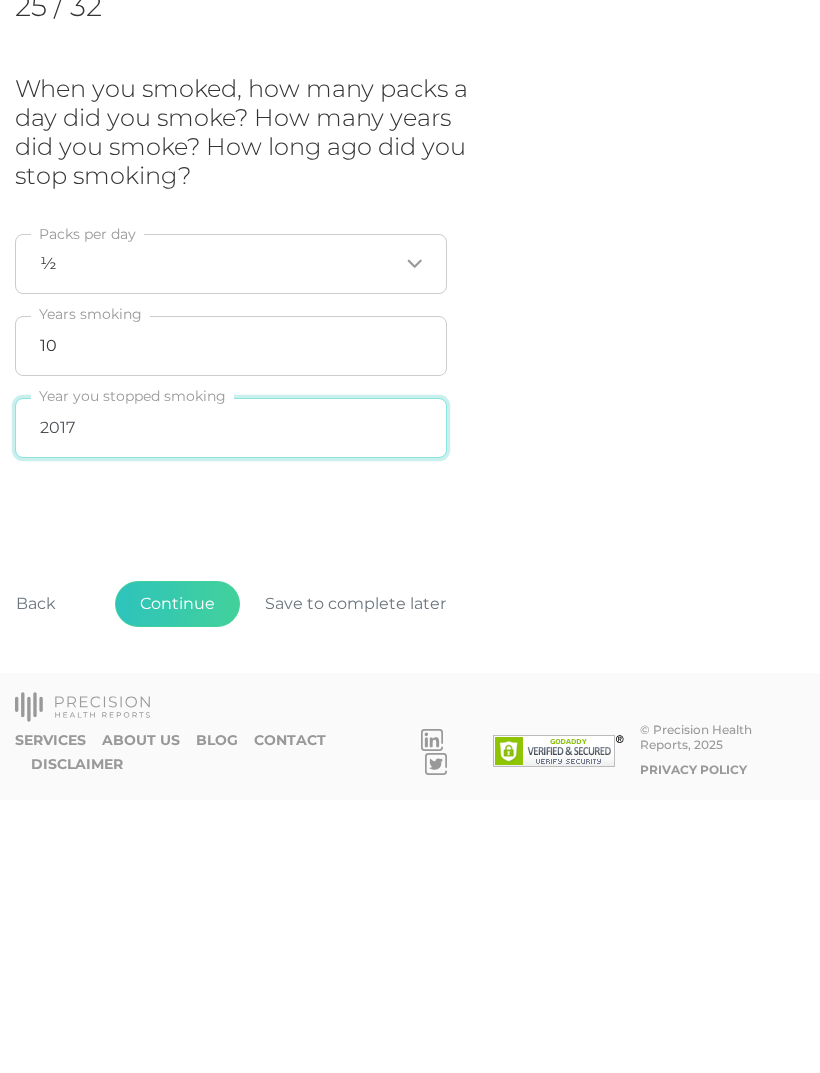 click on "Continue" at bounding box center [177, 877] 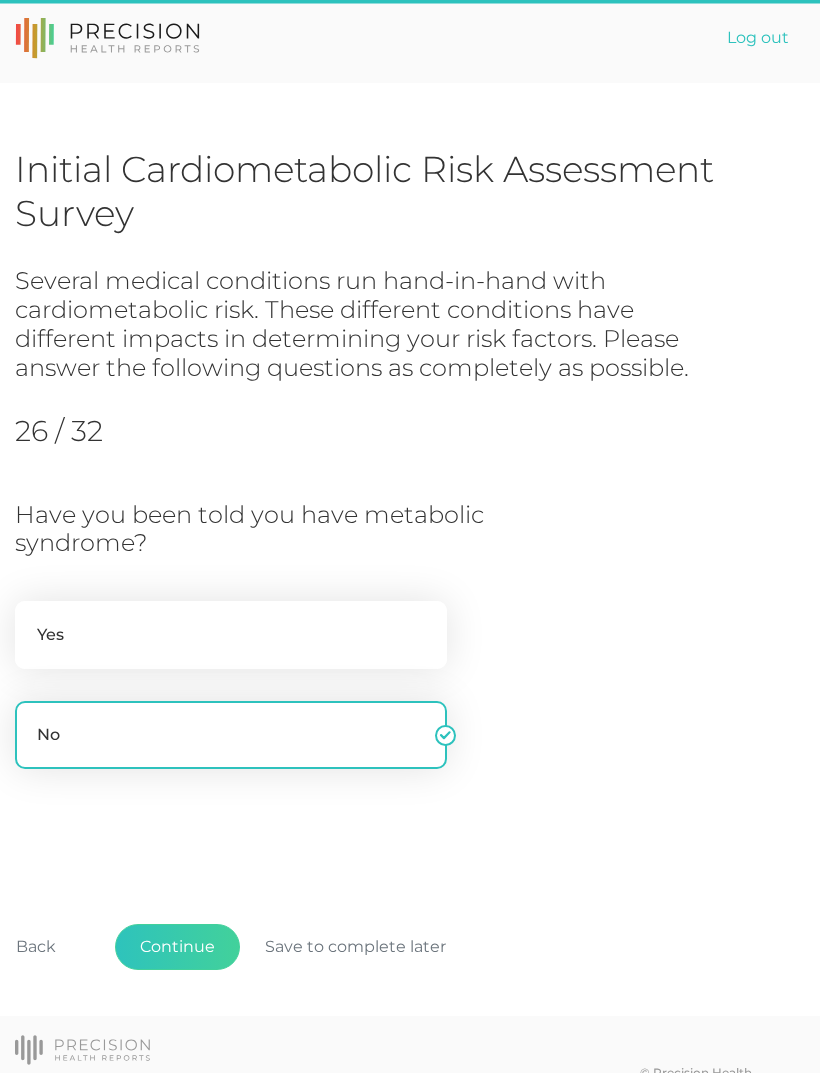 scroll, scrollTop: 7, scrollLeft: 0, axis: vertical 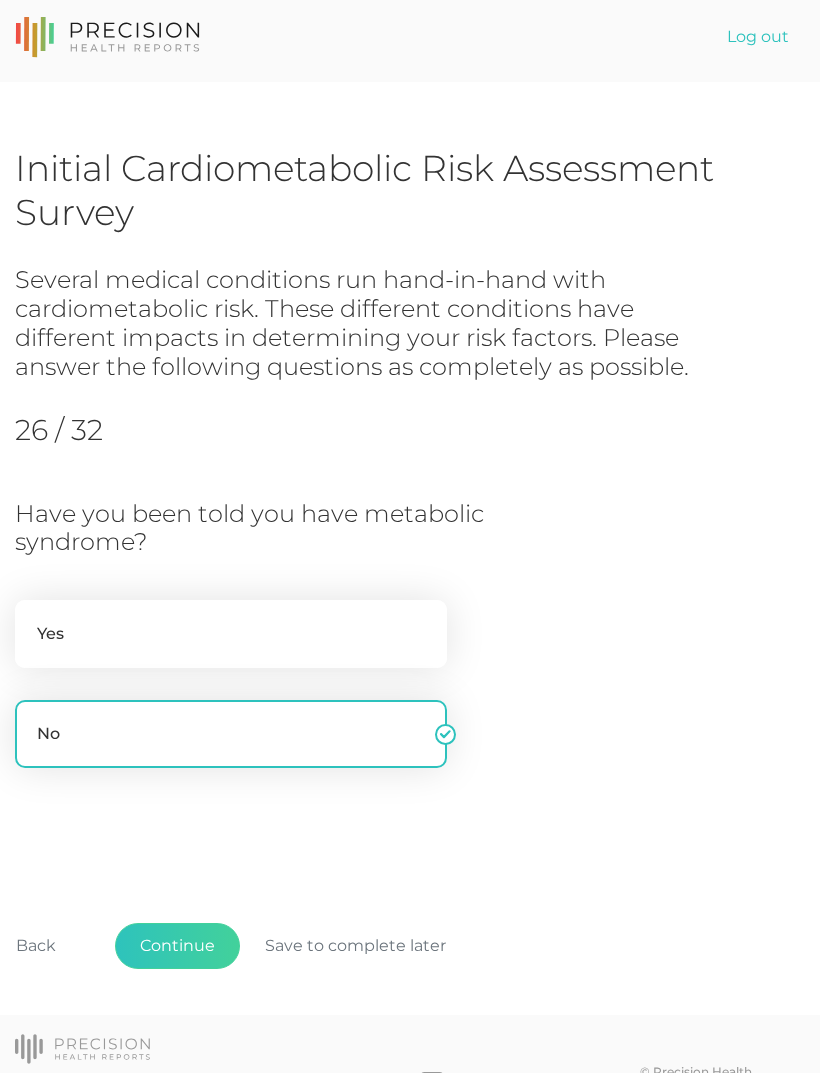 click on "Continue" at bounding box center [177, 946] 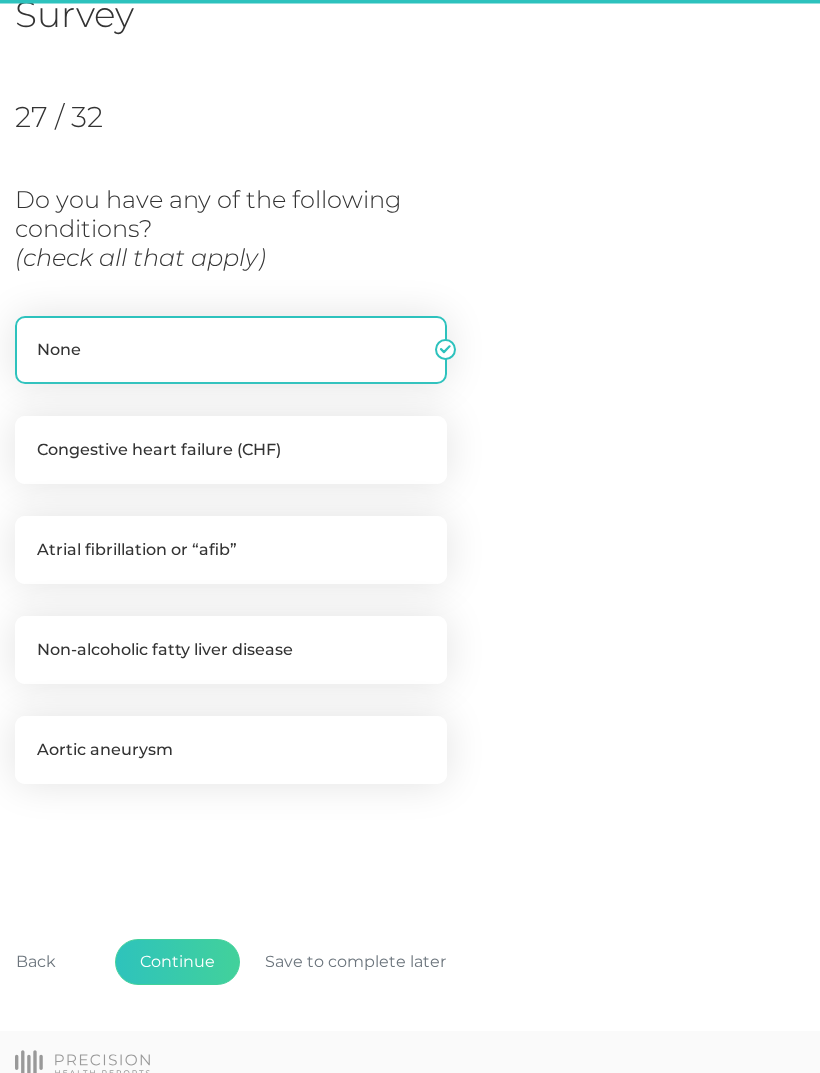scroll, scrollTop: 223, scrollLeft: 0, axis: vertical 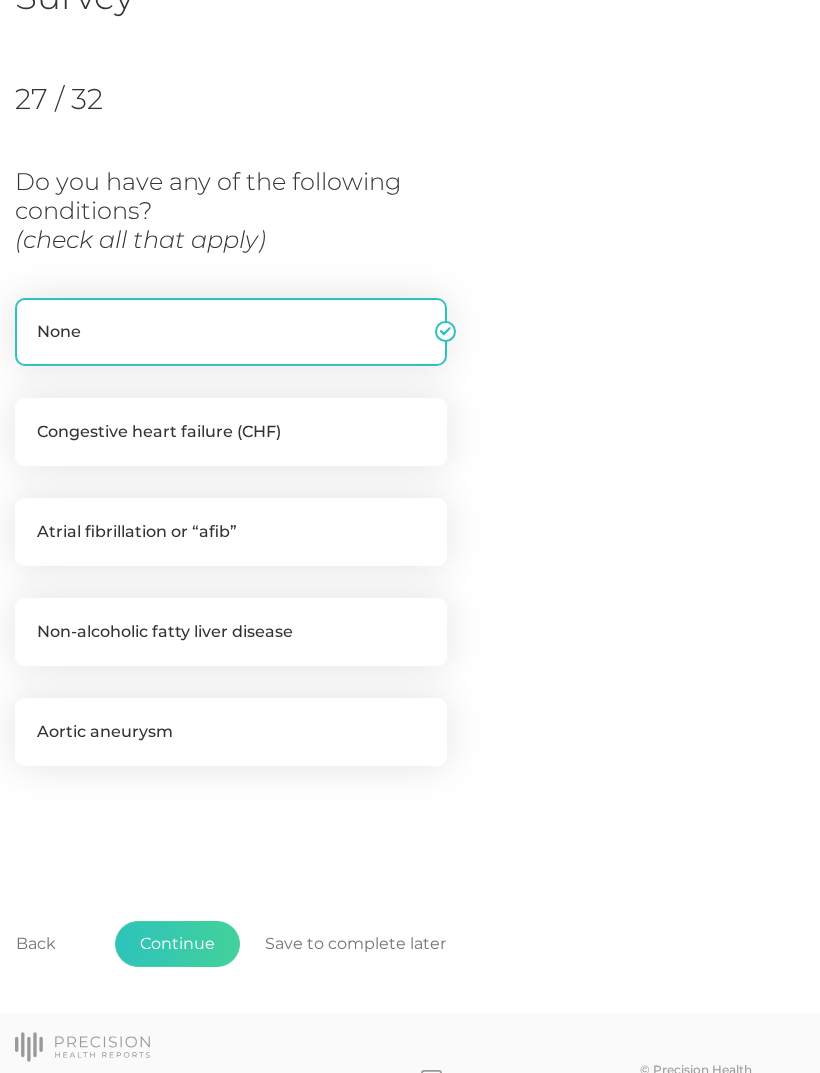 click on "Continue" at bounding box center [177, 944] 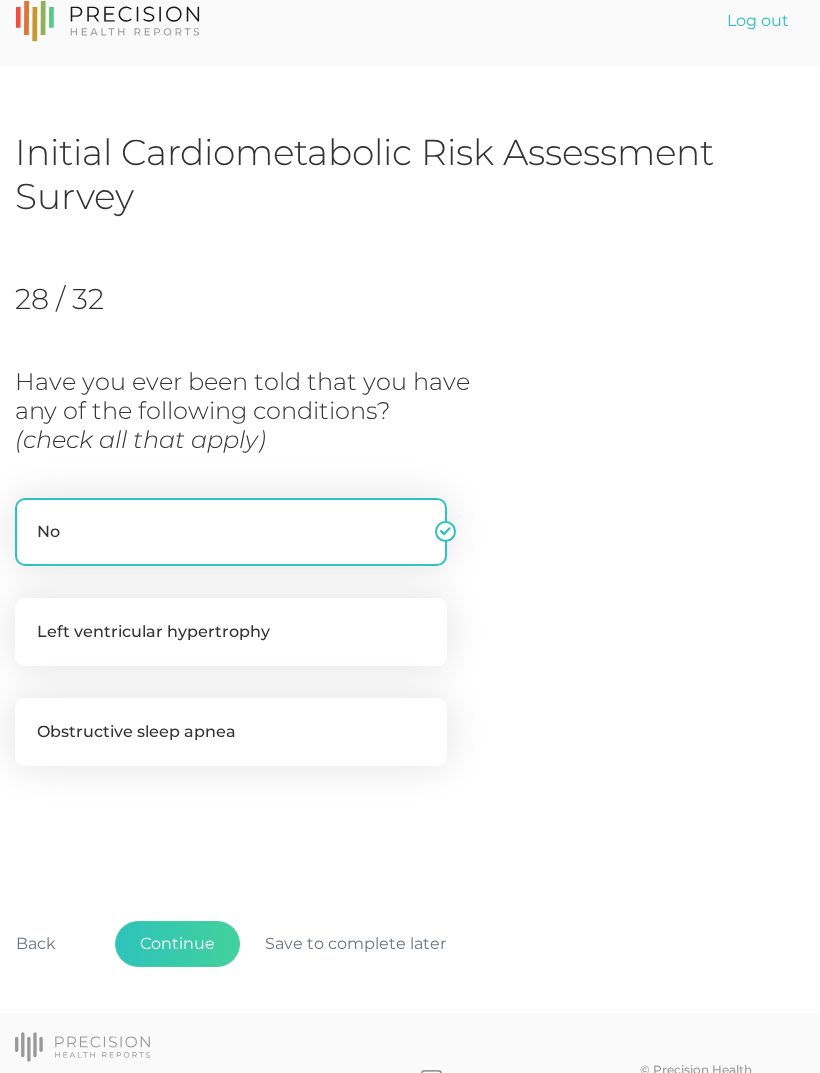 click on "Continue" at bounding box center (177, 944) 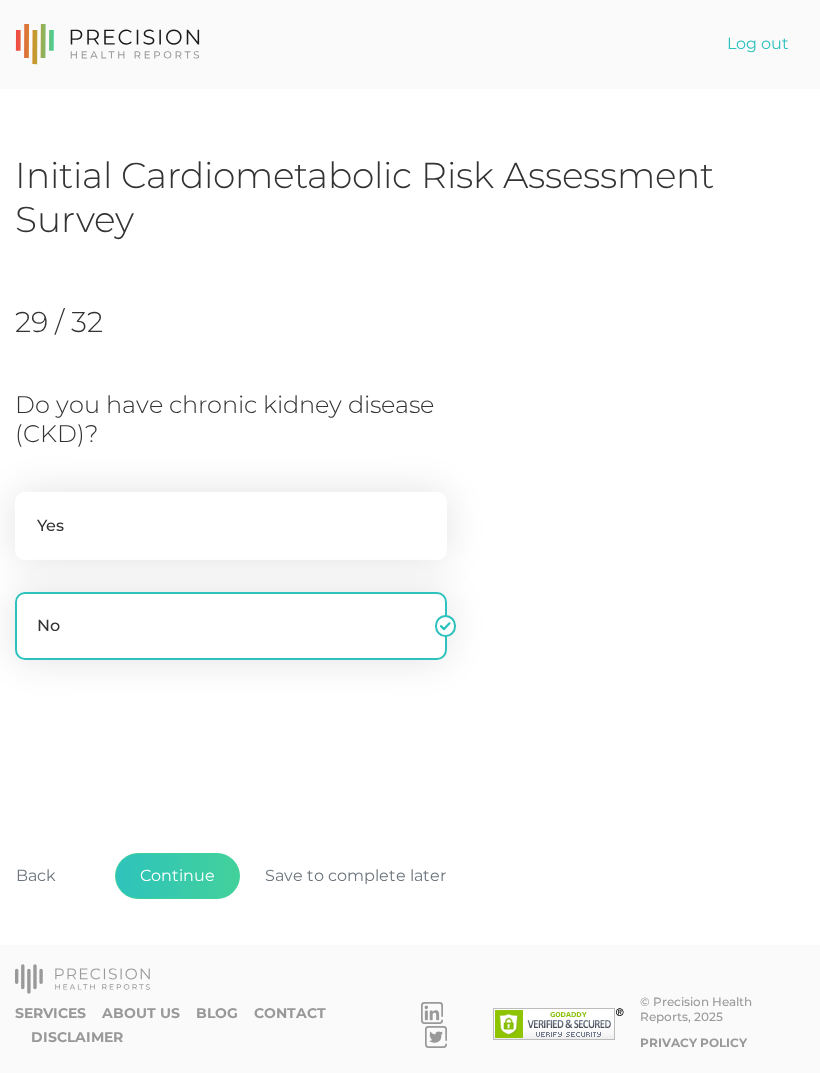 click on "Continue" at bounding box center (177, 876) 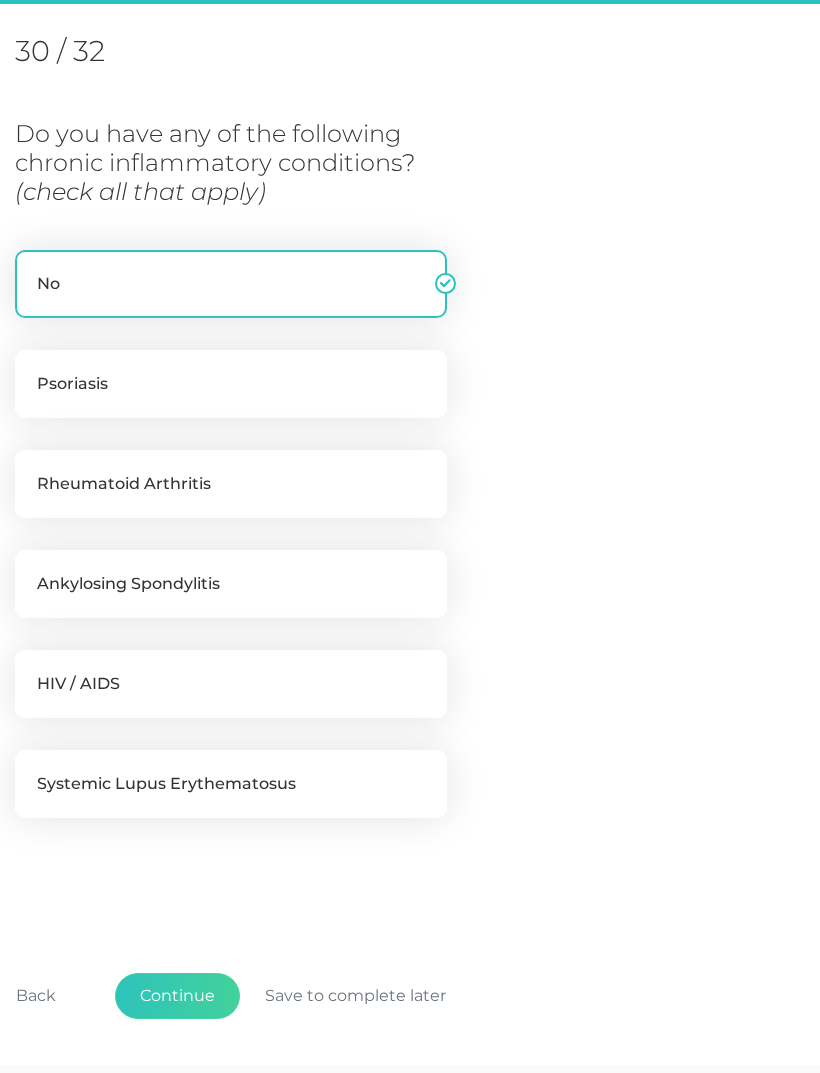 scroll, scrollTop: 273, scrollLeft: 0, axis: vertical 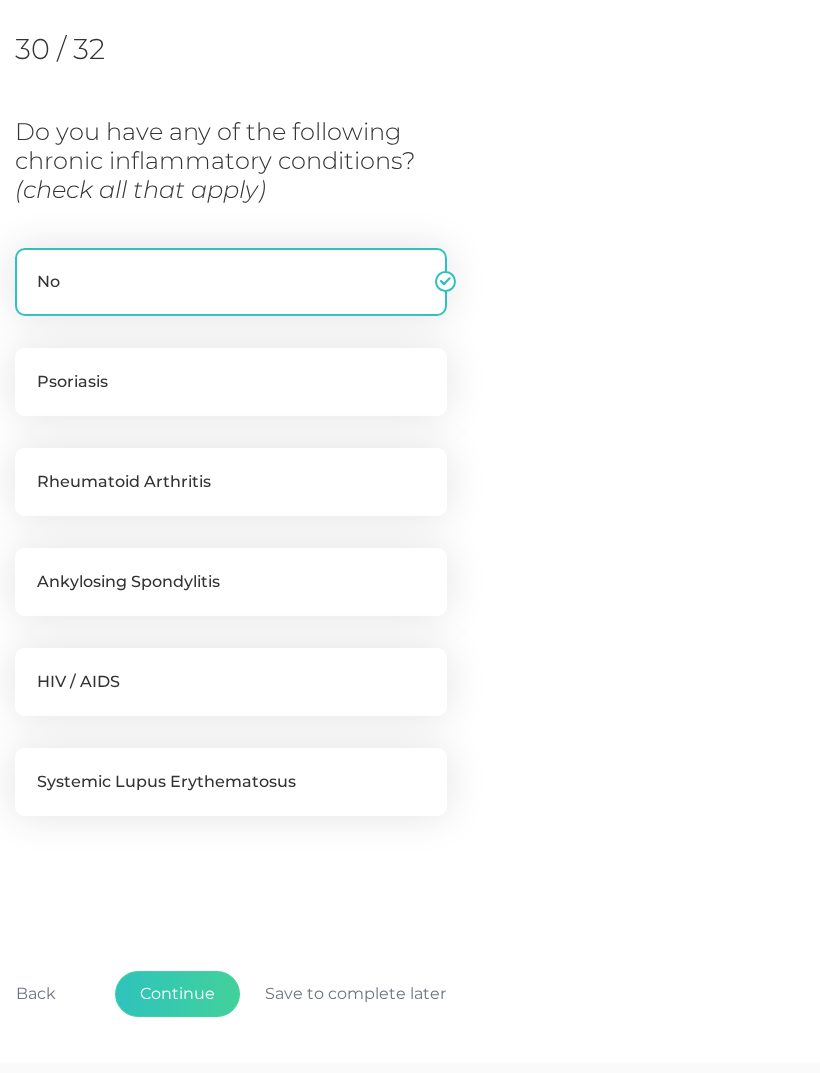 click on "Continue" at bounding box center [177, 994] 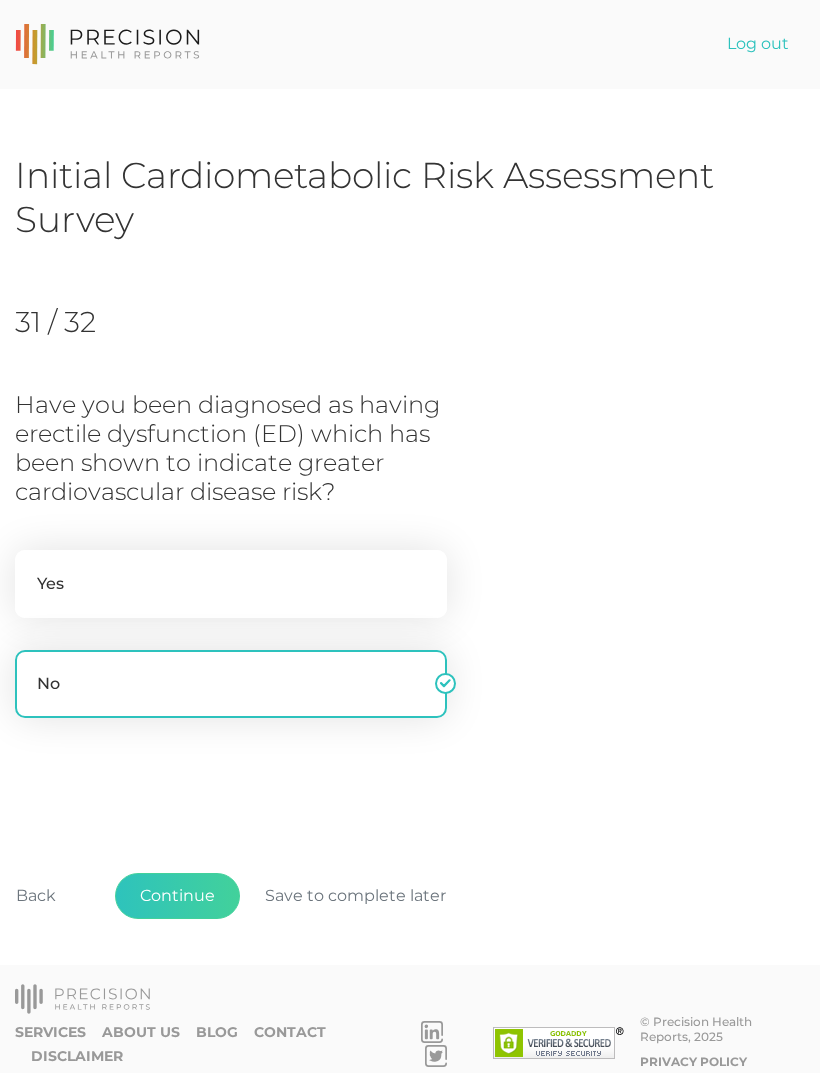 click on "Continue" at bounding box center (177, 896) 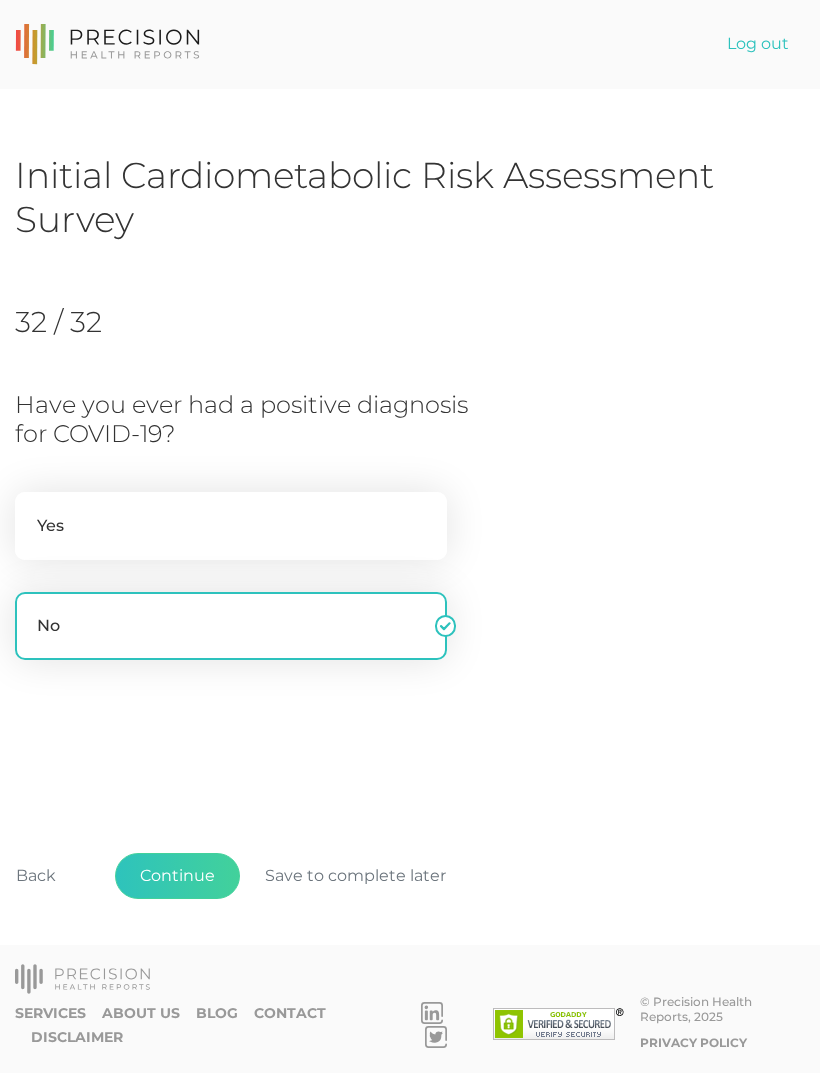click on "Yes" at bounding box center [231, 526] 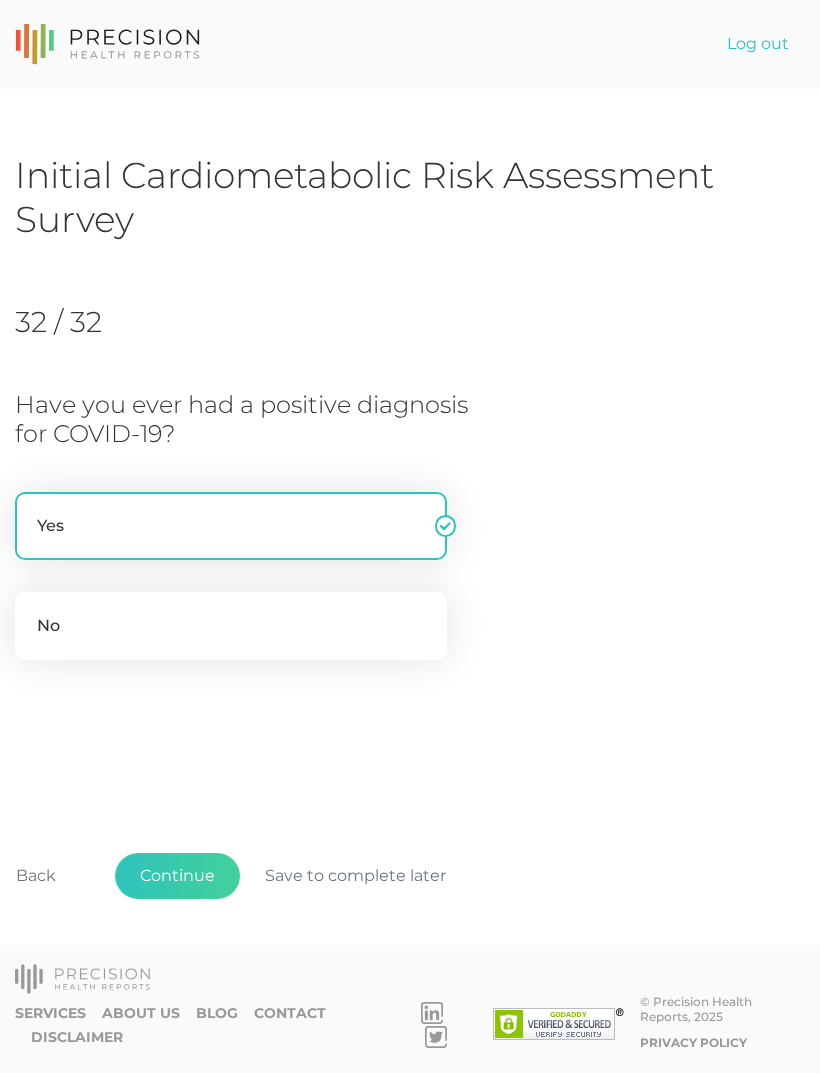 click on "Continue" at bounding box center [177, 876] 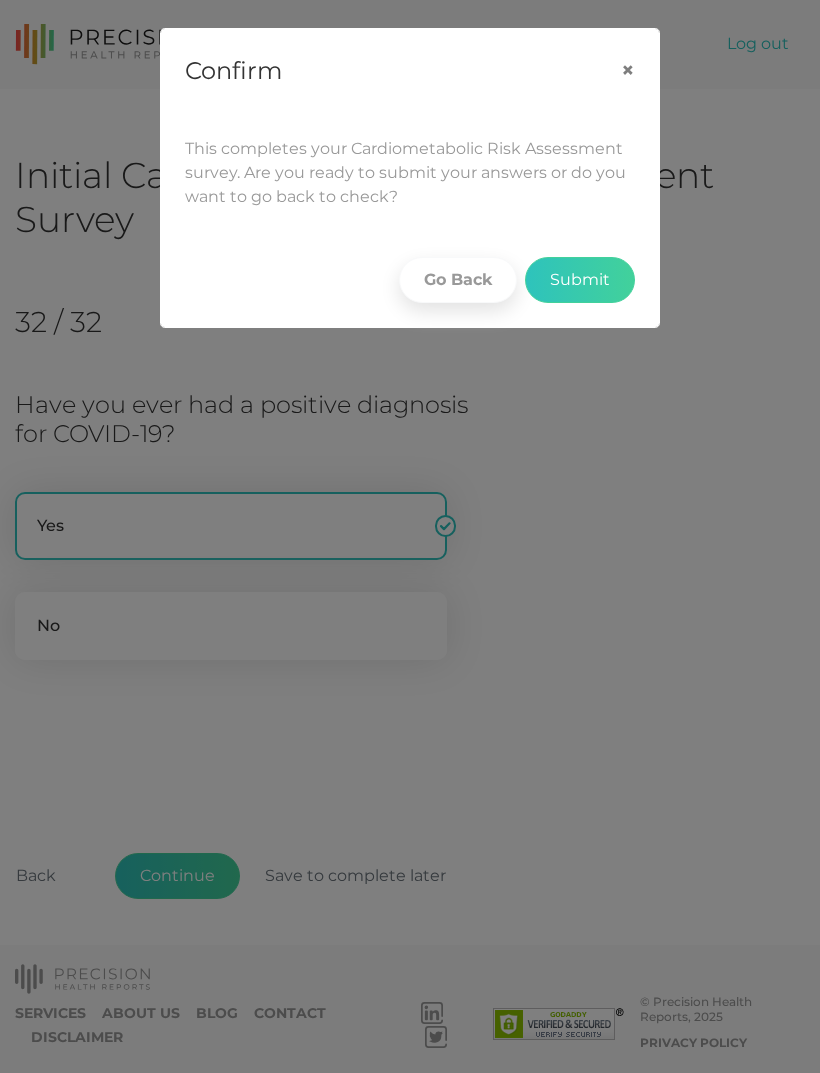 click on "Submit" at bounding box center (580, 280) 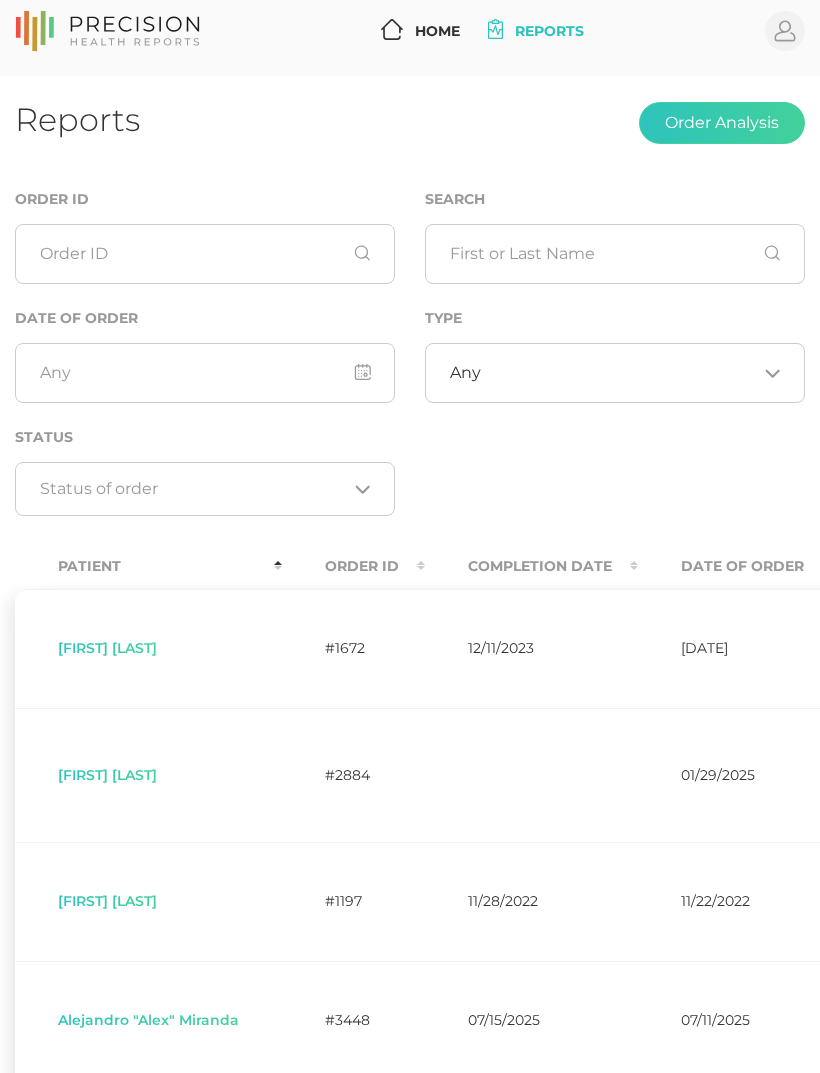 scroll, scrollTop: 0, scrollLeft: 0, axis: both 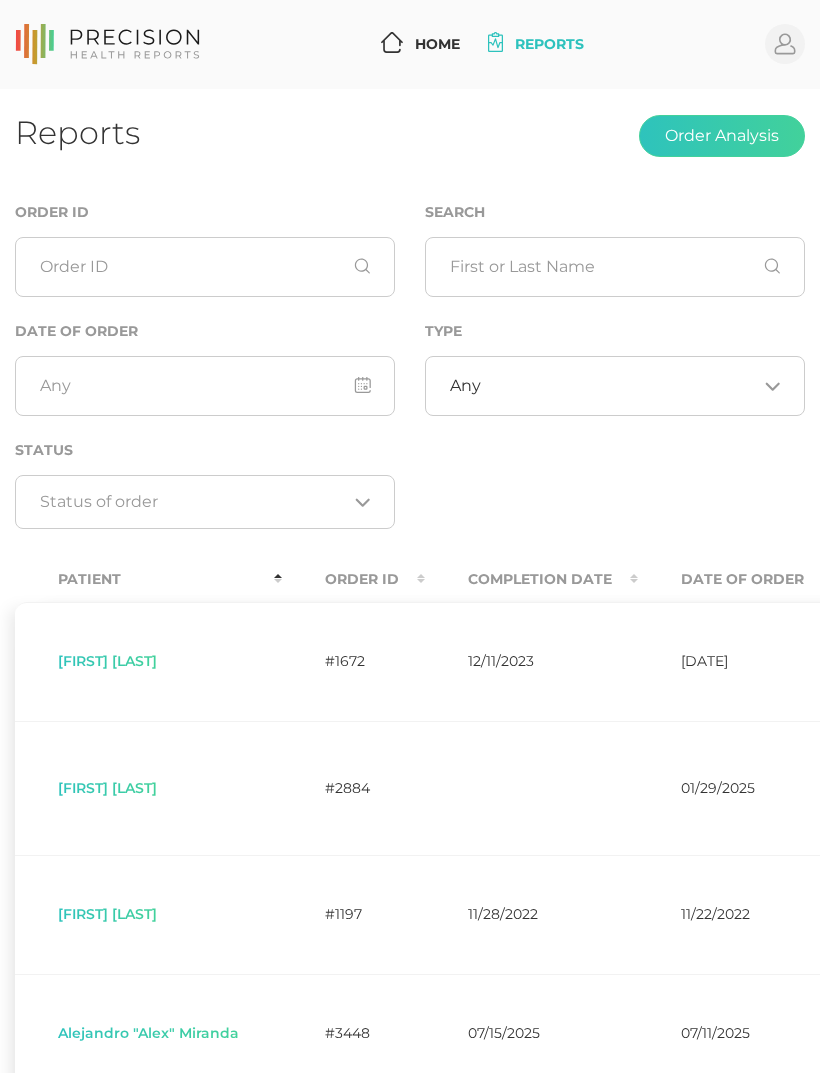click on "Order Analysis" at bounding box center [722, 136] 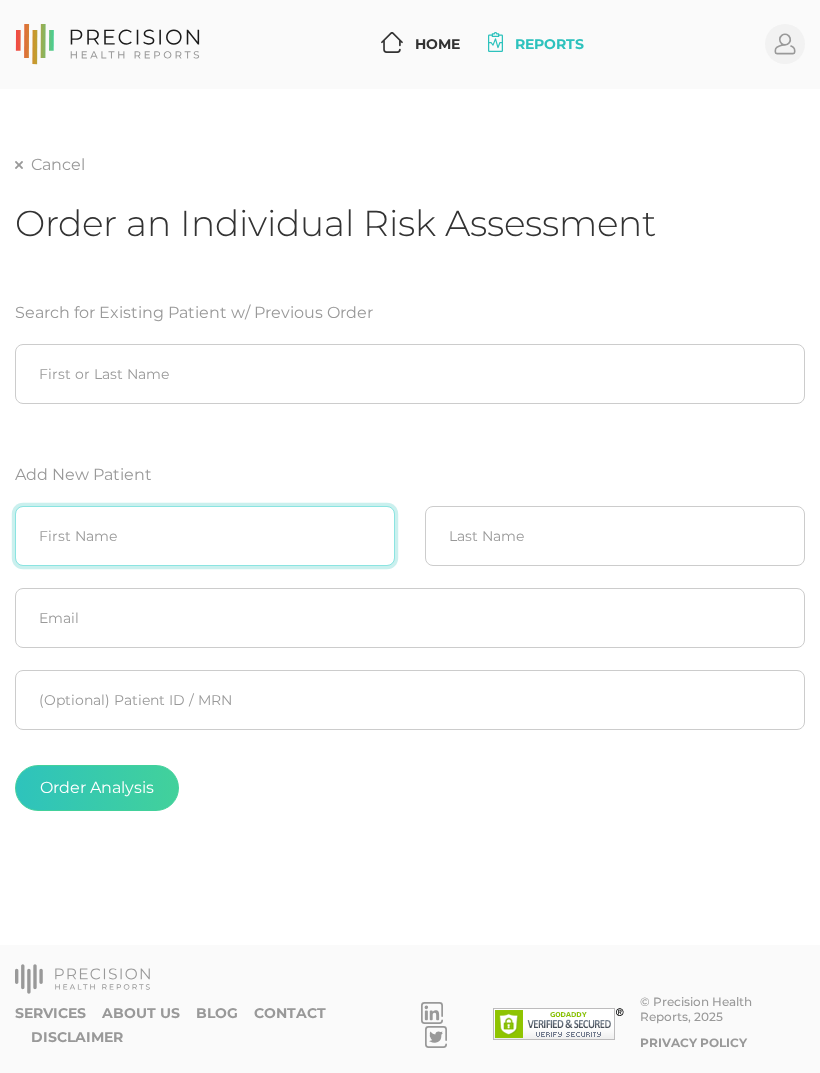 click at bounding box center (205, 536) 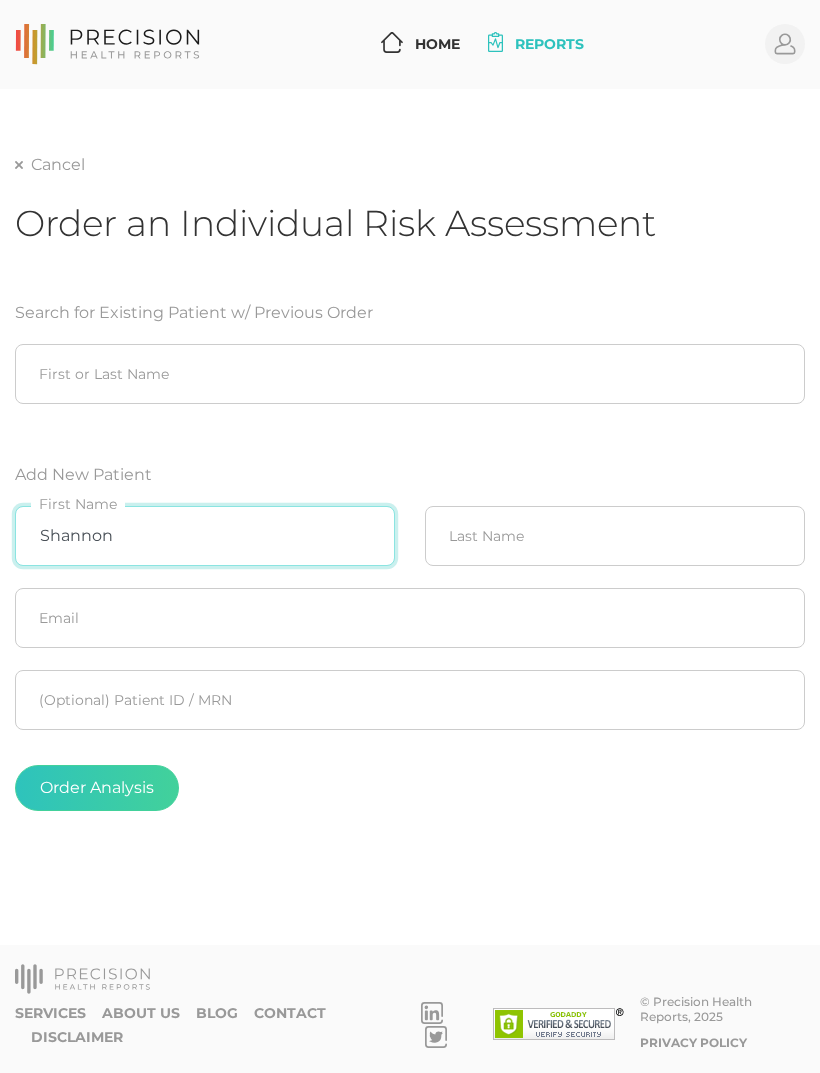 type on "Shannon" 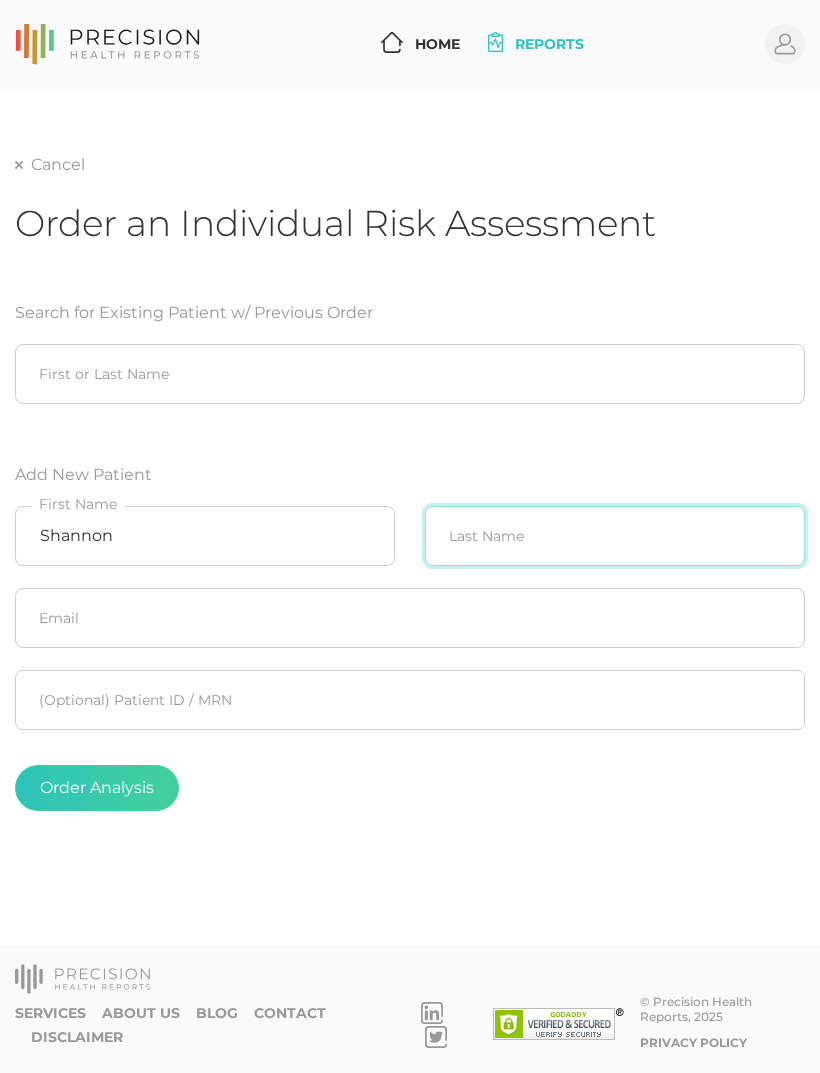 click at bounding box center [615, 536] 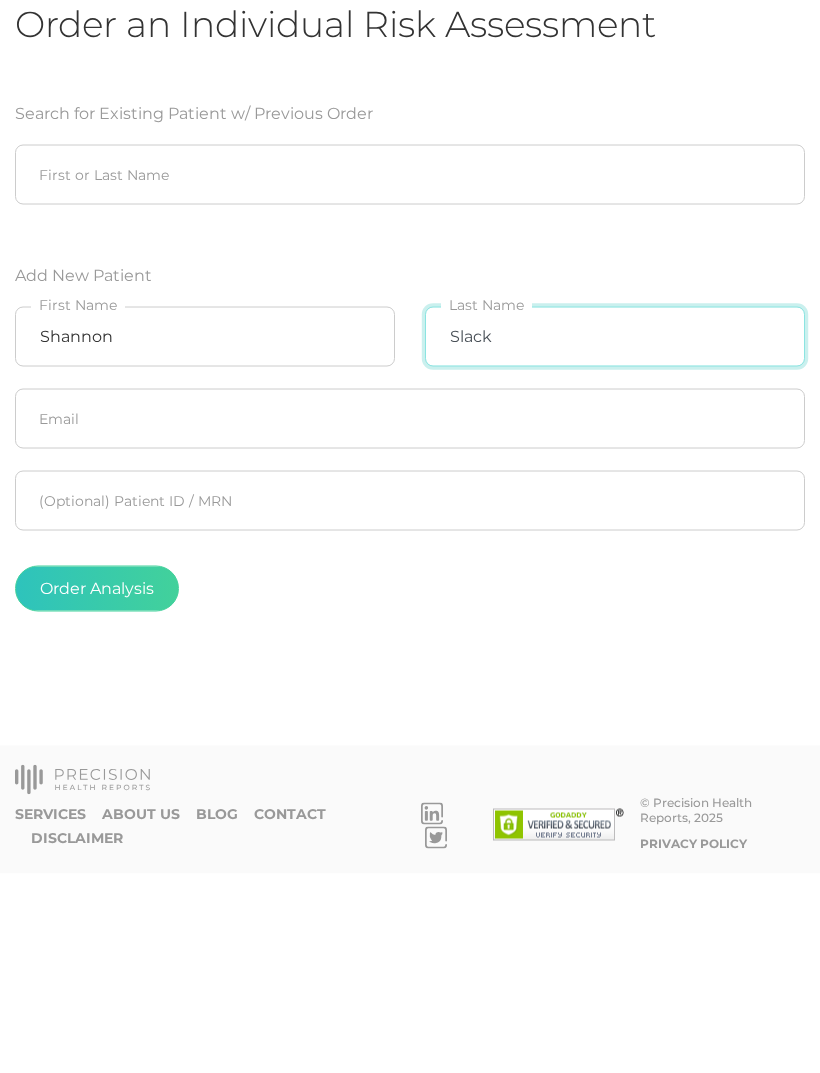type on "Slack" 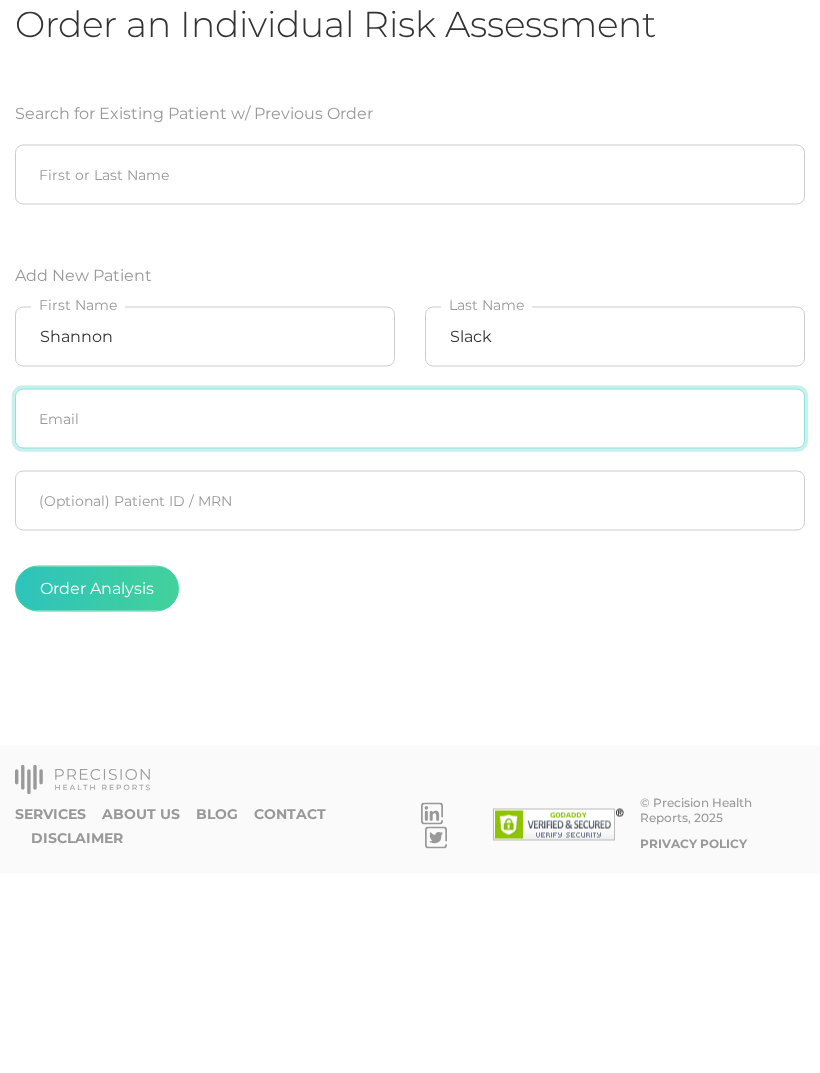 click at bounding box center (410, 618) 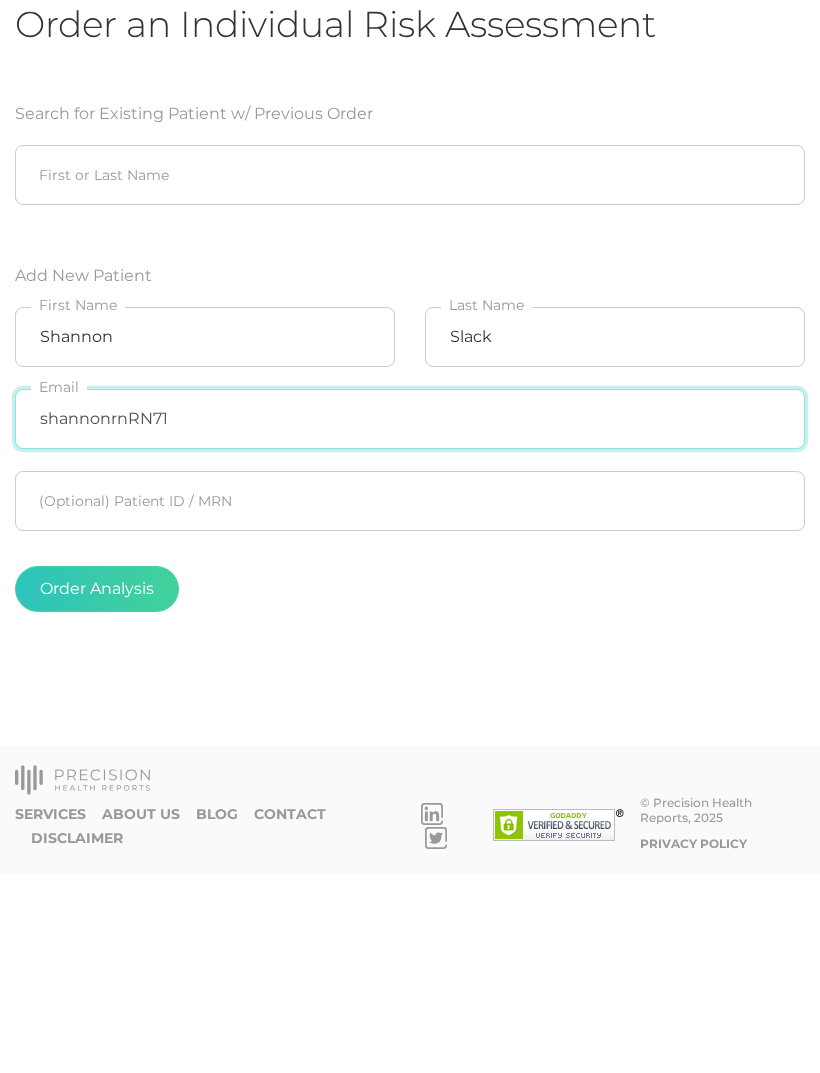 type on "shannonrnRN71@" 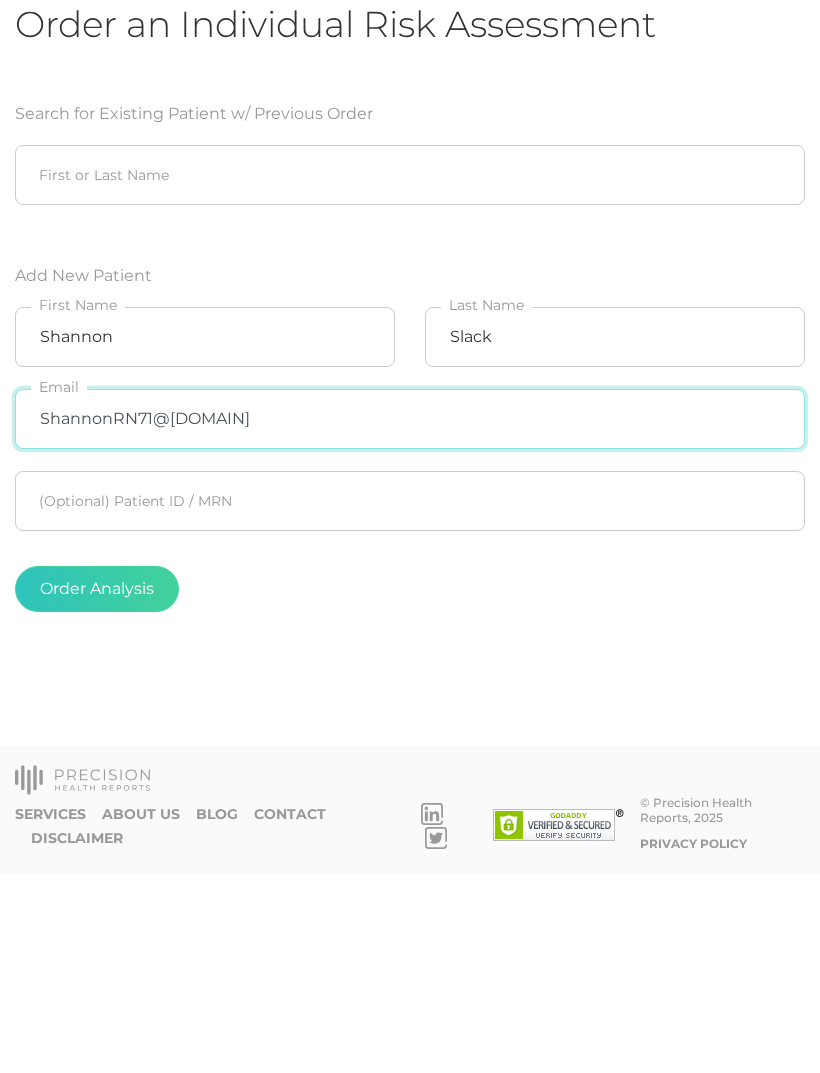 type on "ShannonRN71@yahoo.com" 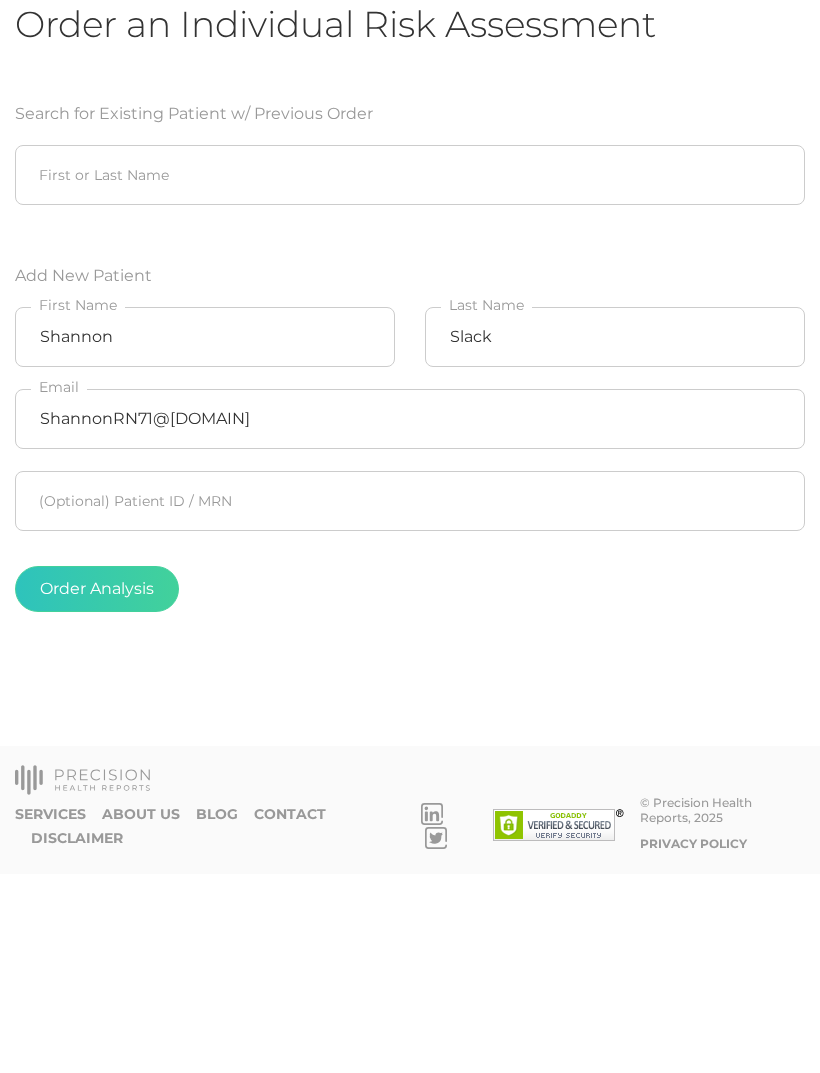 click on "Order Analysis" at bounding box center (97, 788) 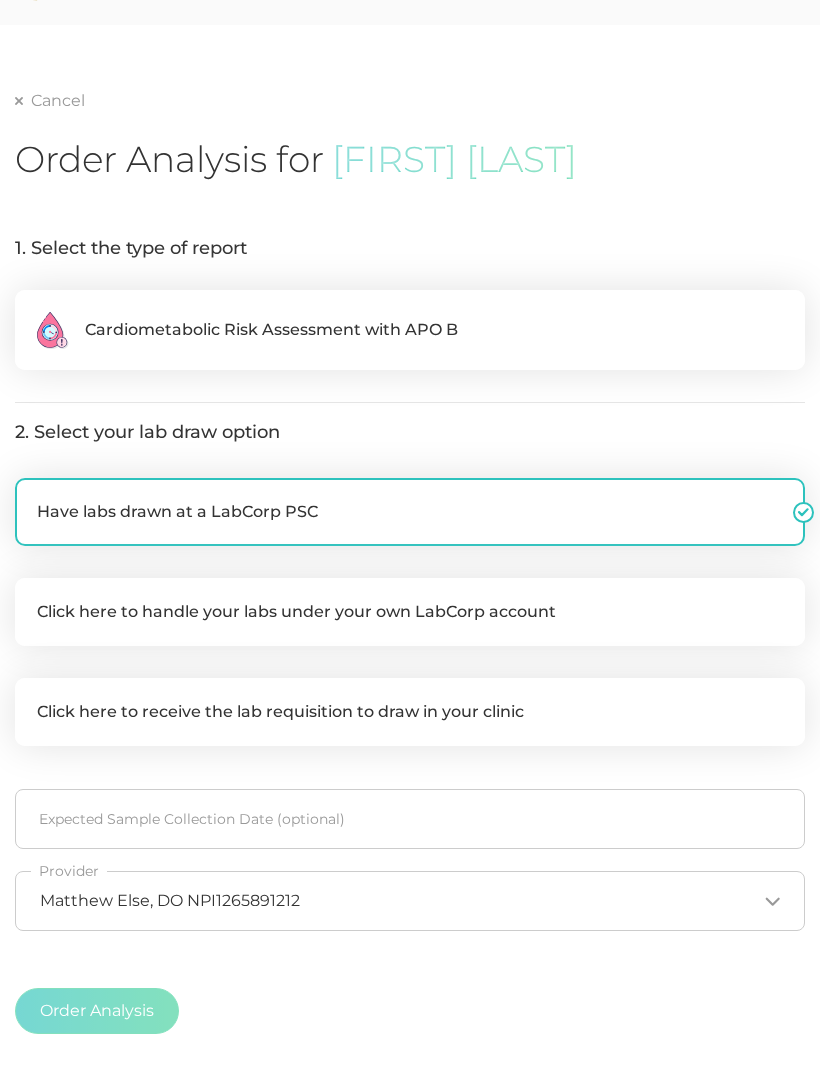 click on ".cls-2{fill:#fa759e}.cls-4{fill:#ffd7e5}.cls-8{fill:#3a2c60}
Cardiometabolic Risk Assessment with APO B" at bounding box center [410, 330] 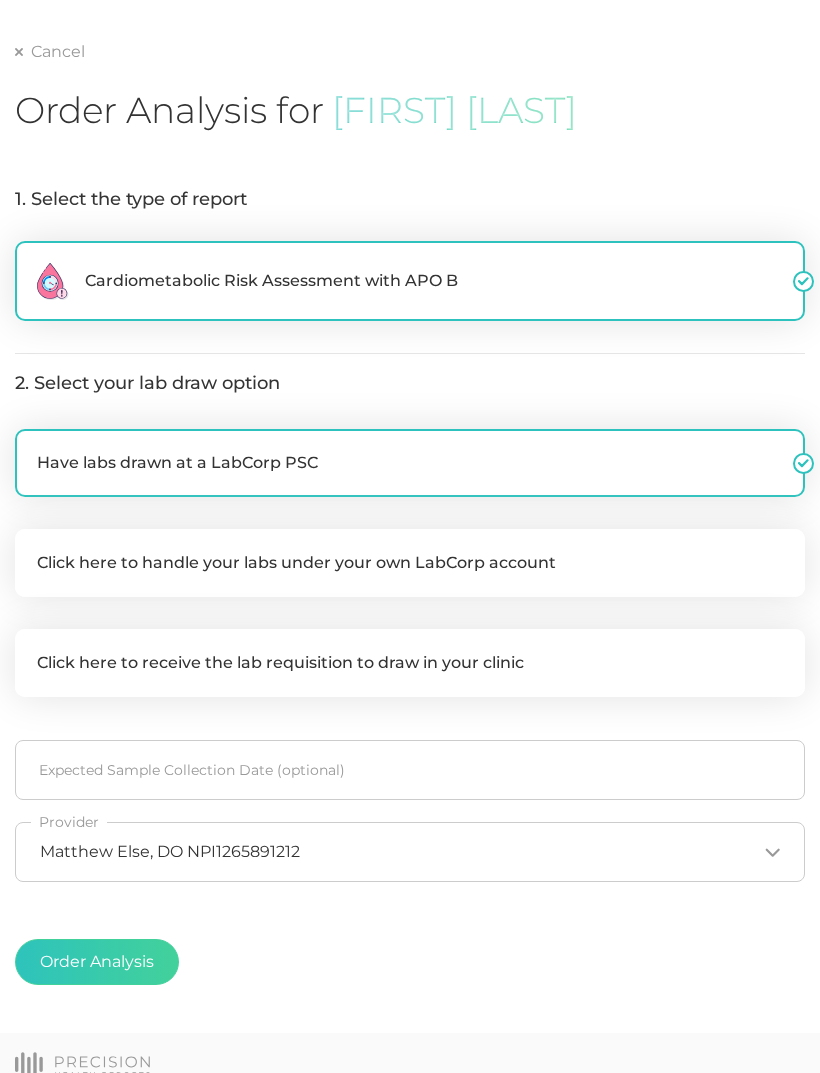 scroll, scrollTop: 117, scrollLeft: 0, axis: vertical 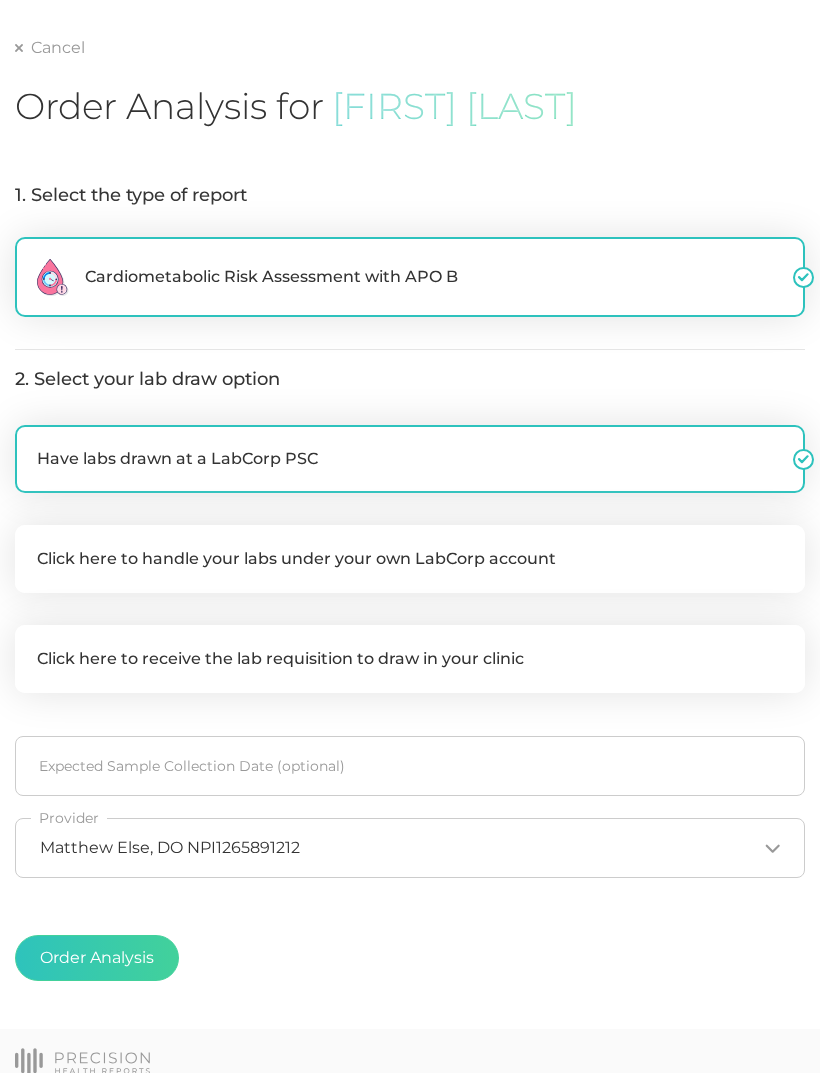 click on "Order Analysis" at bounding box center (97, 958) 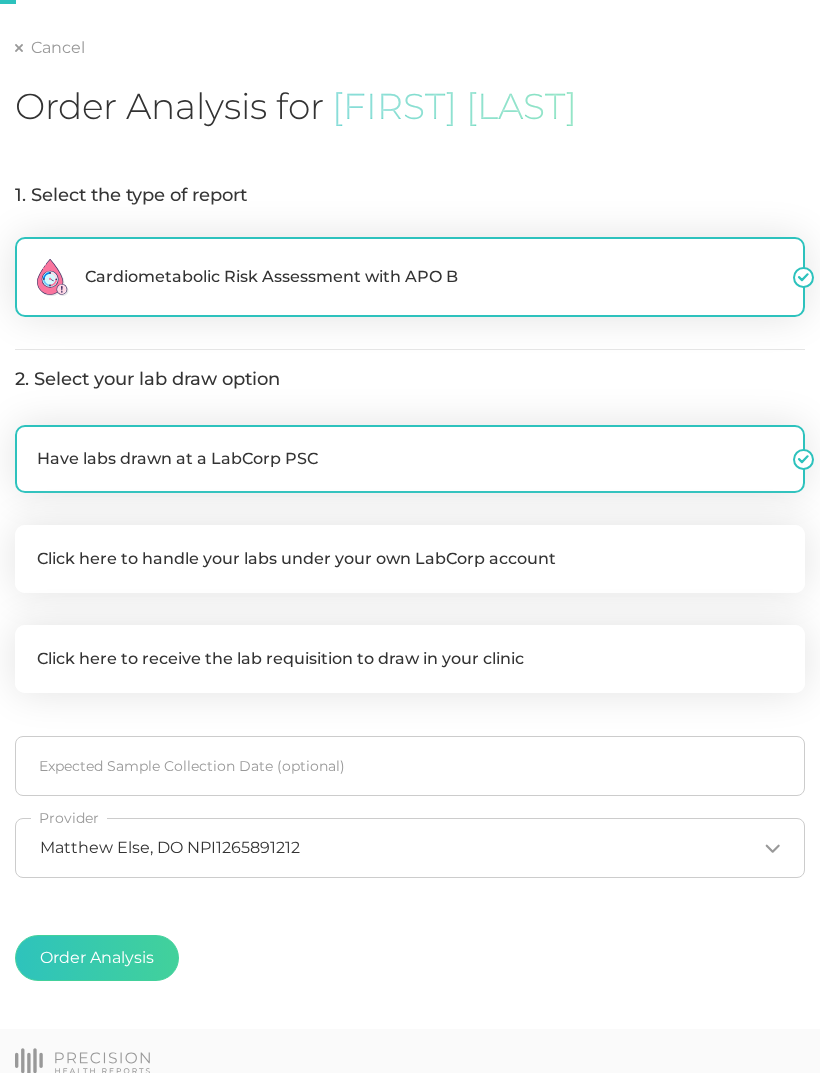 radio on "false" 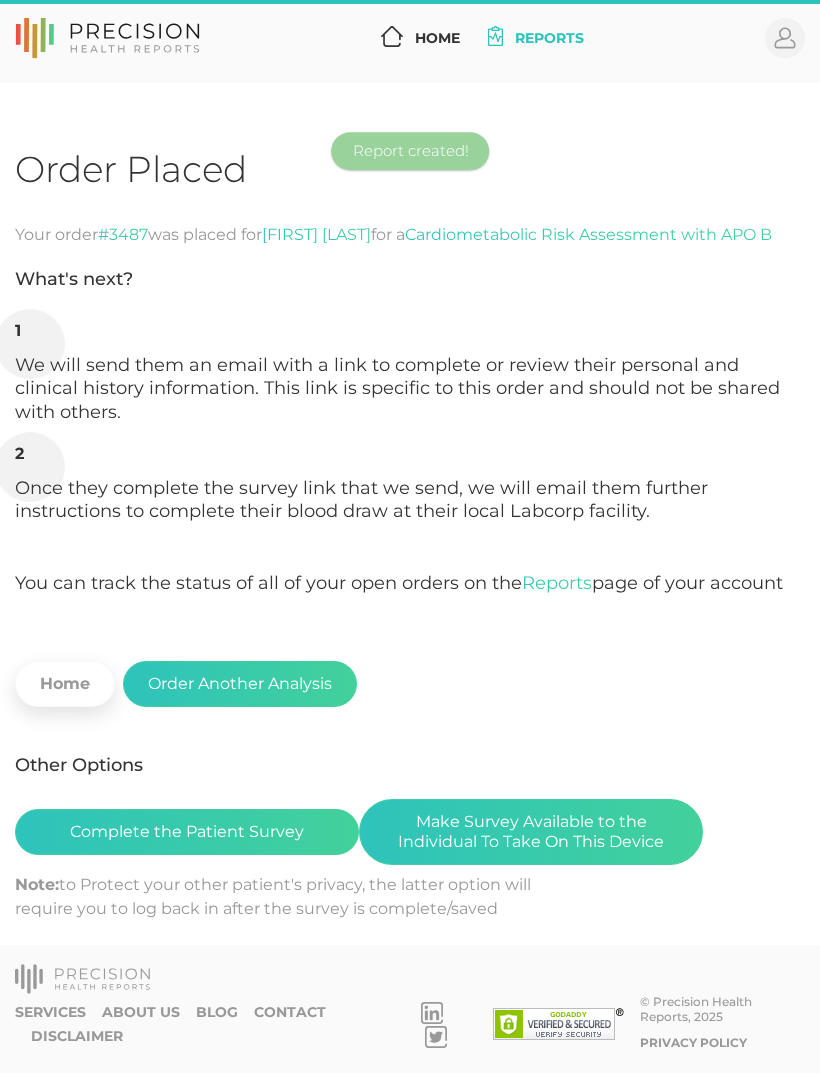 scroll, scrollTop: 0, scrollLeft: 0, axis: both 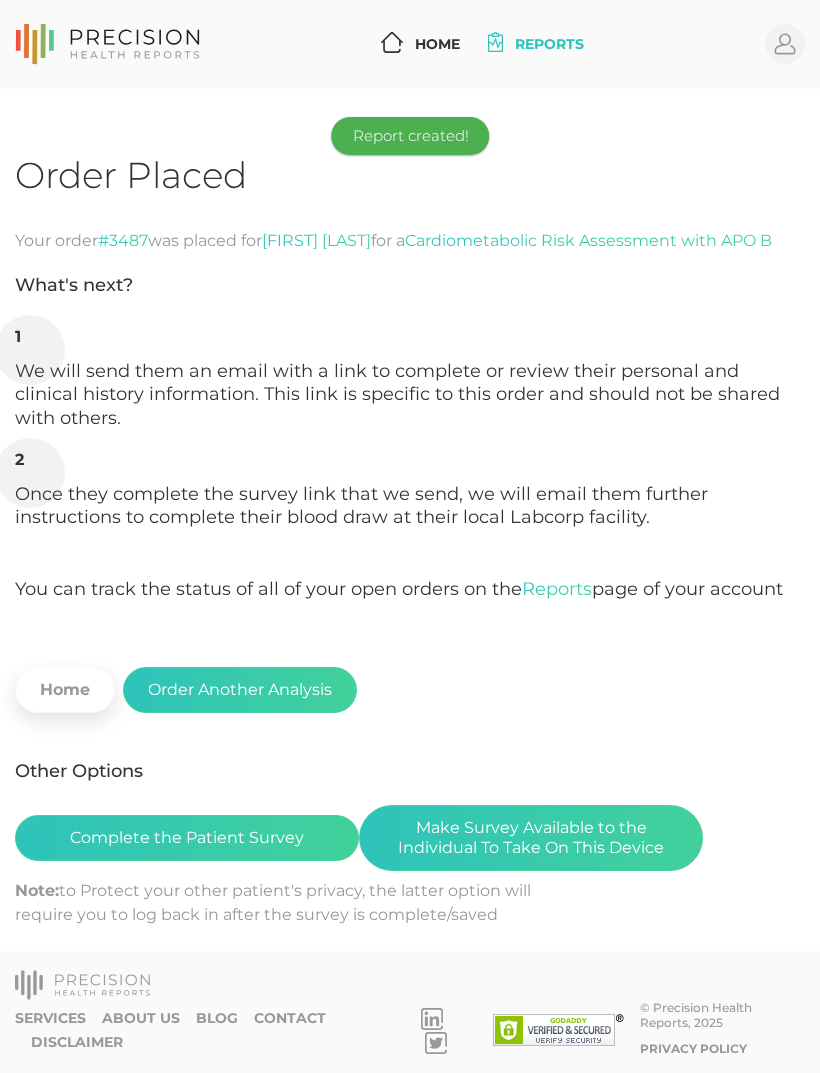 click on "Complete the Patient Survey" at bounding box center (187, 838) 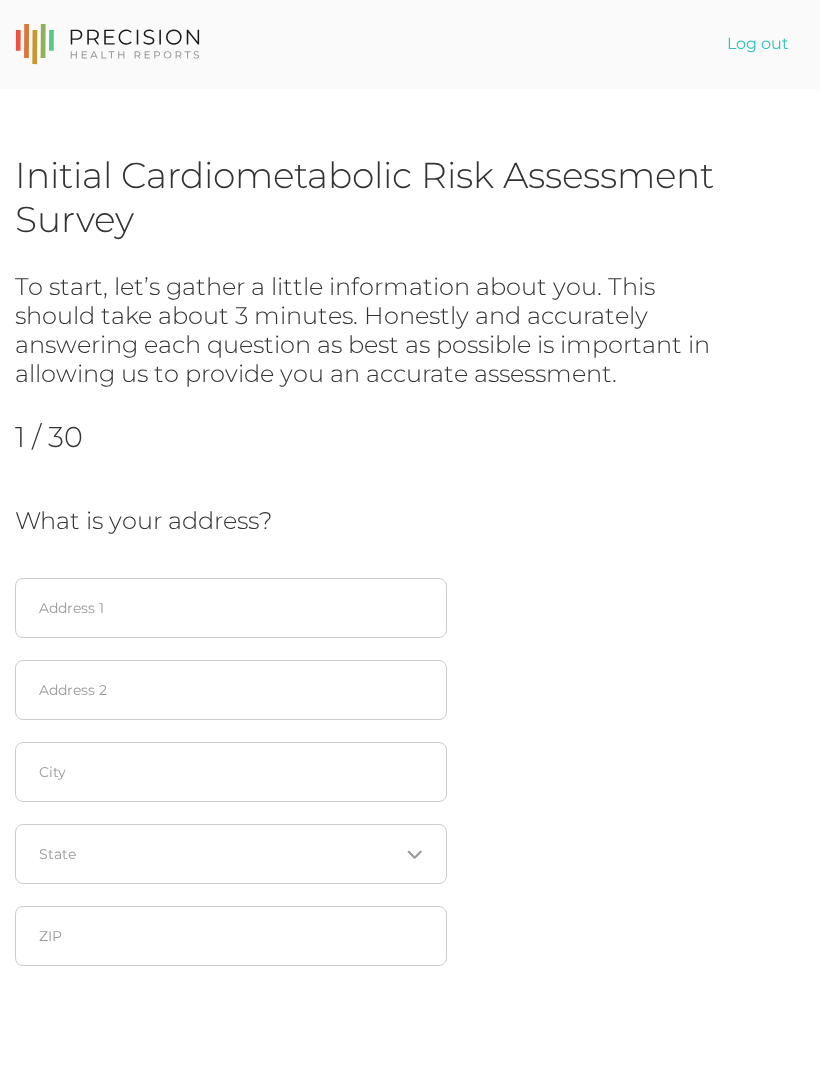 scroll, scrollTop: 0, scrollLeft: 0, axis: both 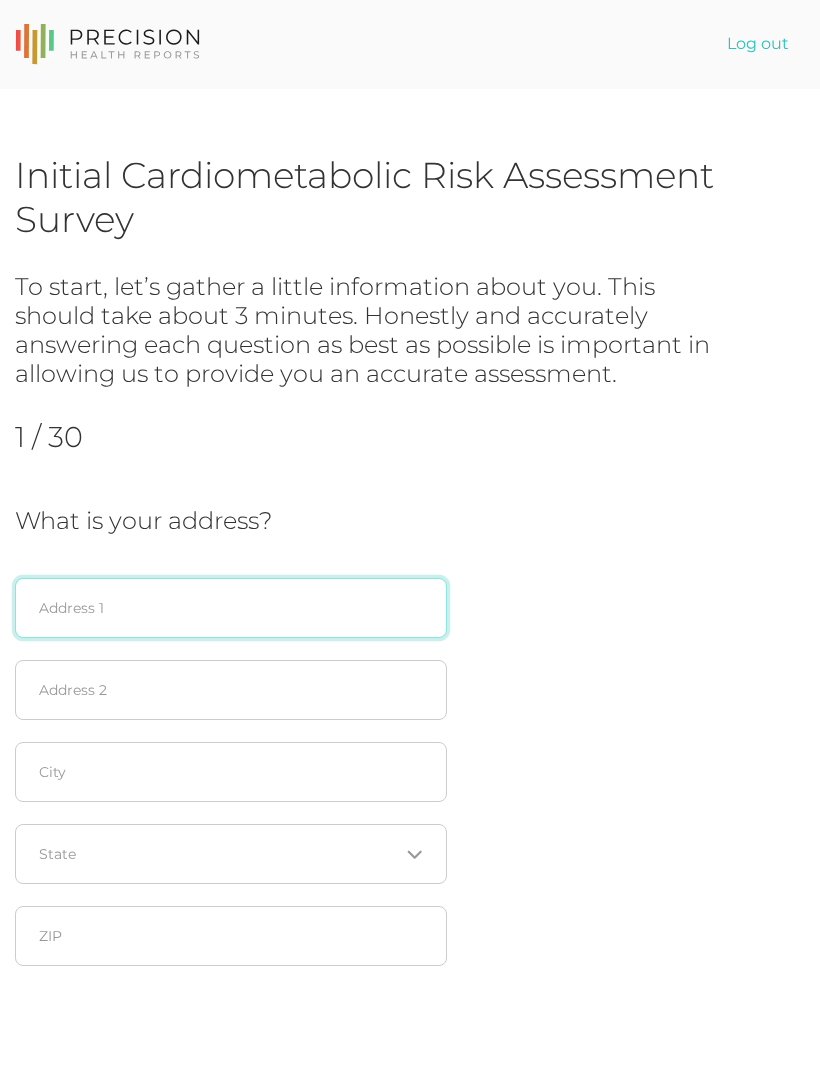 click at bounding box center (231, 608) 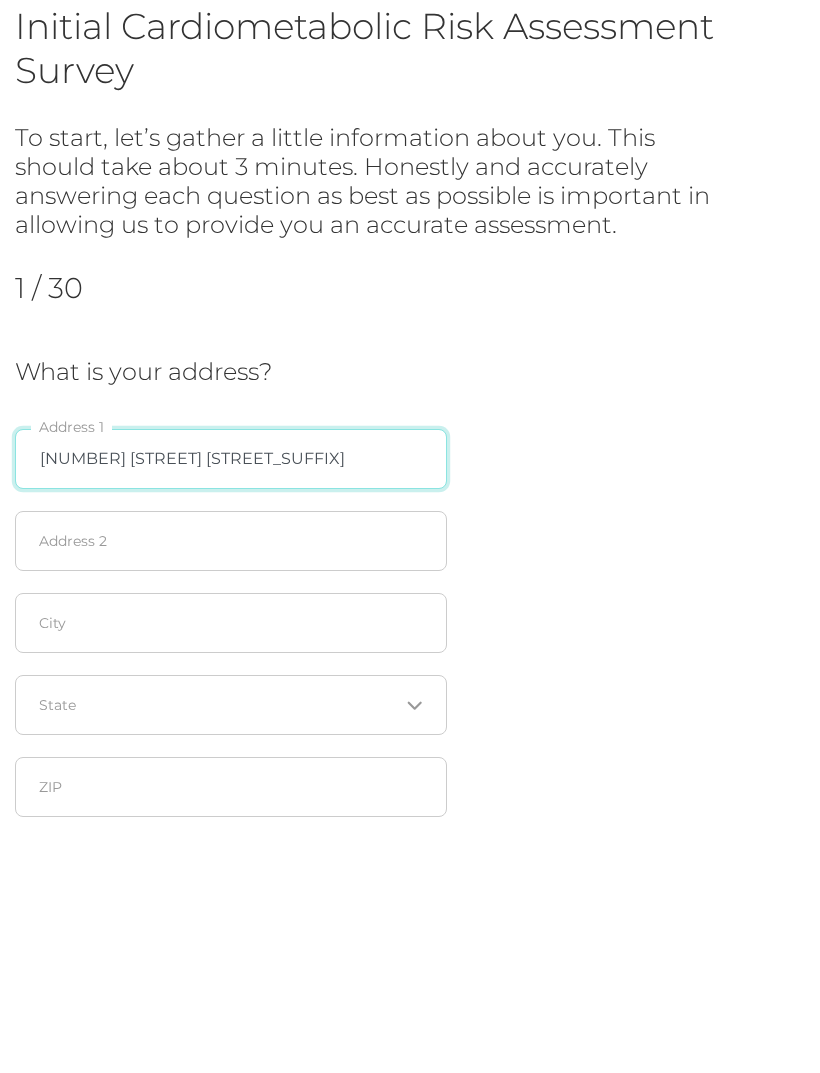 type on "26820 E 146th st s" 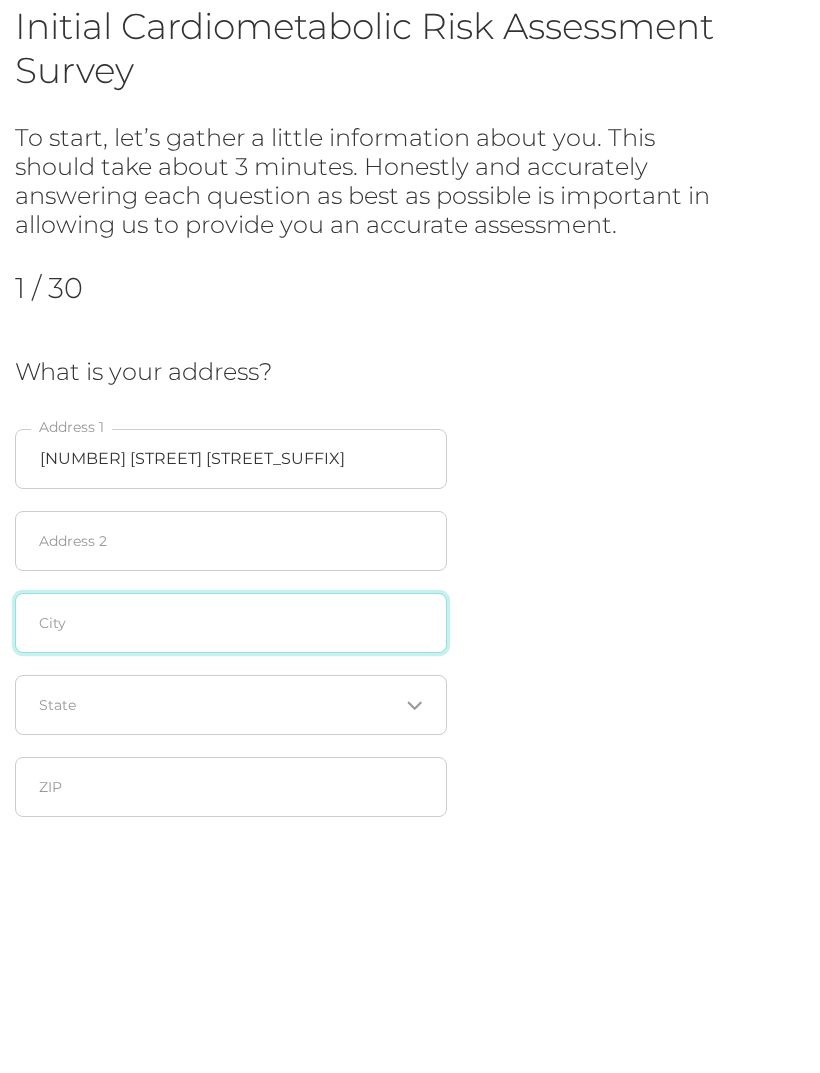 click at bounding box center (231, 772) 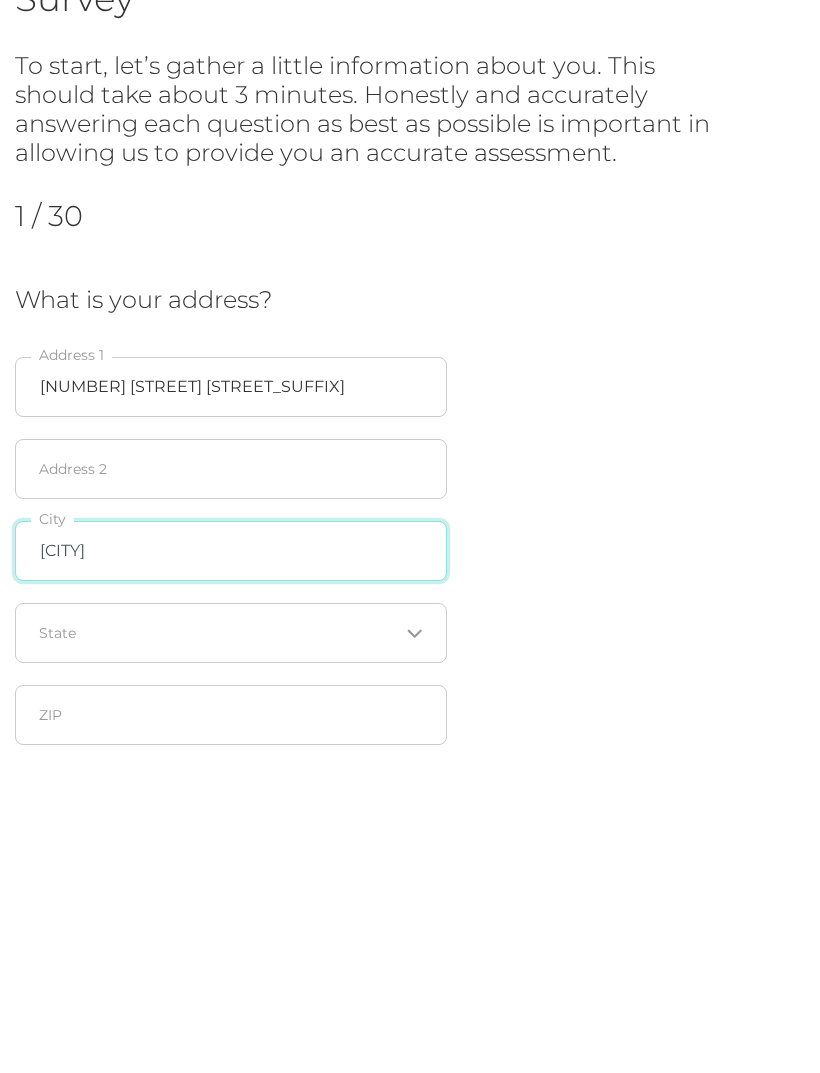 type on "[CITY]" 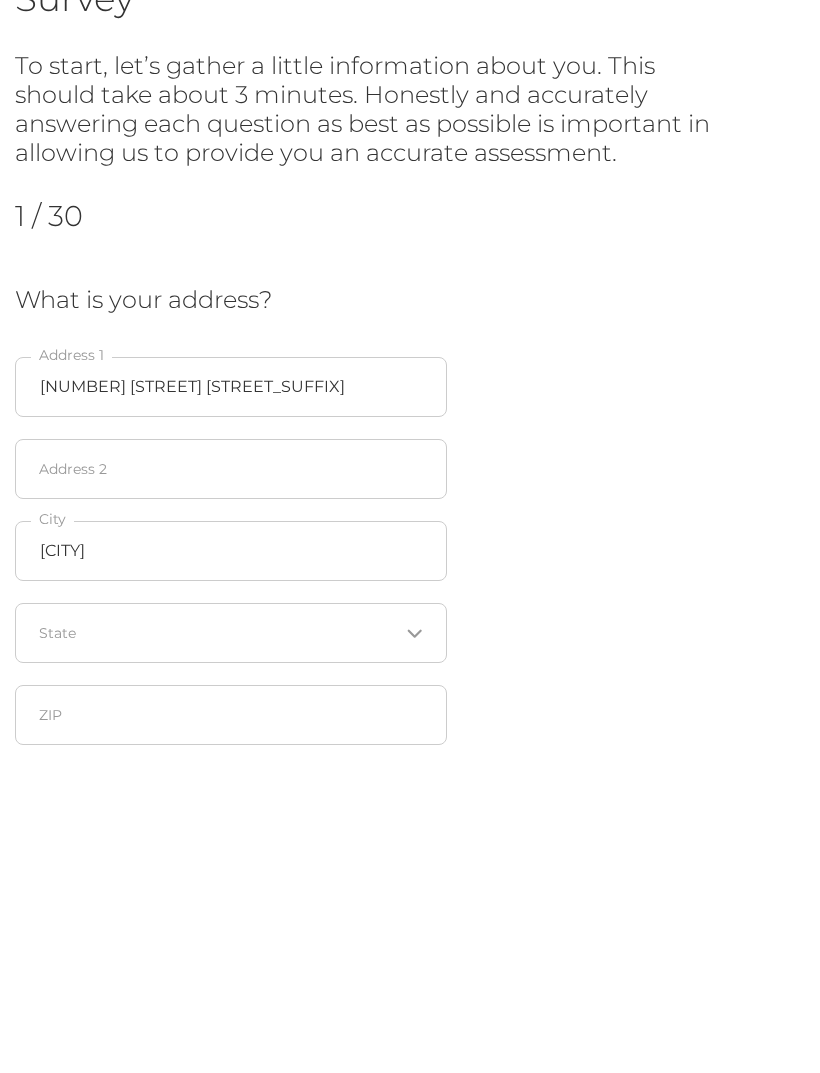 click at bounding box center (219, 854) 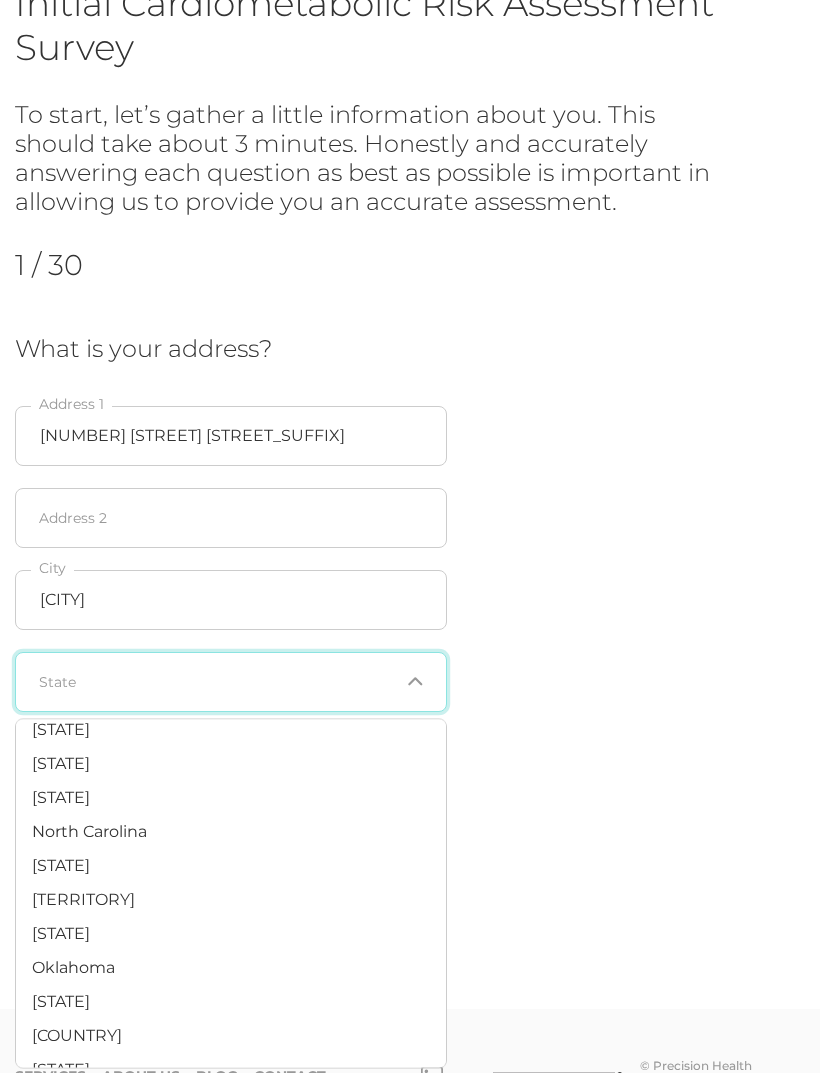 scroll, scrollTop: 1169, scrollLeft: 0, axis: vertical 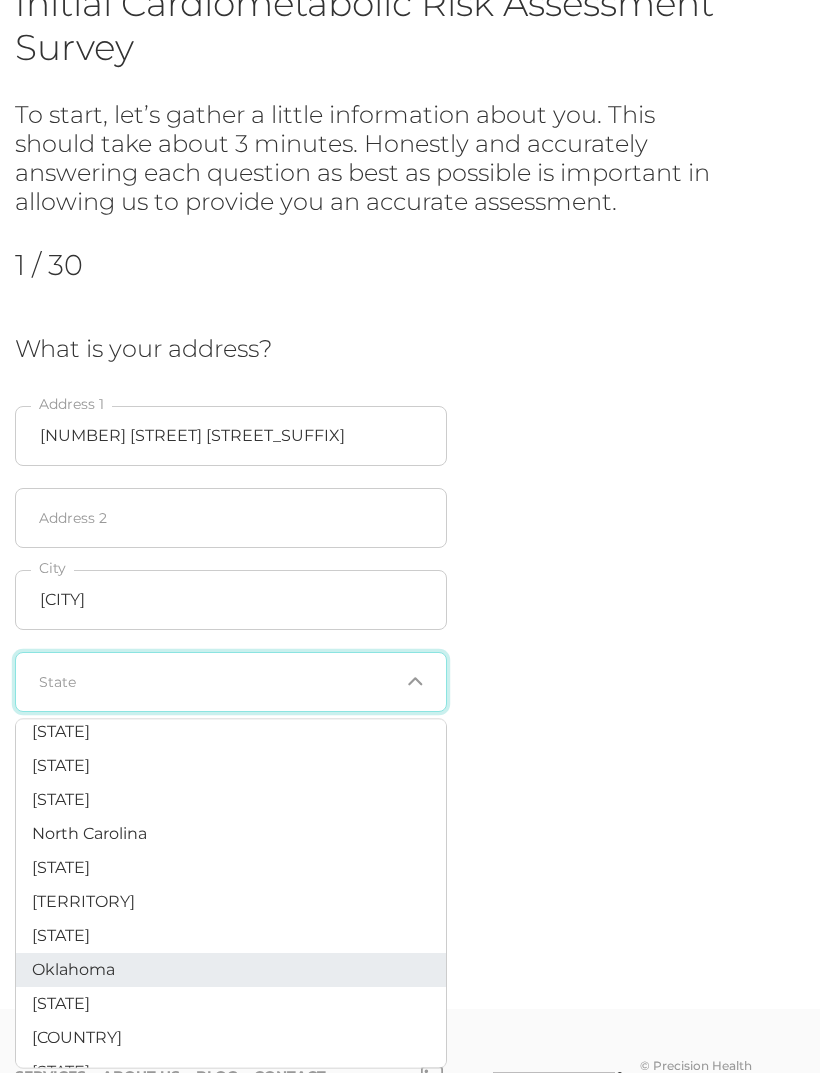 click on "Oklahoma" at bounding box center [73, 969] 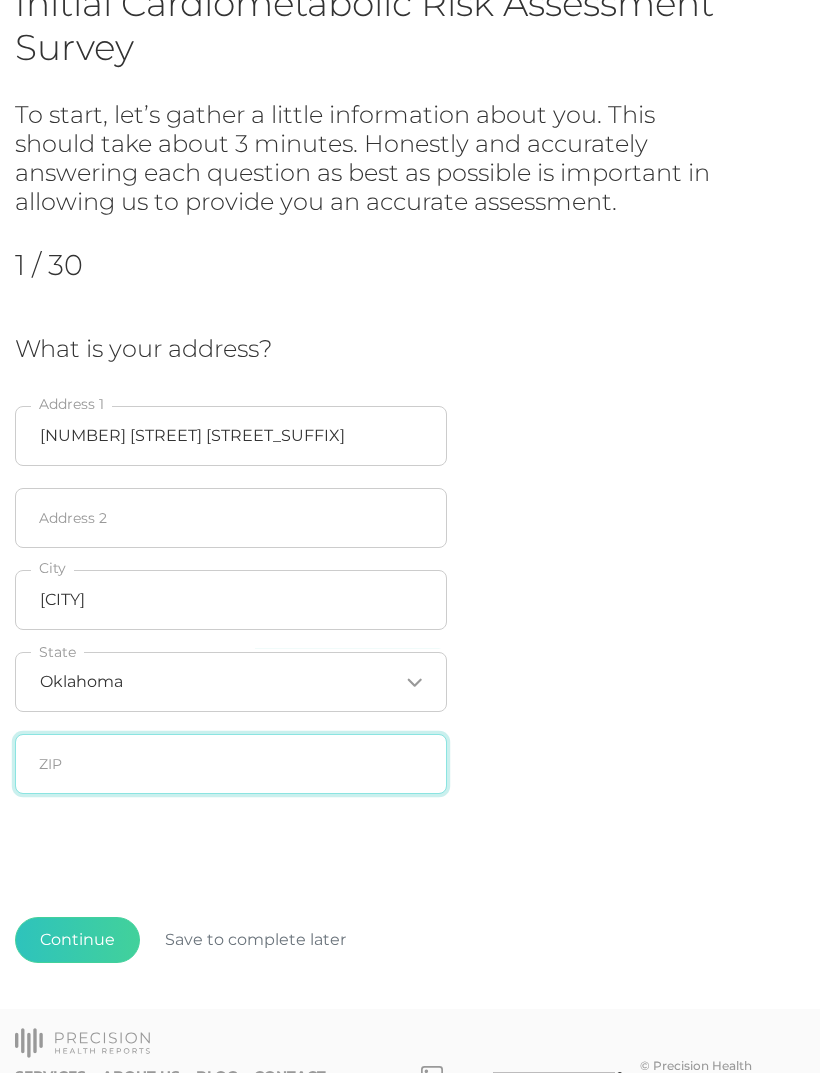 click at bounding box center [231, 764] 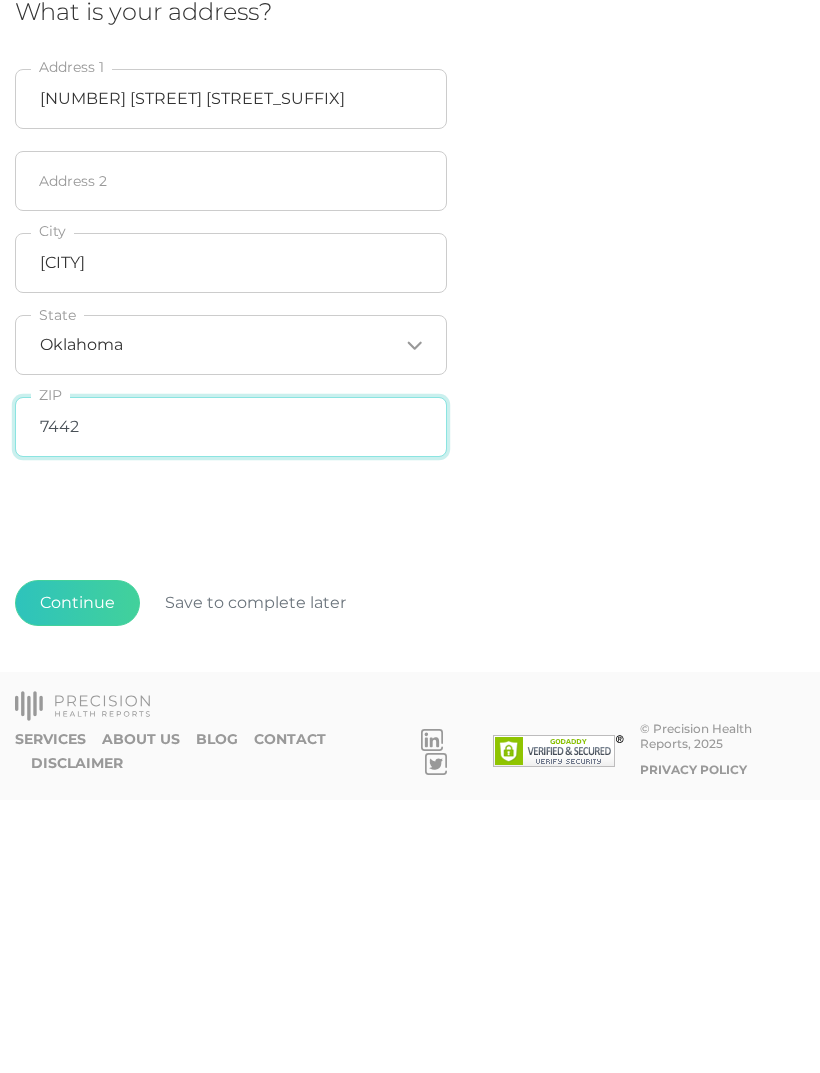 type on "74429" 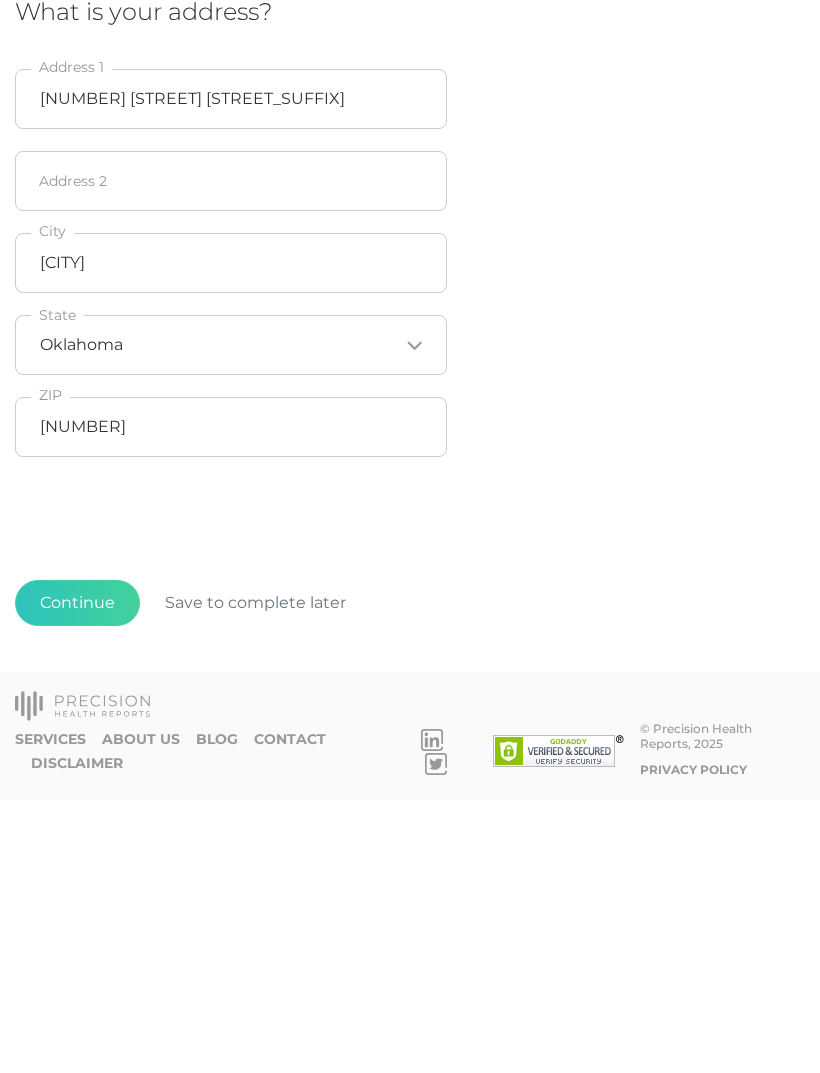 click on "Continue" at bounding box center [77, 876] 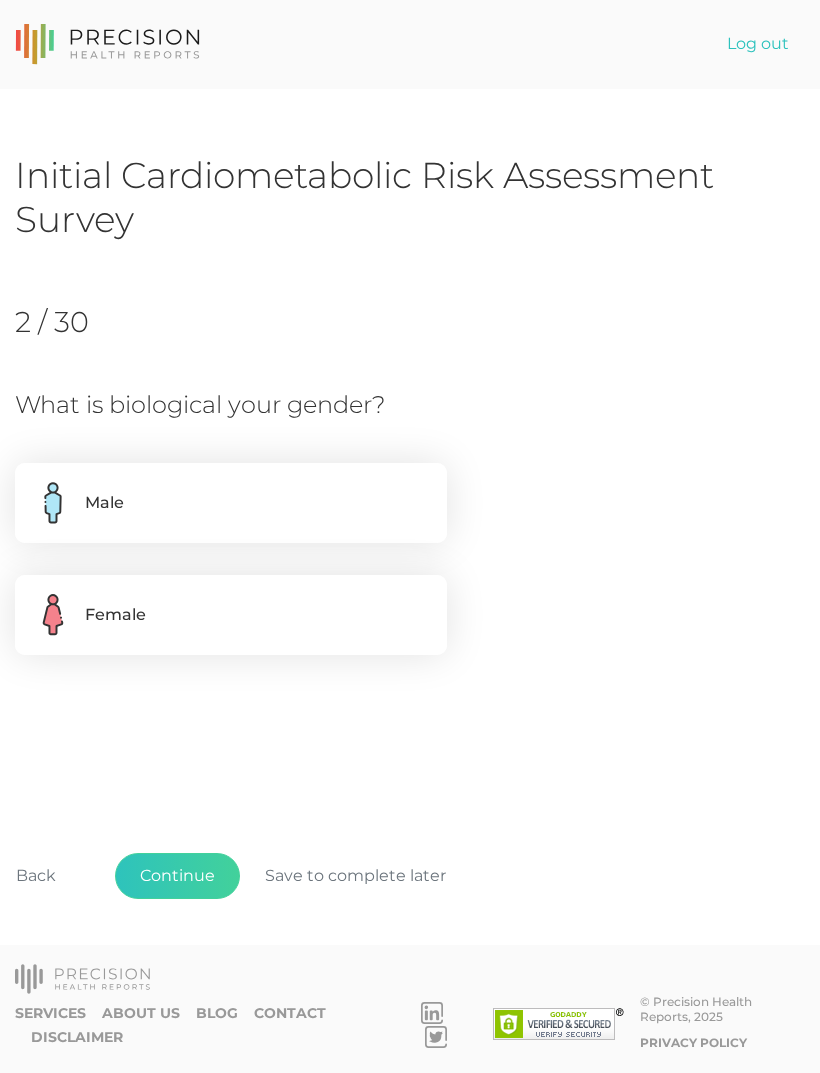 click on "Female" at bounding box center [231, 615] 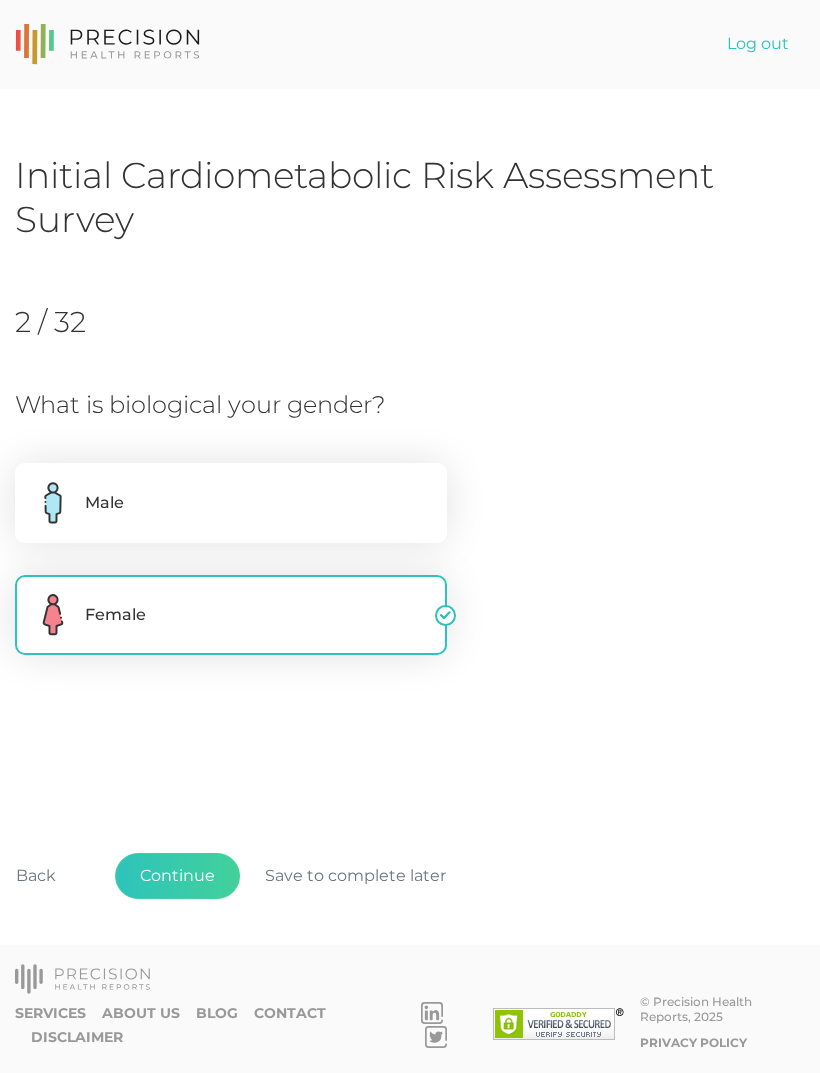 click on "Continue" at bounding box center [177, 876] 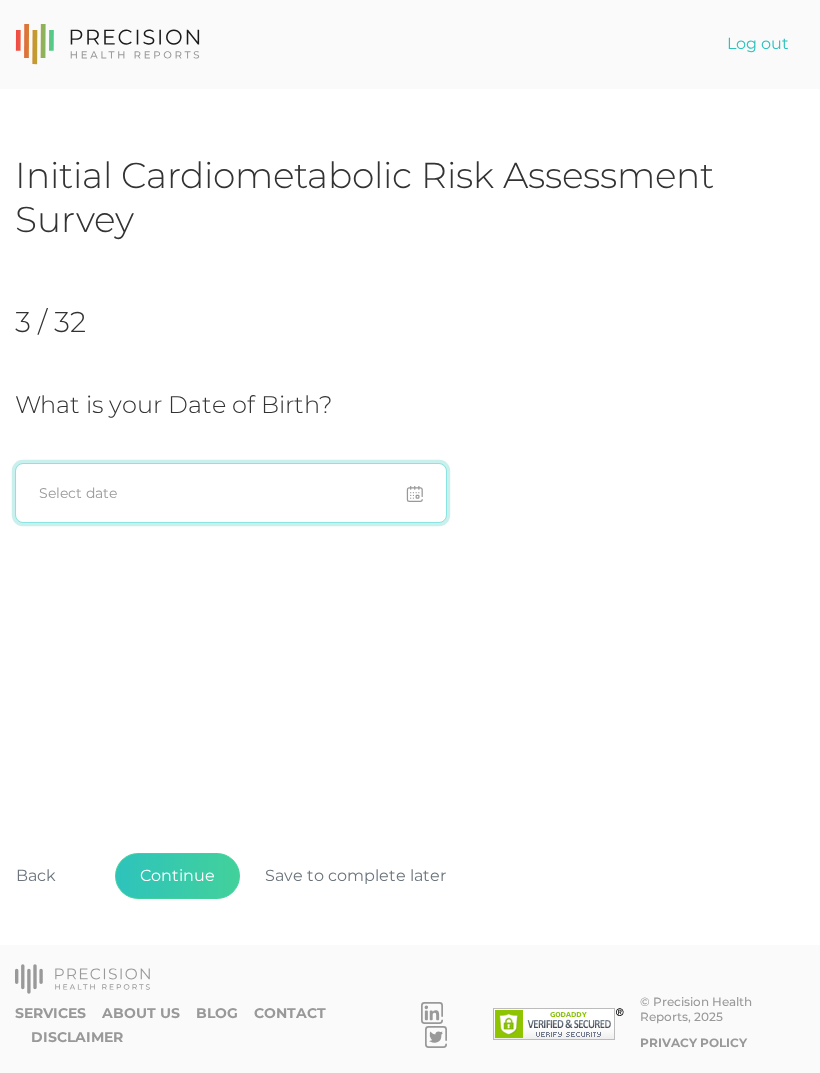 click at bounding box center [231, 493] 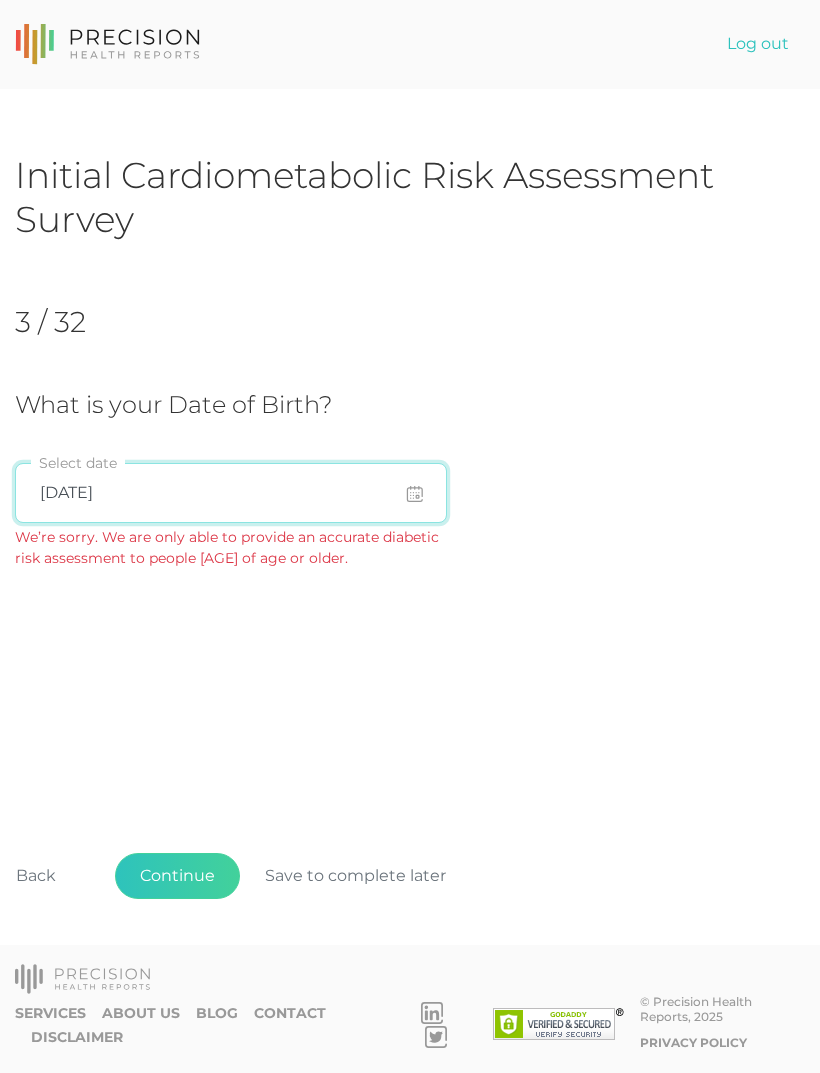 type on "06/22/1971" 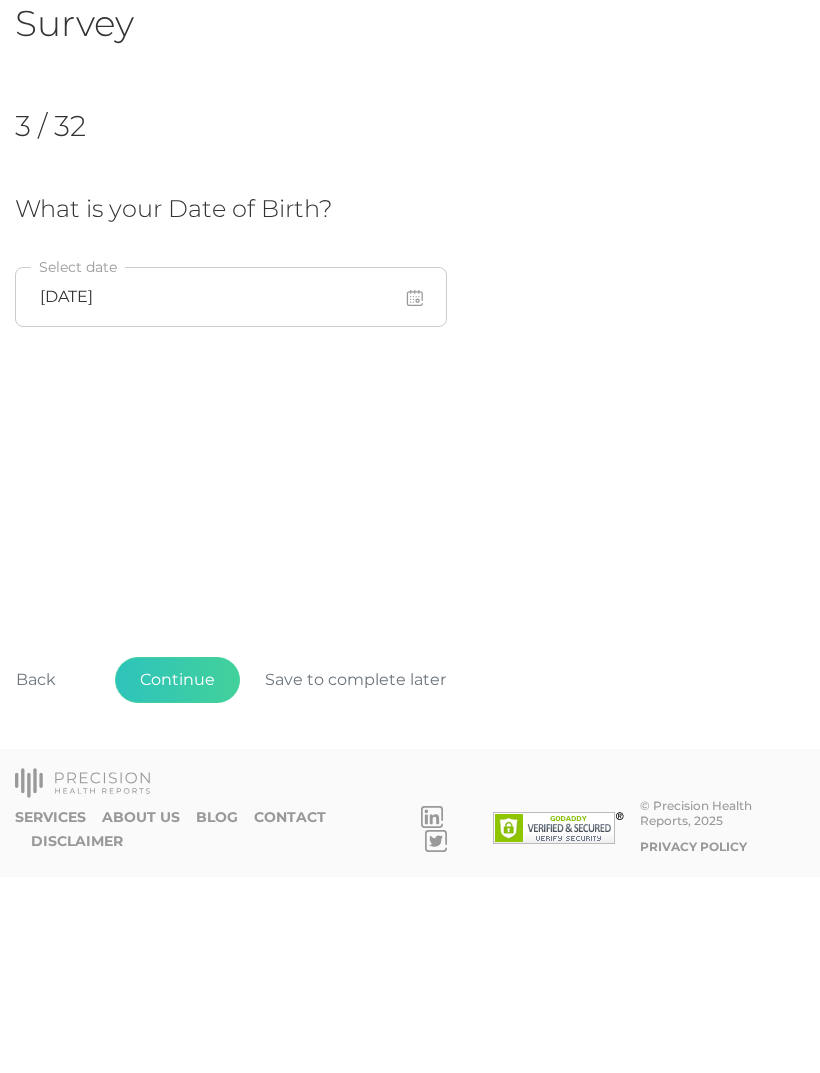 click on "Continue" at bounding box center [177, 876] 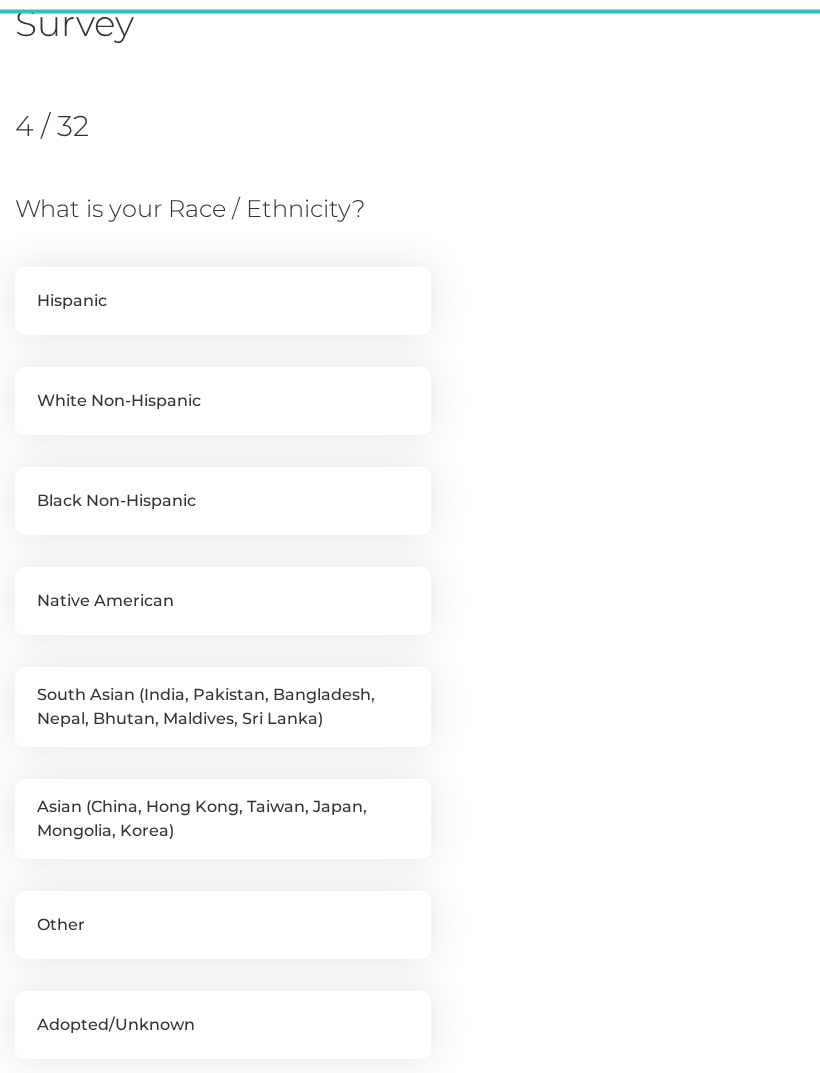 scroll, scrollTop: 273, scrollLeft: 0, axis: vertical 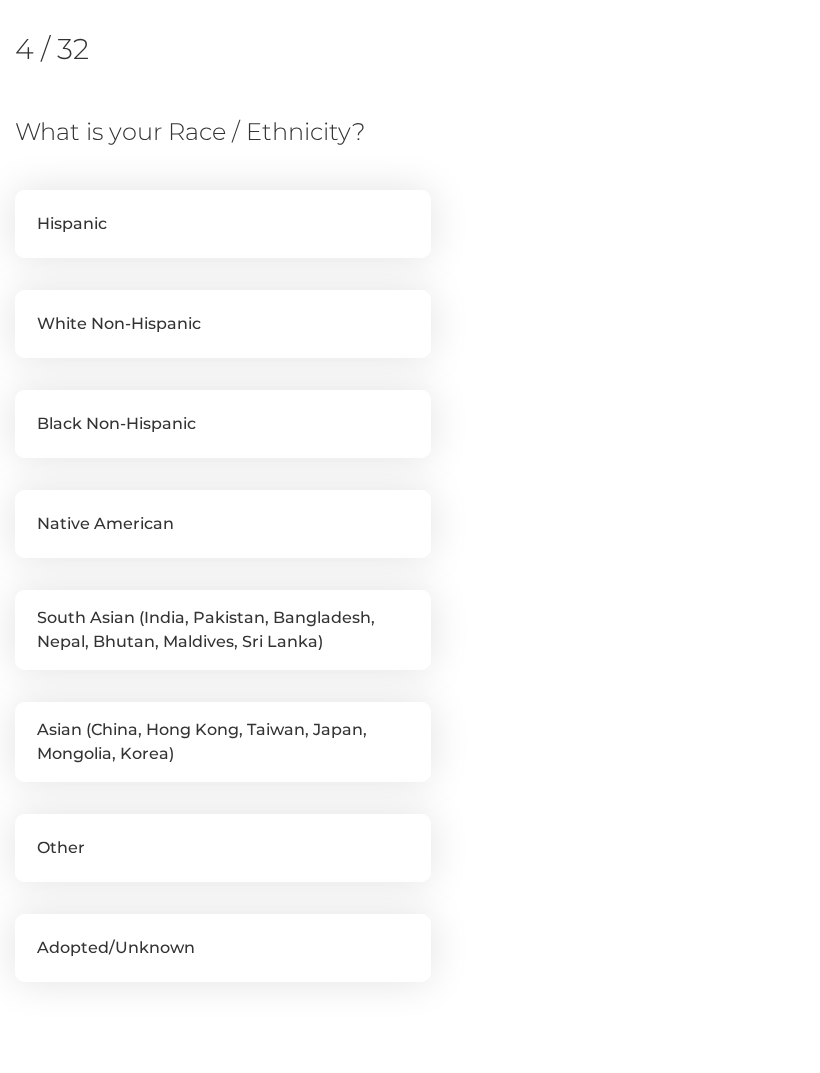 click on "Hispanic" at bounding box center [223, 224] 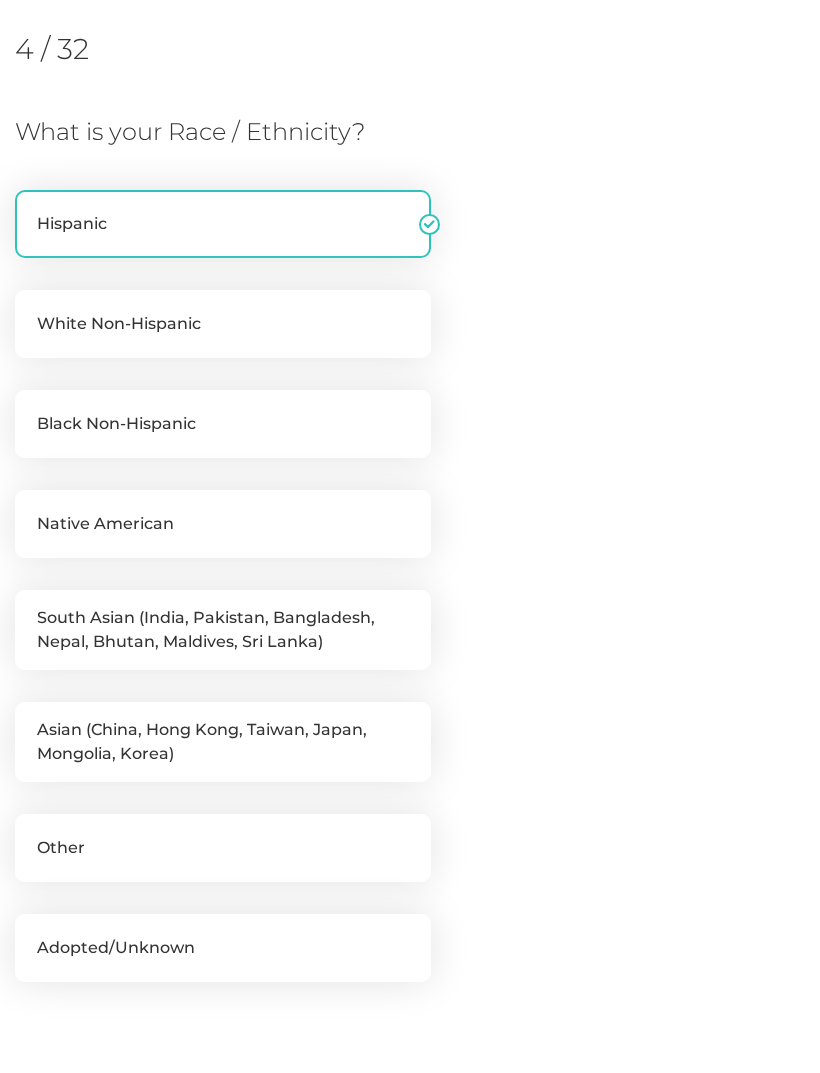 click on "White Non-Hispanic" at bounding box center (223, 324) 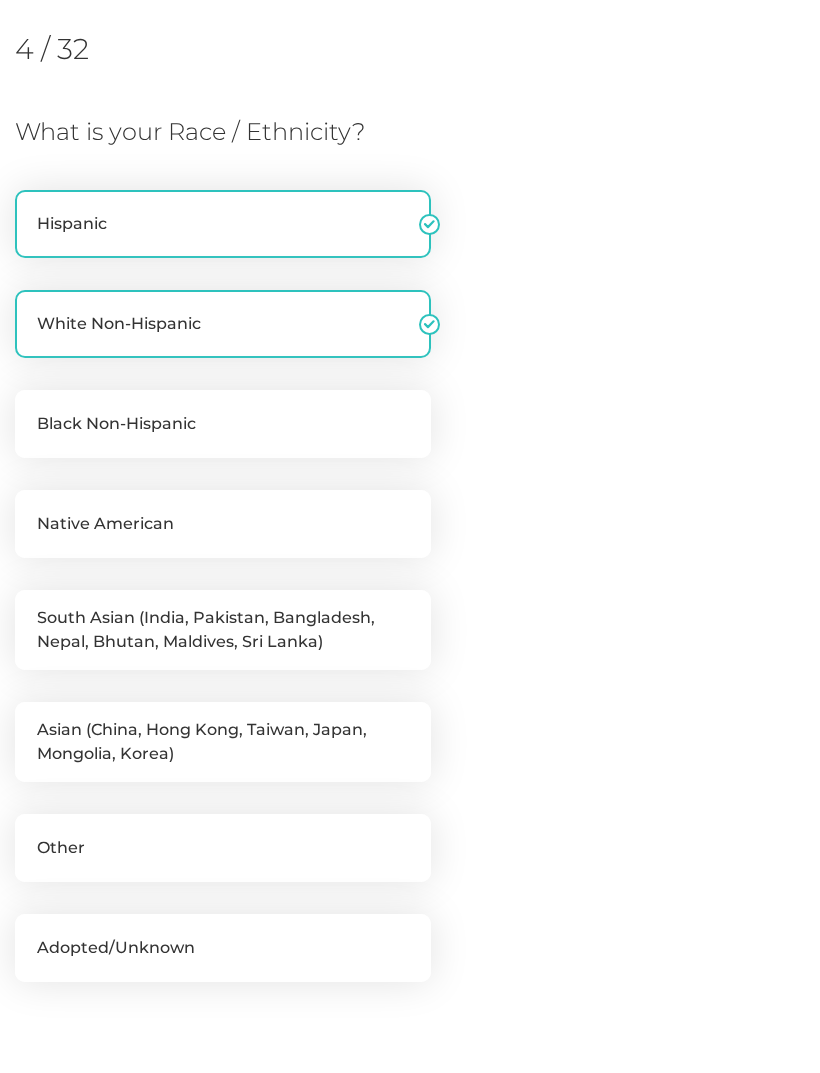 click on "Hispanic" at bounding box center (223, 224) 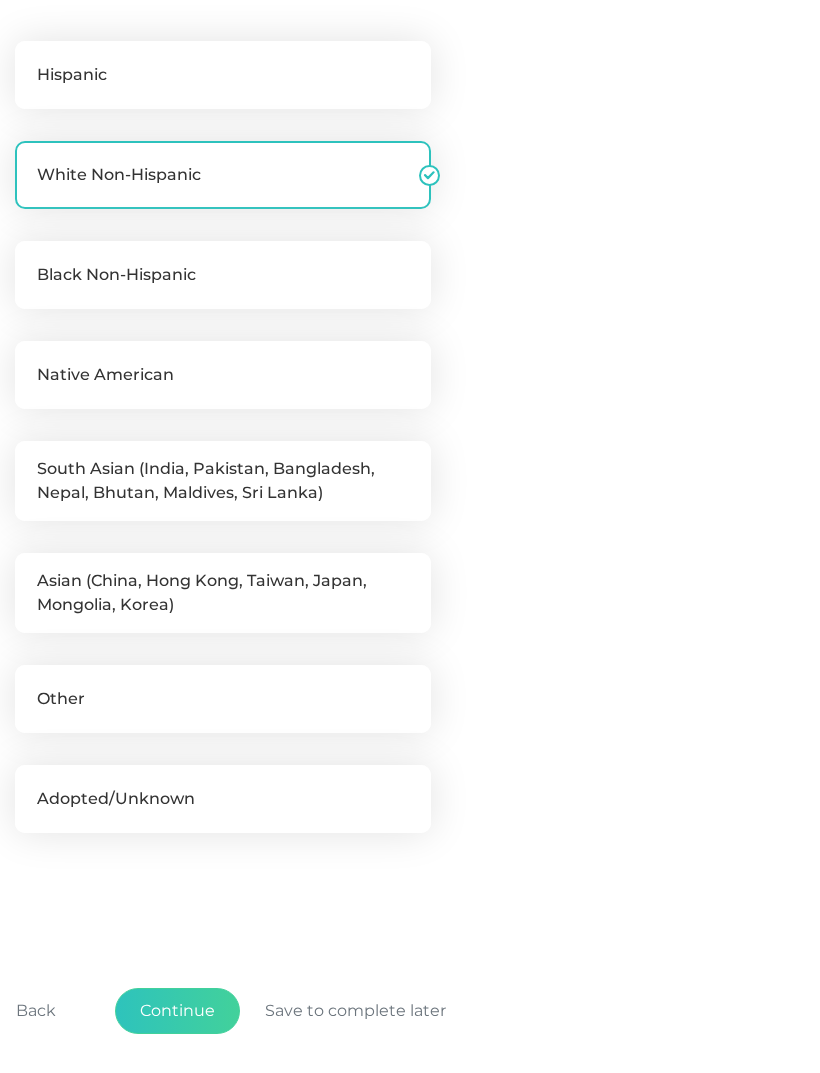 scroll, scrollTop: 491, scrollLeft: 0, axis: vertical 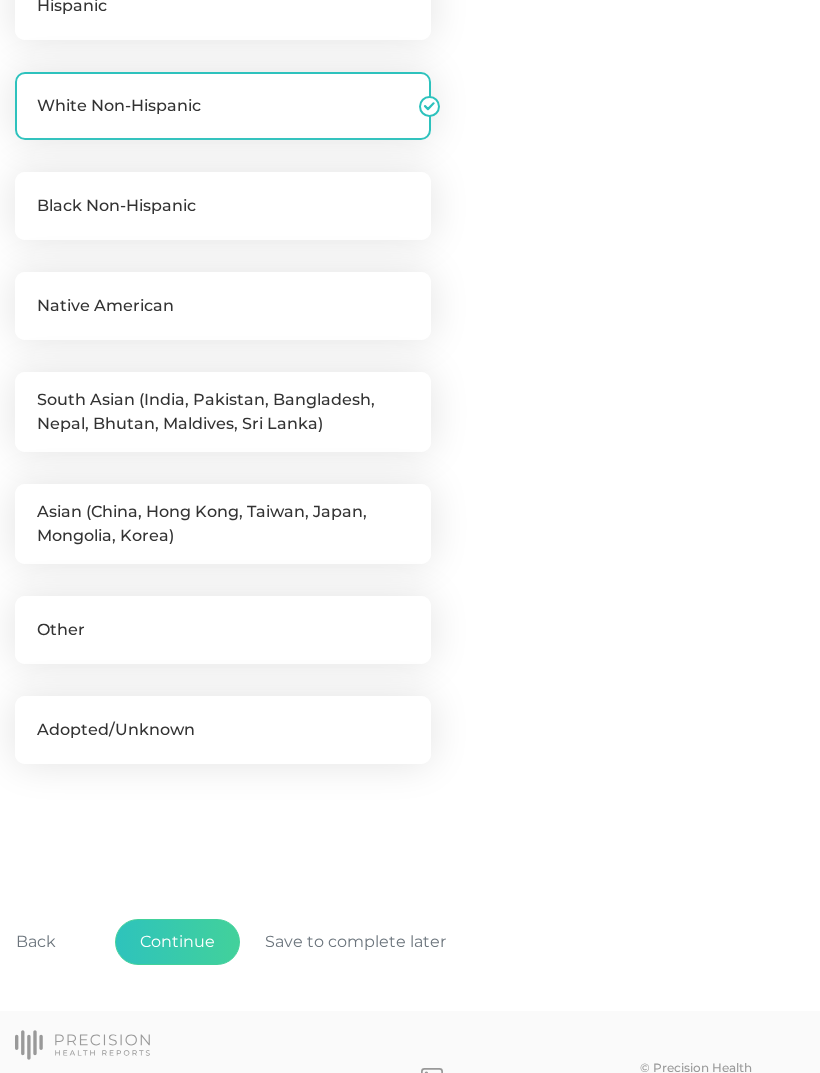 click on "Continue" at bounding box center [177, 942] 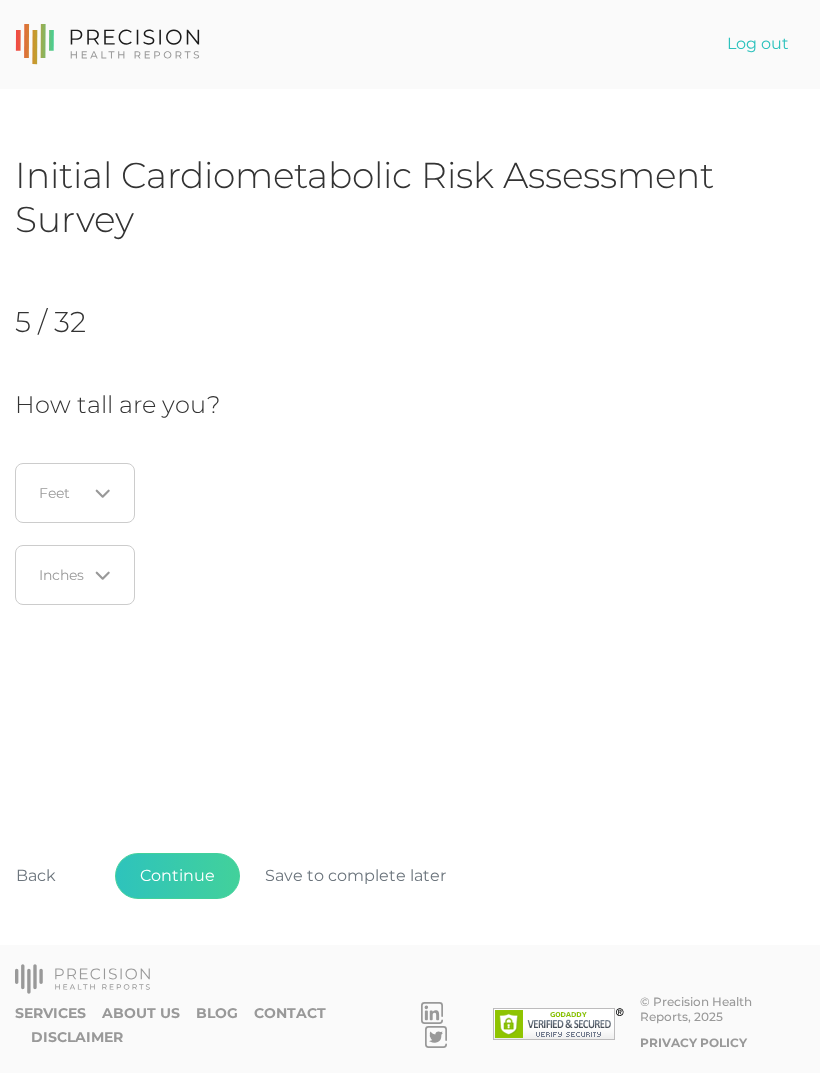 click on "Loading..." at bounding box center (75, 493) 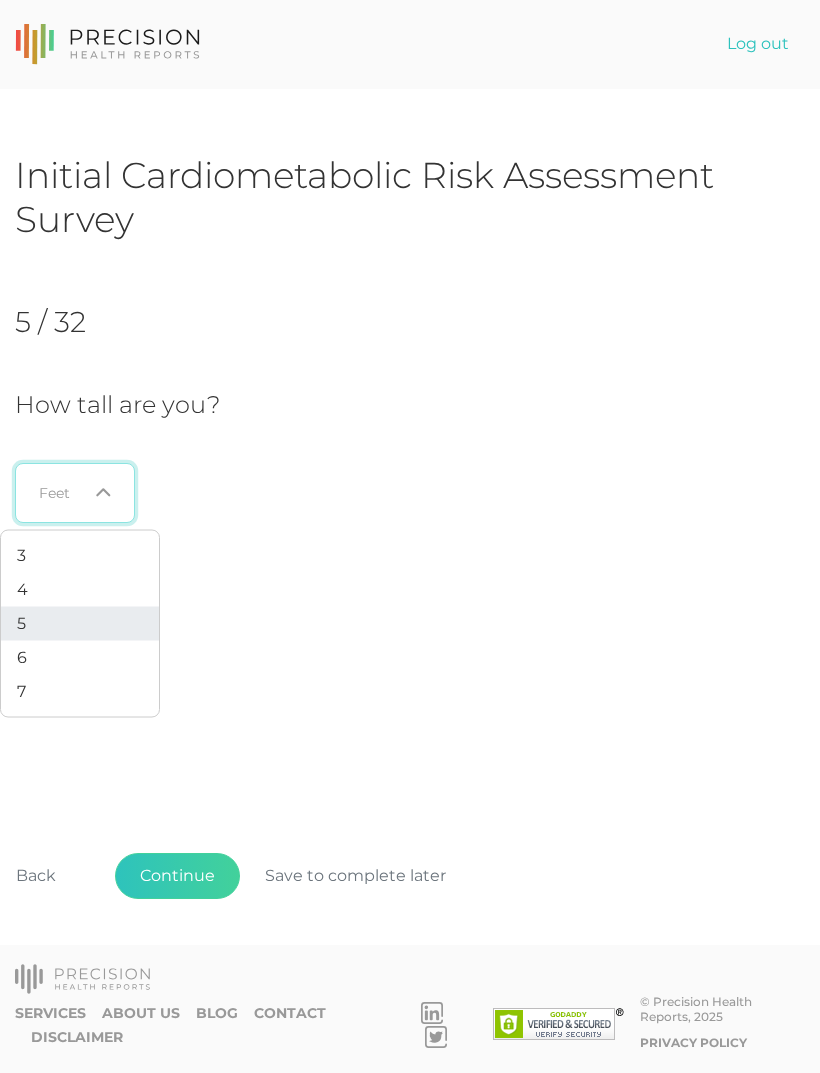 click on "5" at bounding box center [80, 624] 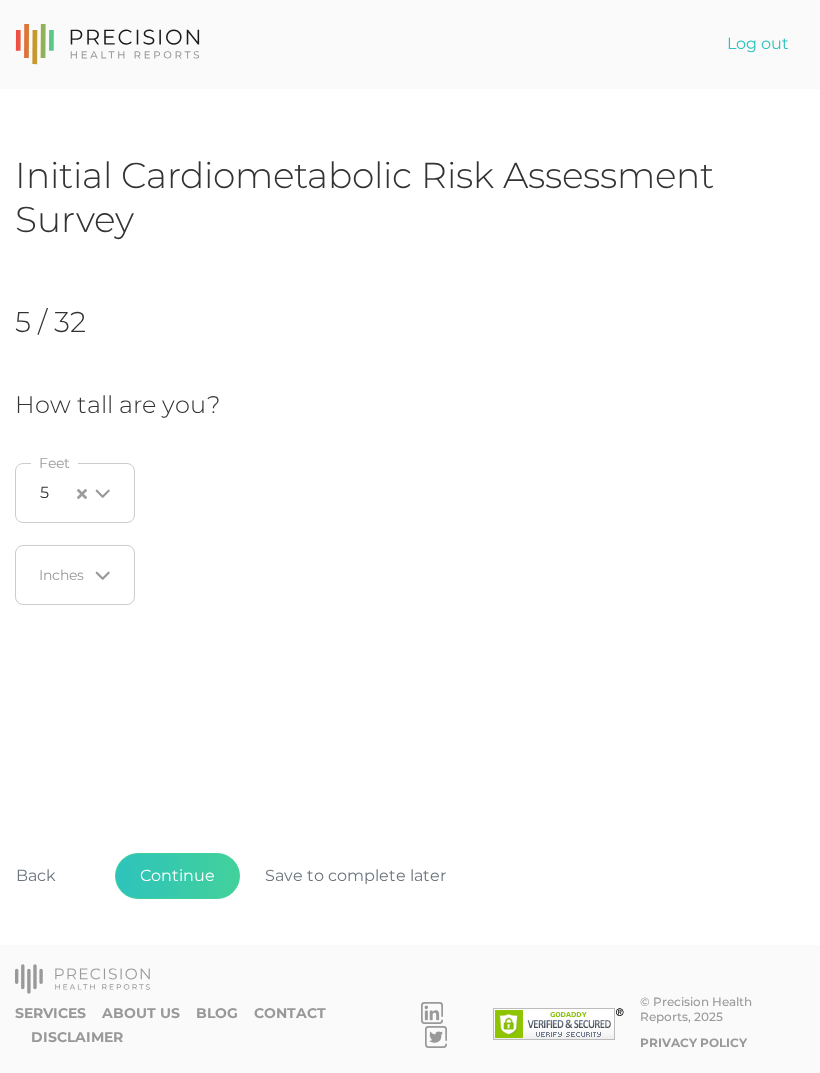 click 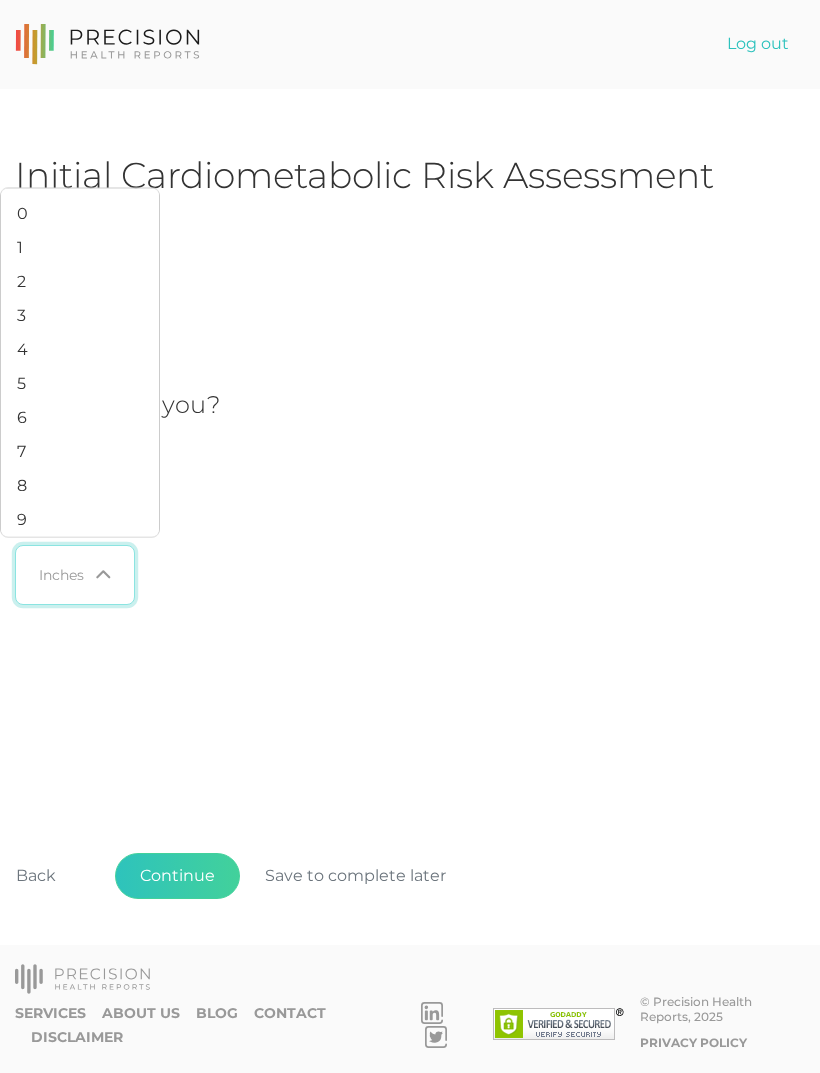 click on "1" at bounding box center [80, 248] 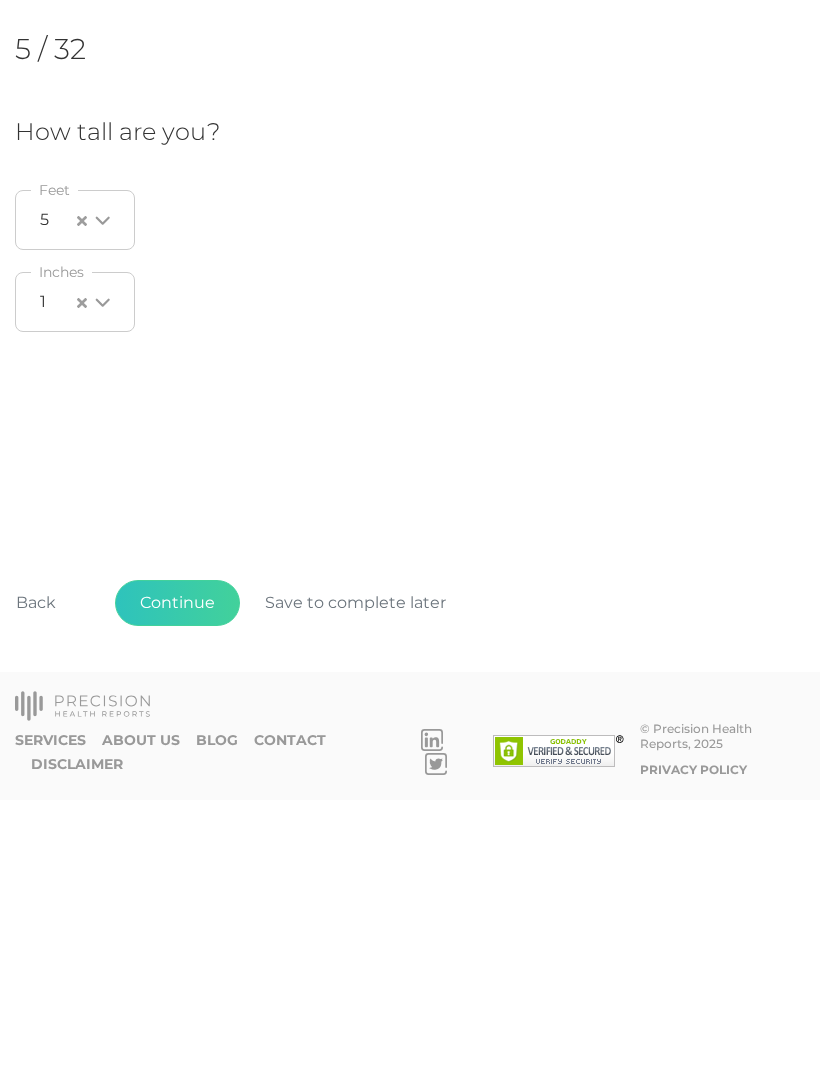scroll, scrollTop: 64, scrollLeft: 0, axis: vertical 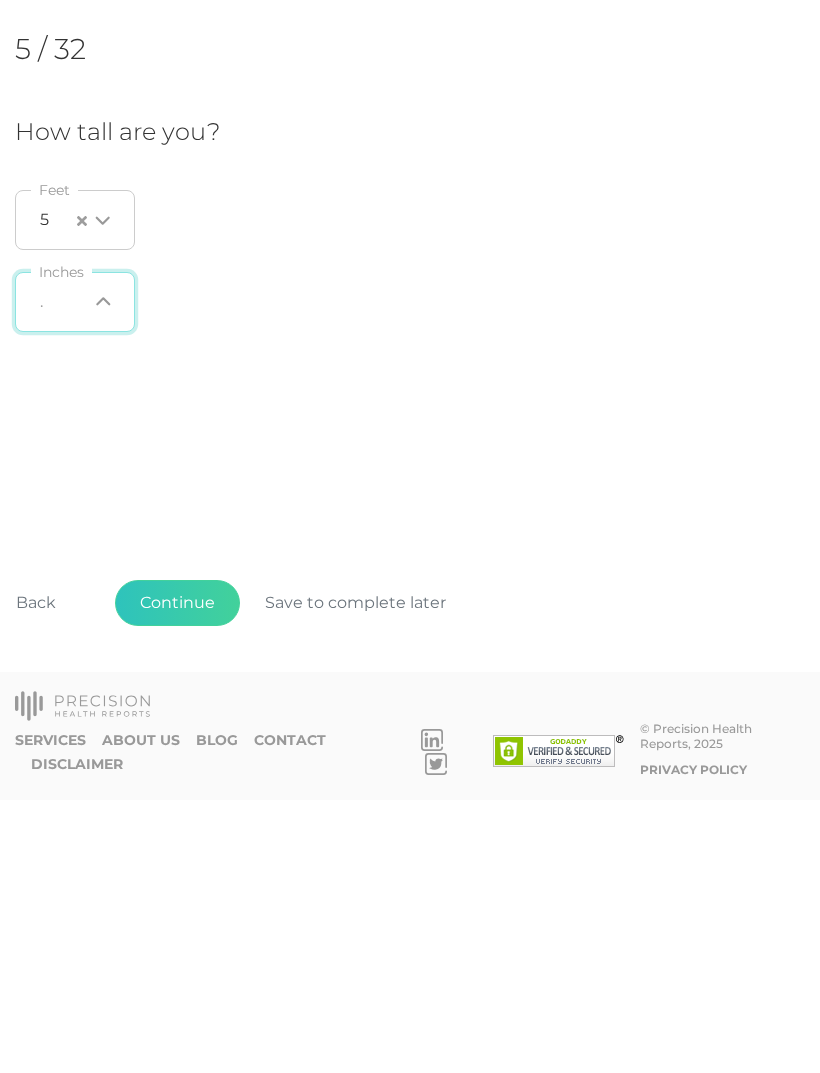 click on "Continue" at bounding box center (177, 876) 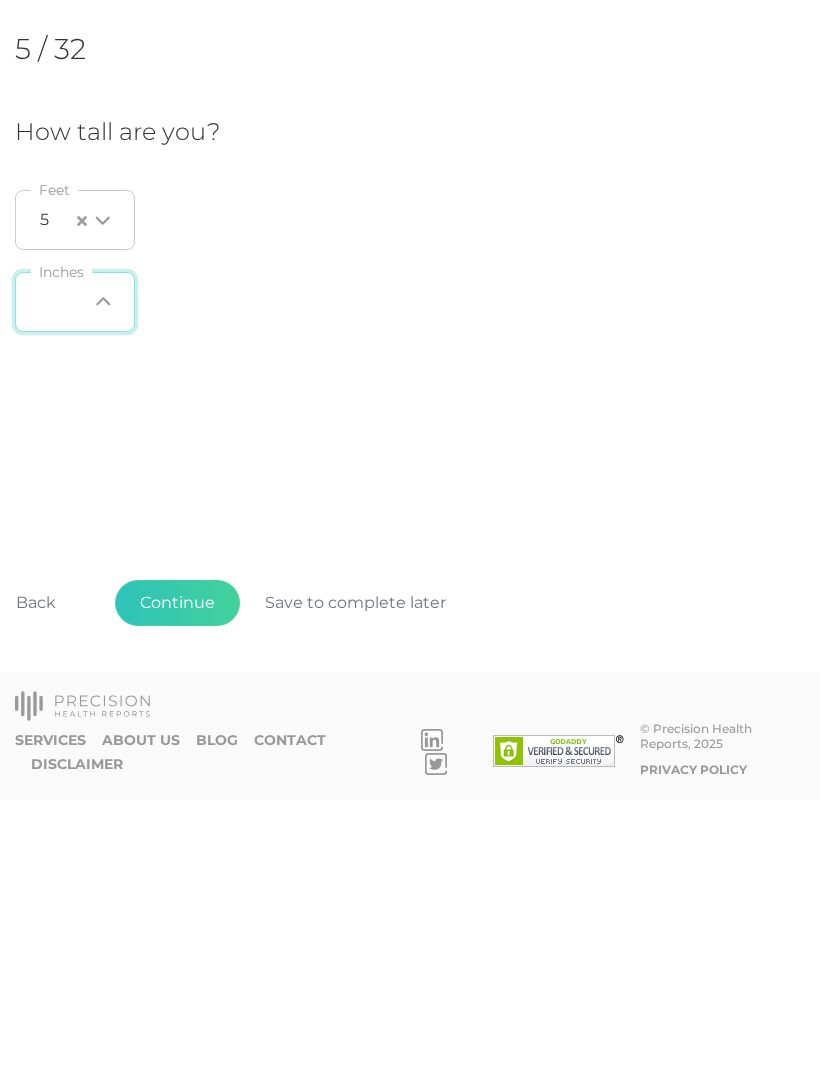 scroll, scrollTop: 0, scrollLeft: 0, axis: both 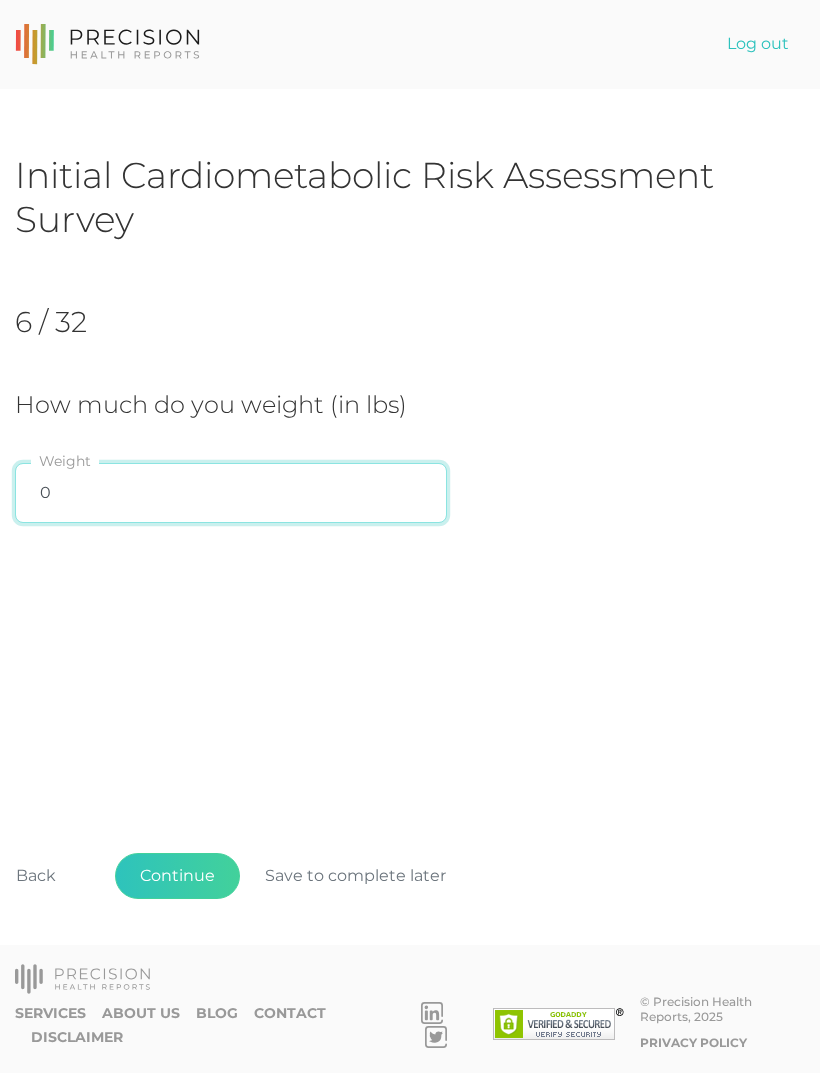 click on "0" at bounding box center [231, 493] 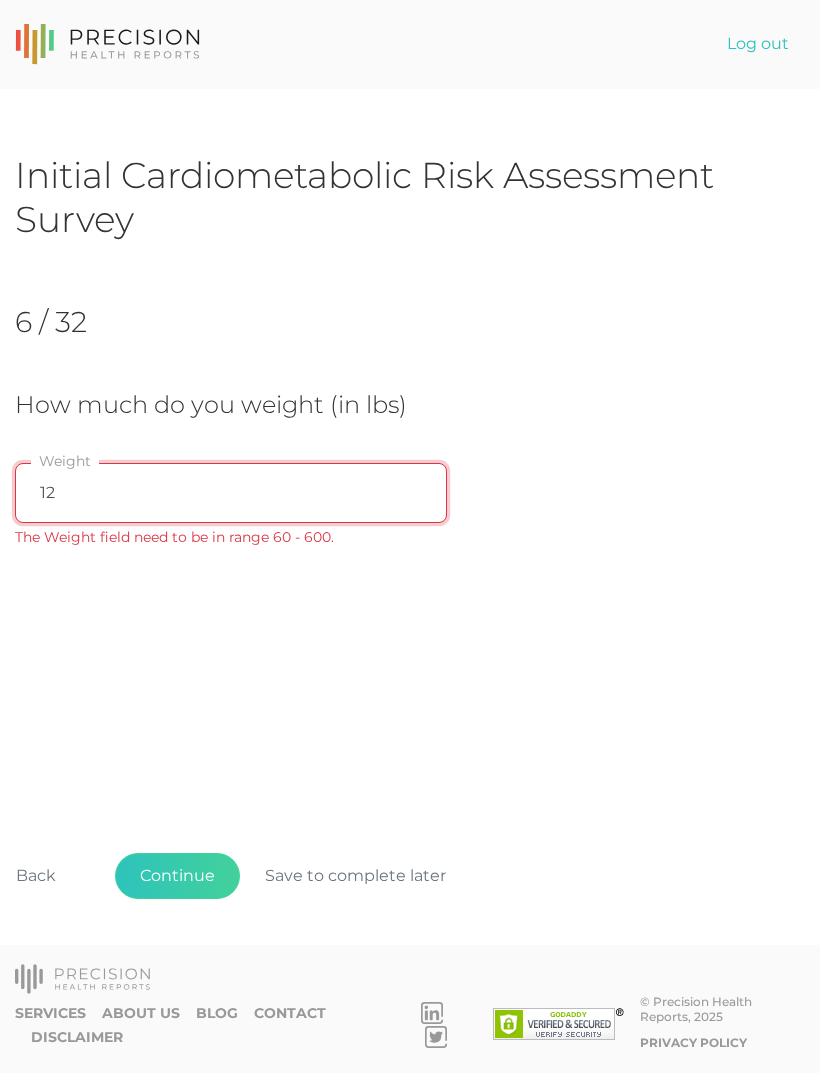 type on "124" 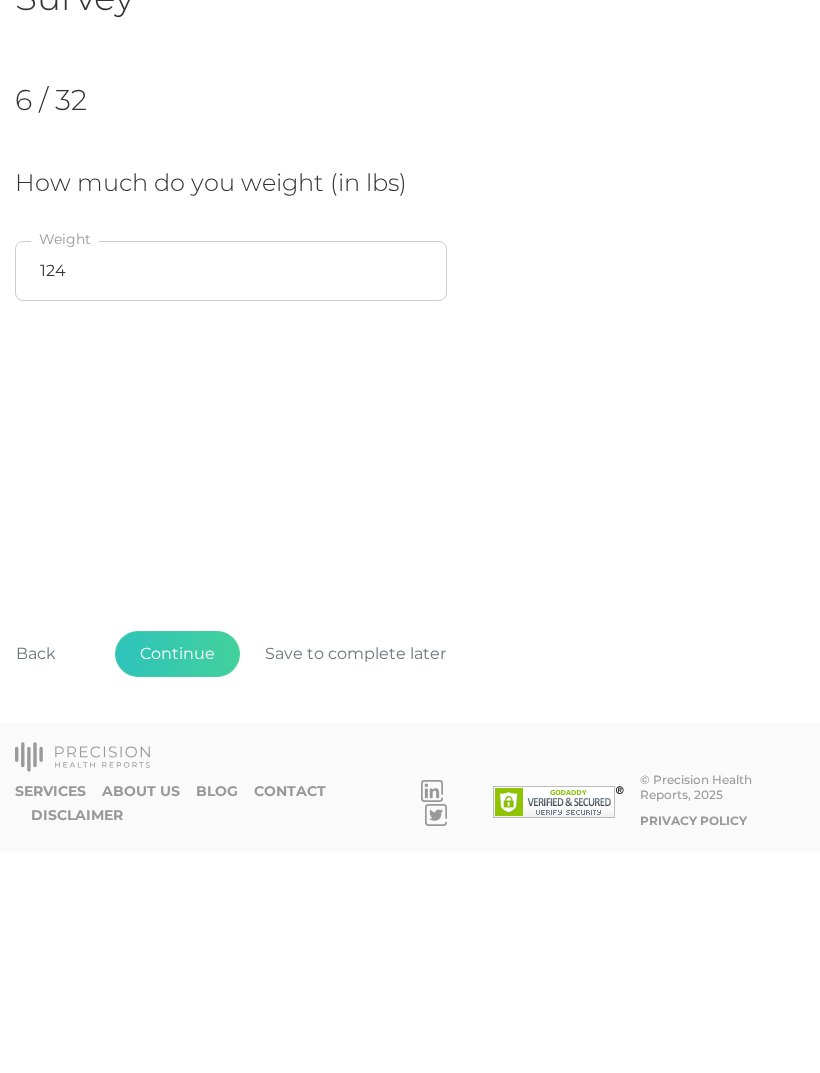 click on "Continue" at bounding box center (177, 876) 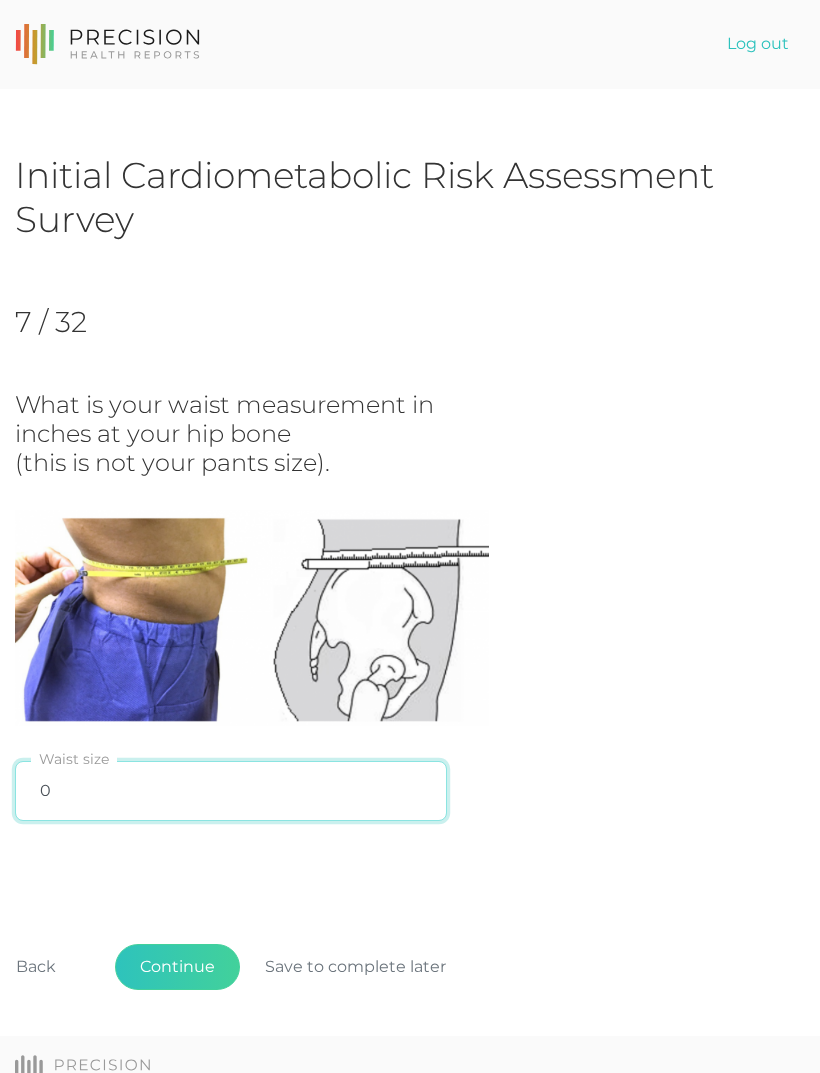 click on "0" at bounding box center [231, 791] 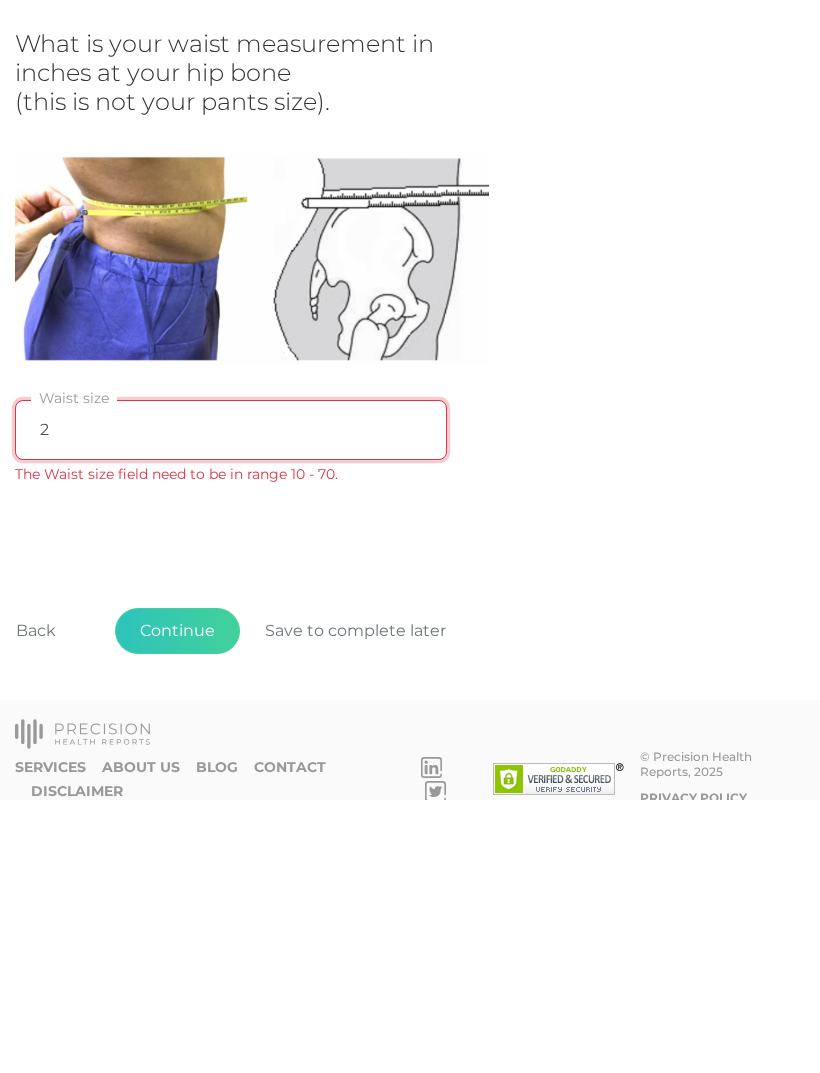 type on "27" 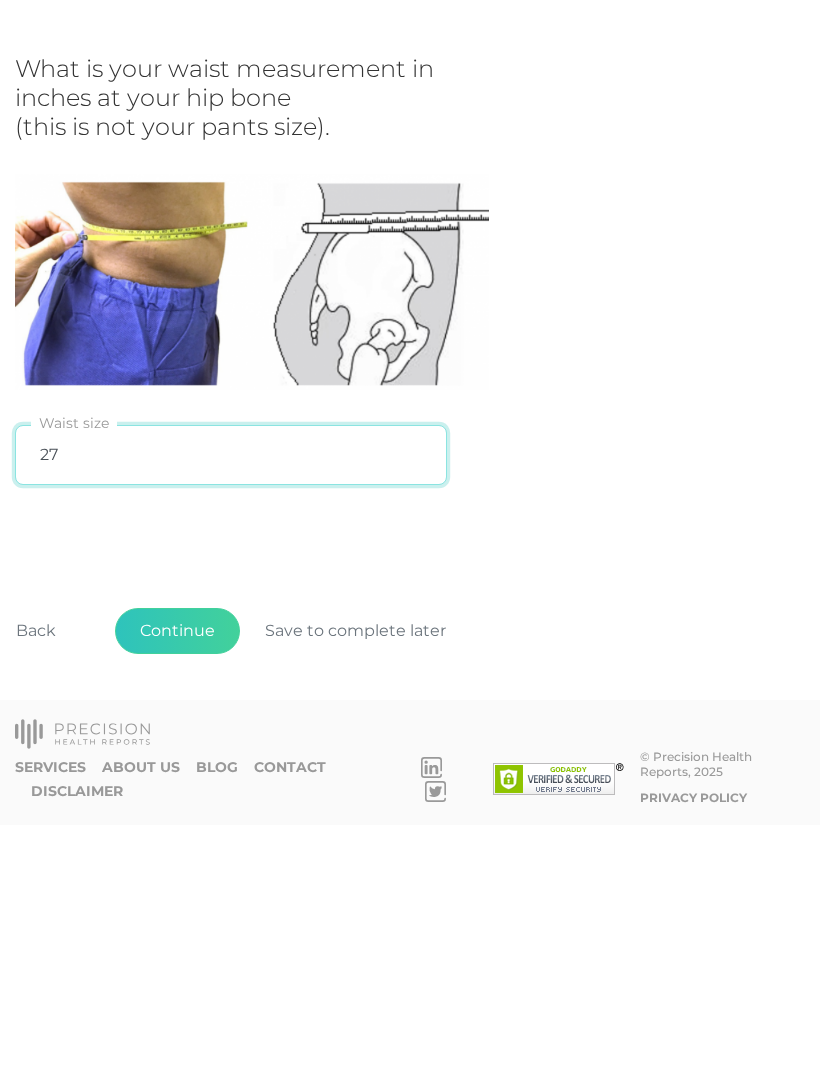 click on "Continue" at bounding box center [177, 879] 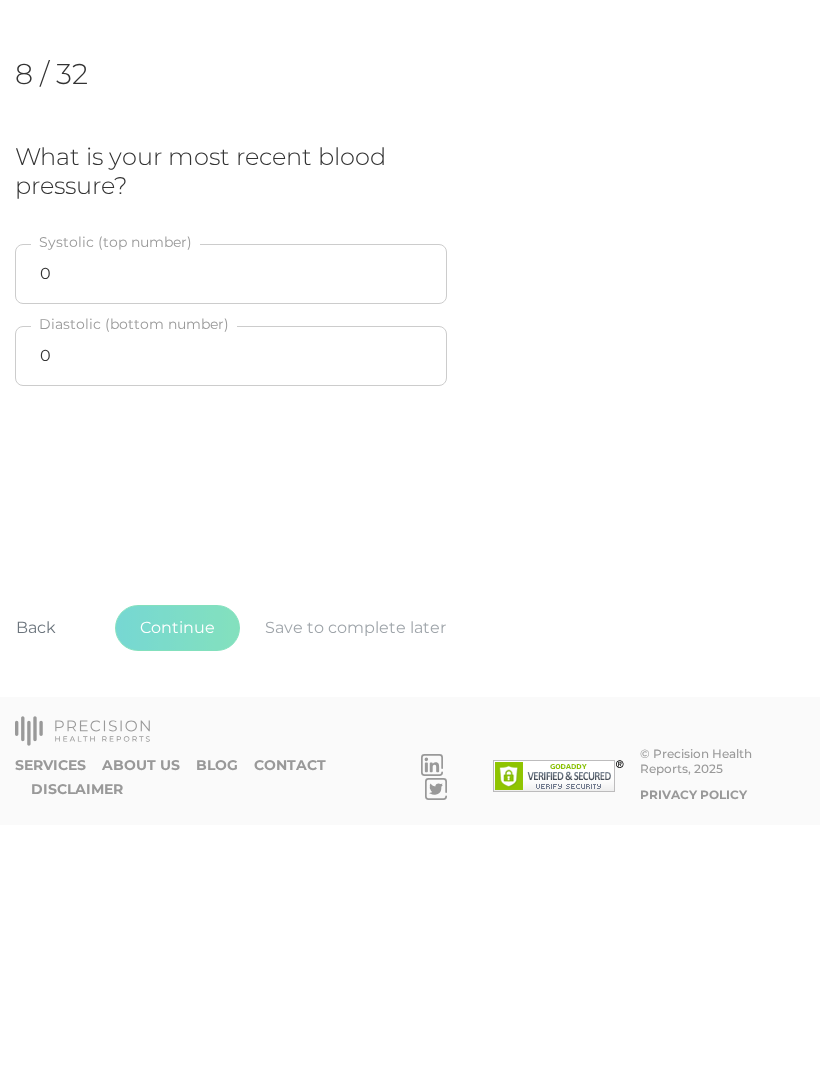 scroll, scrollTop: 0, scrollLeft: 0, axis: both 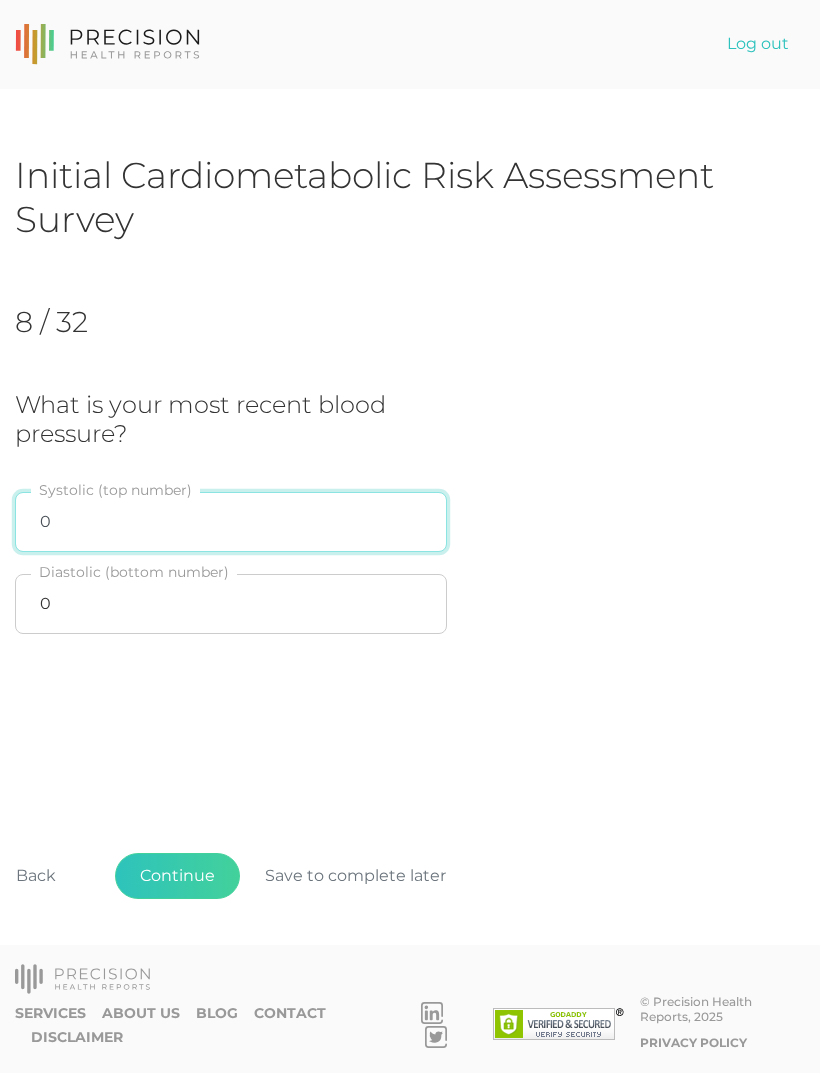 click on "0" at bounding box center (231, 522) 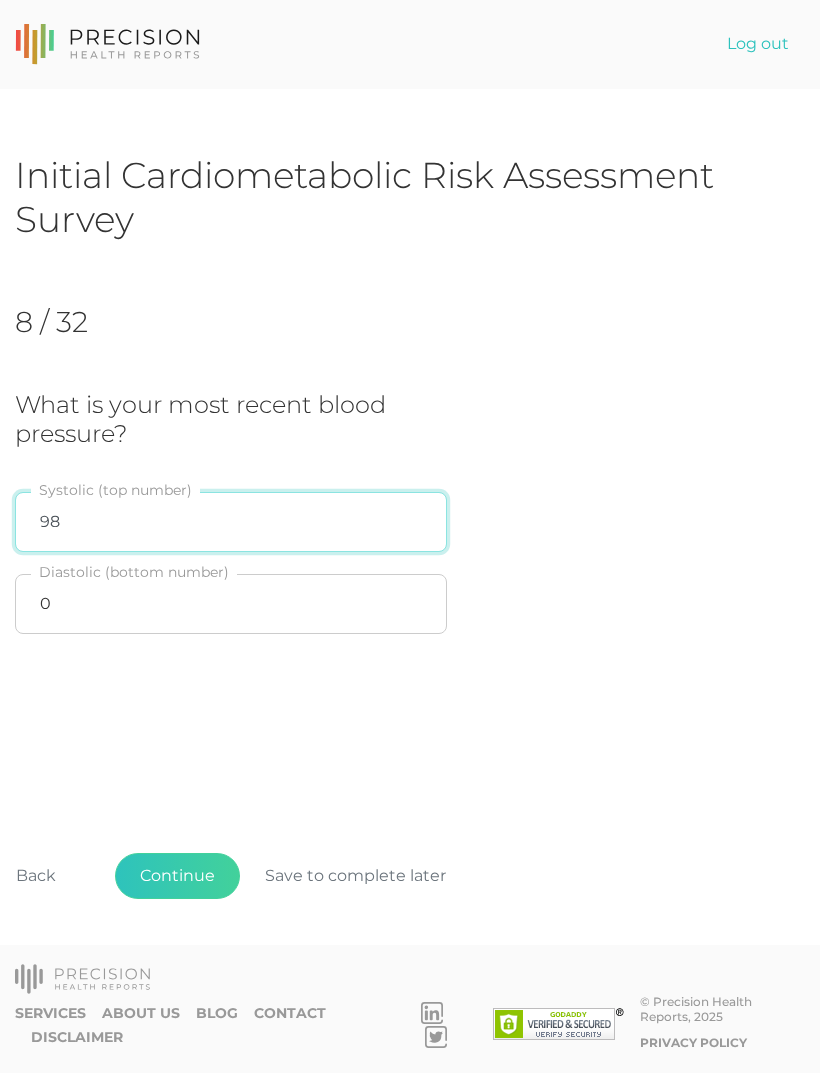 type on "98" 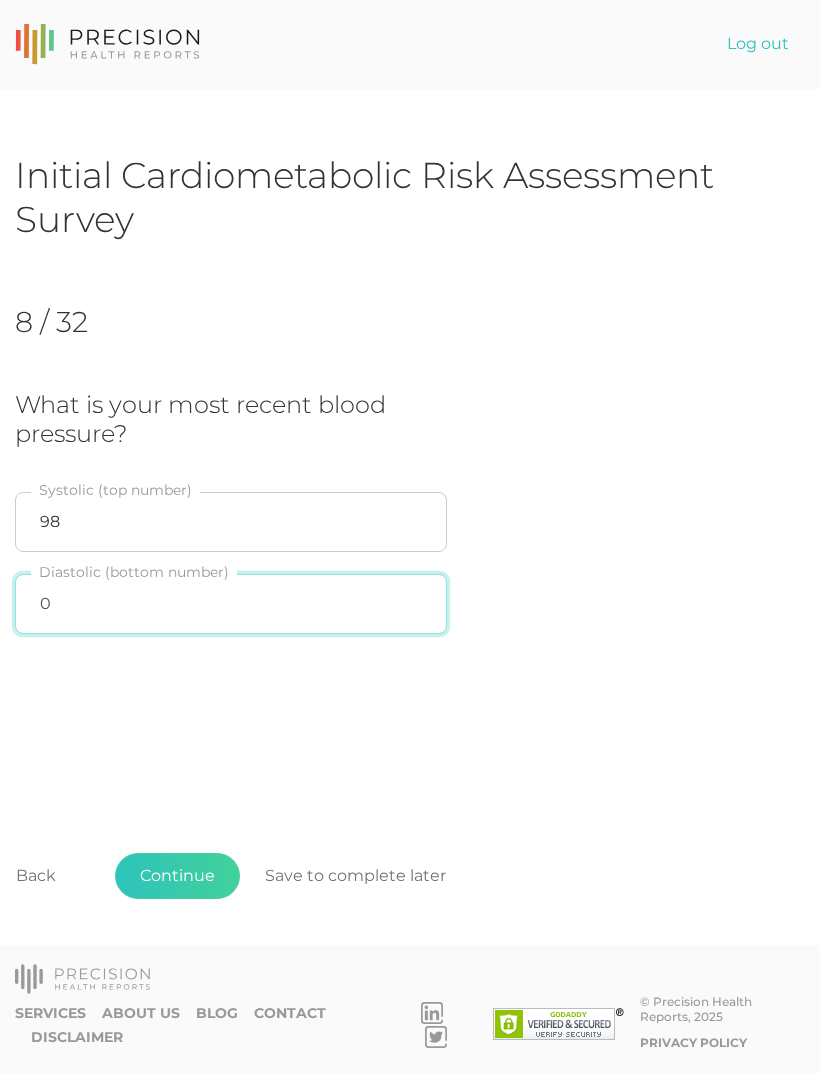 click on "0" at bounding box center [231, 604] 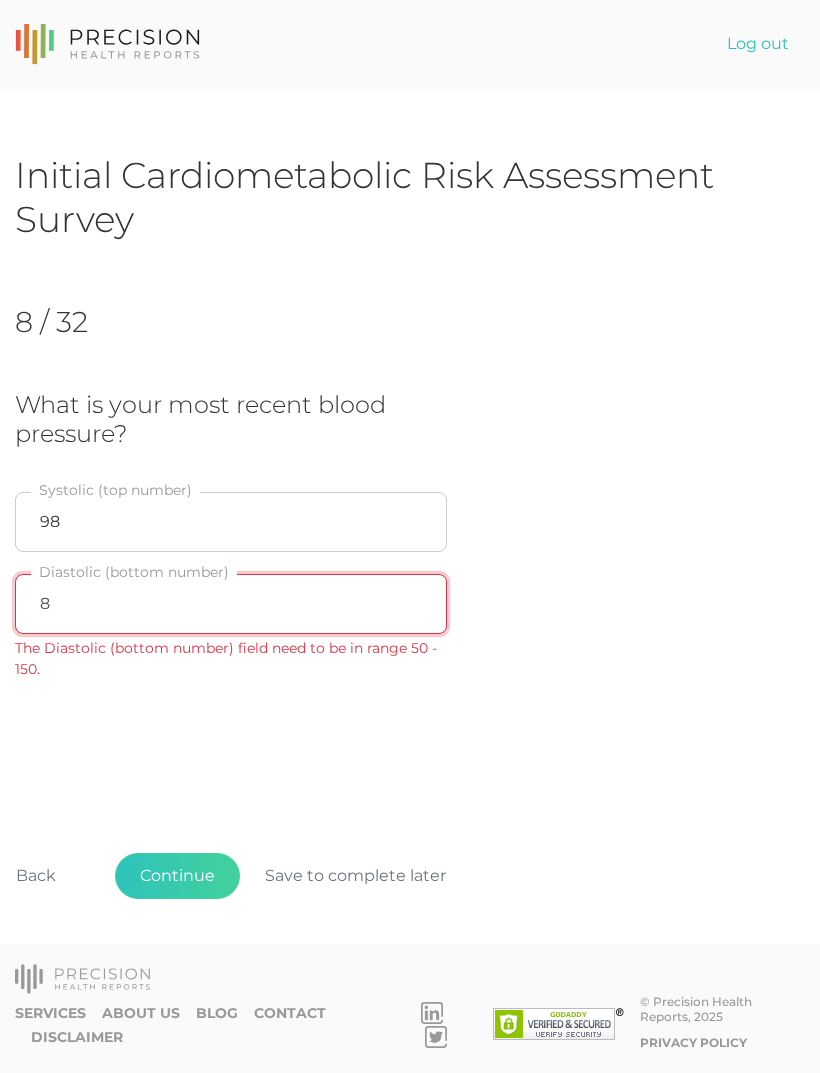 type on "80" 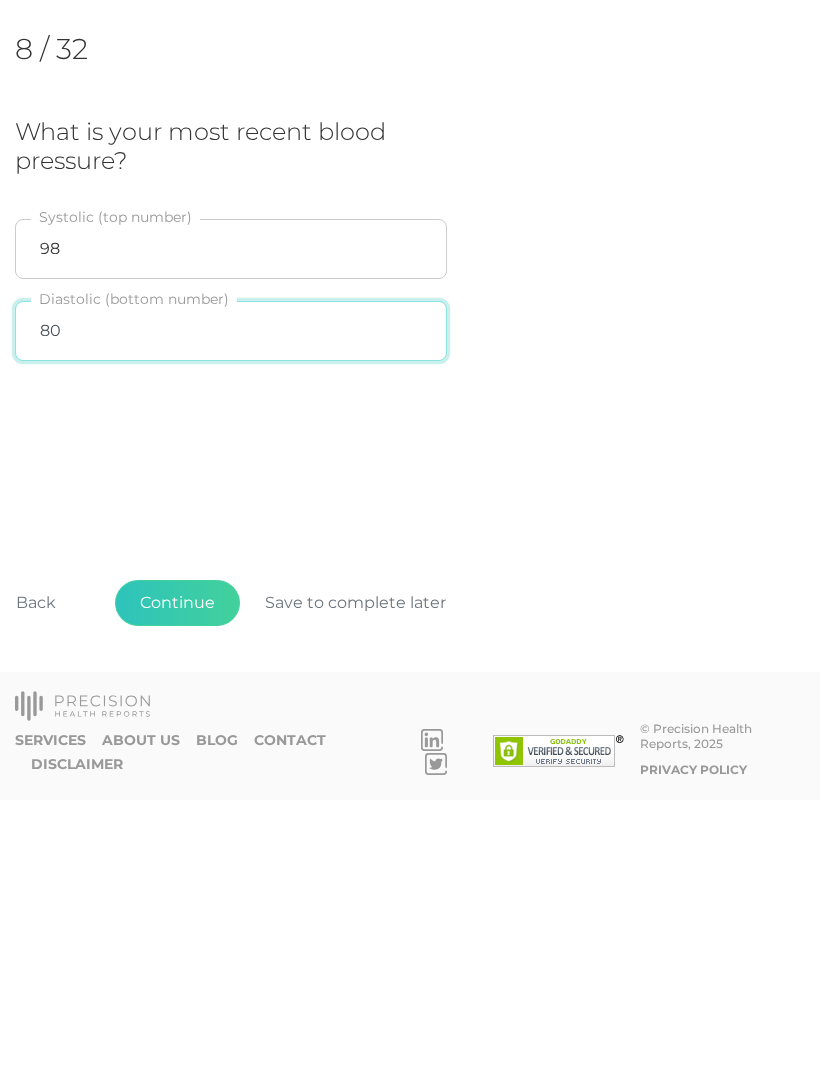 scroll, scrollTop: 64, scrollLeft: 0, axis: vertical 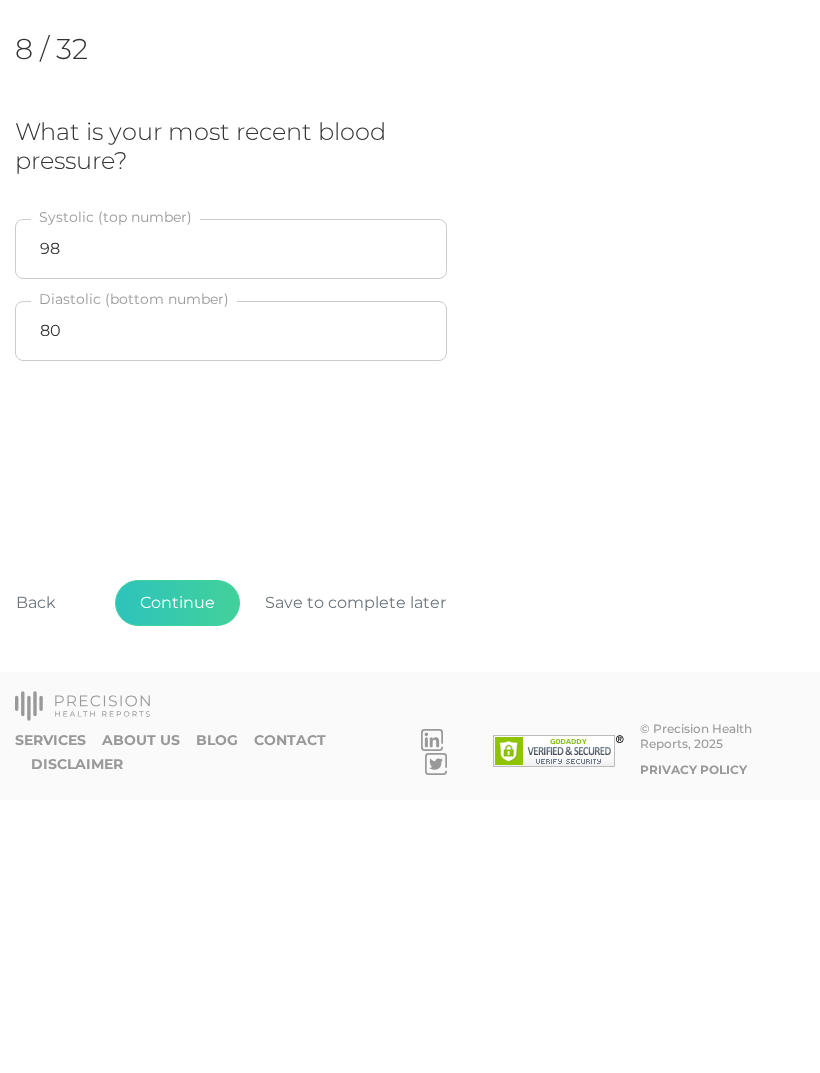 click on "Continue" at bounding box center (177, 876) 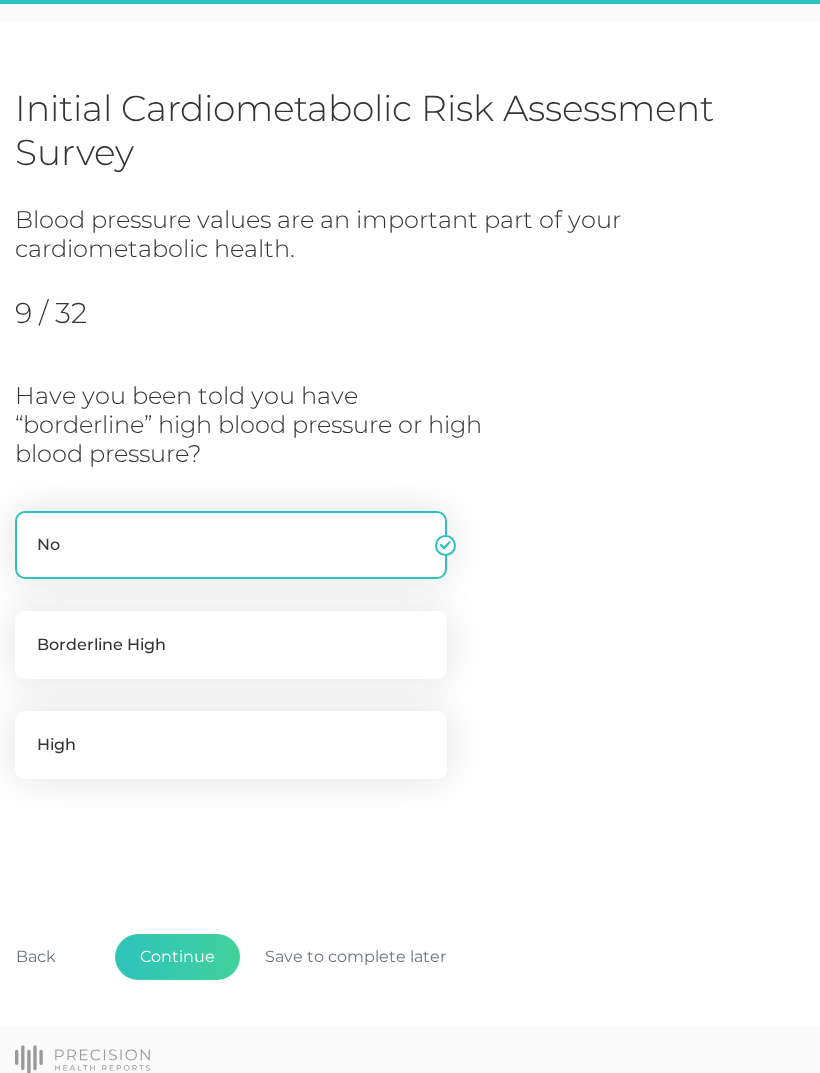 scroll, scrollTop: 79, scrollLeft: 0, axis: vertical 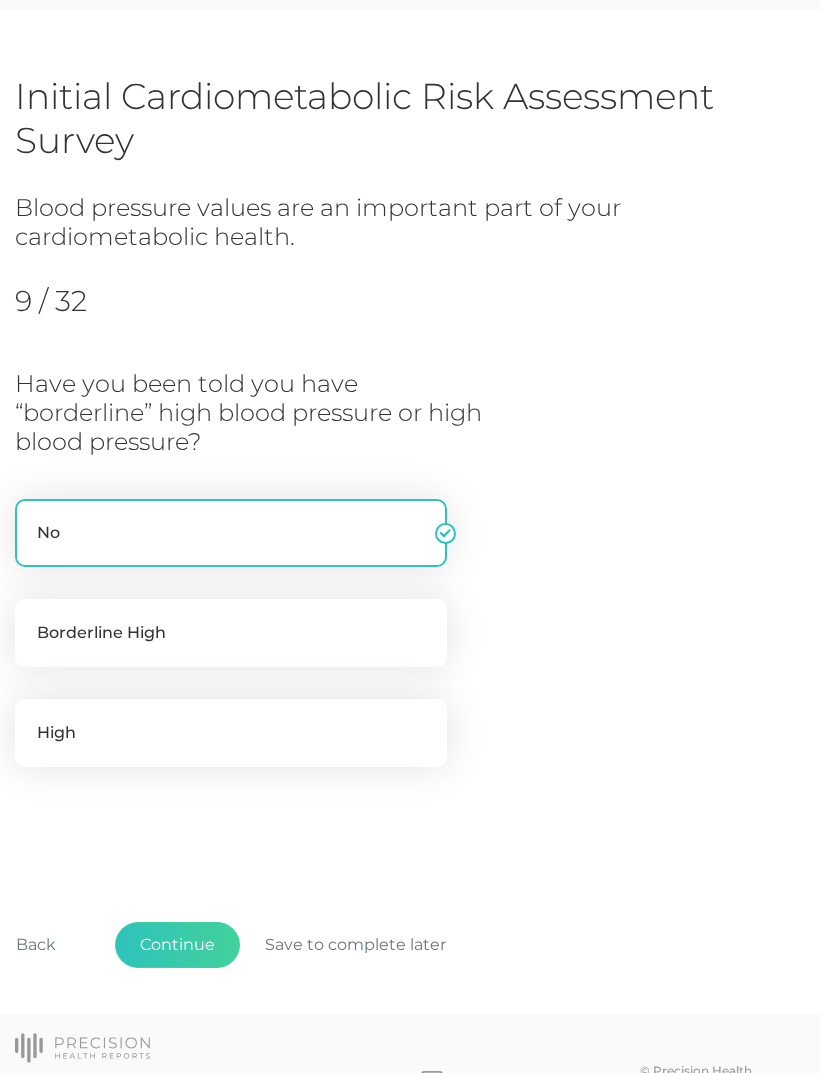 click on "Continue" at bounding box center (177, 945) 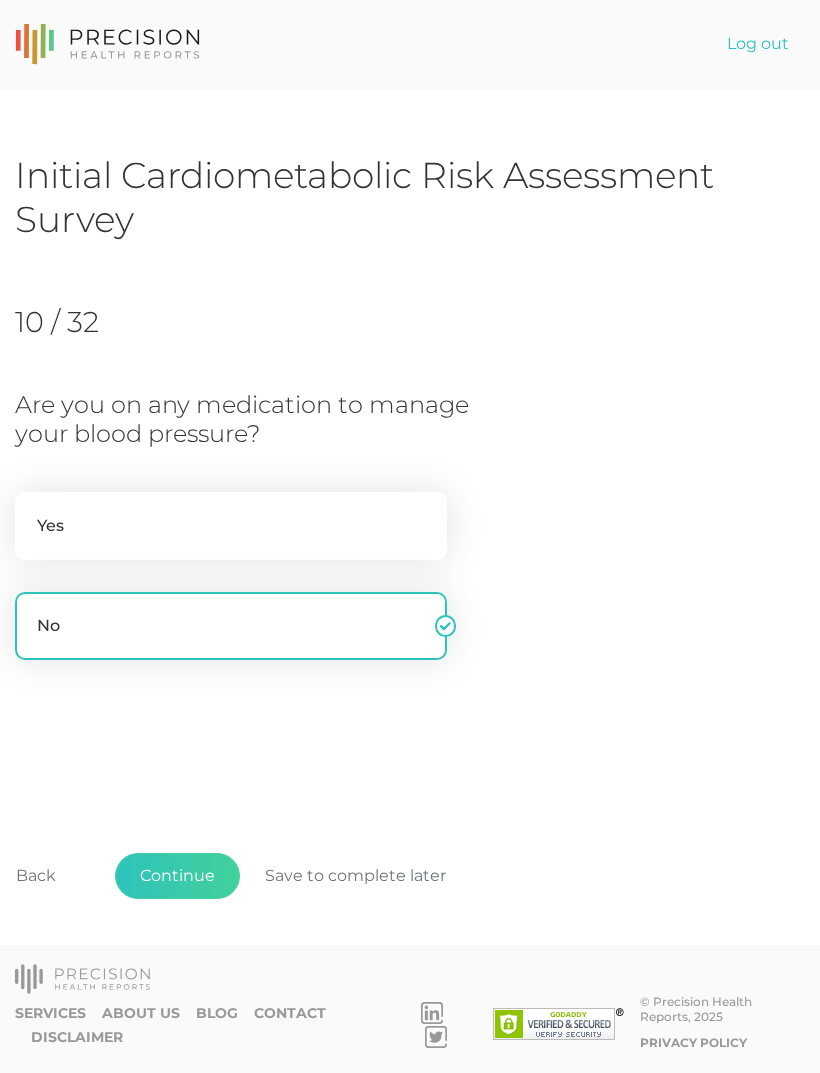 click on "Continue" at bounding box center (177, 876) 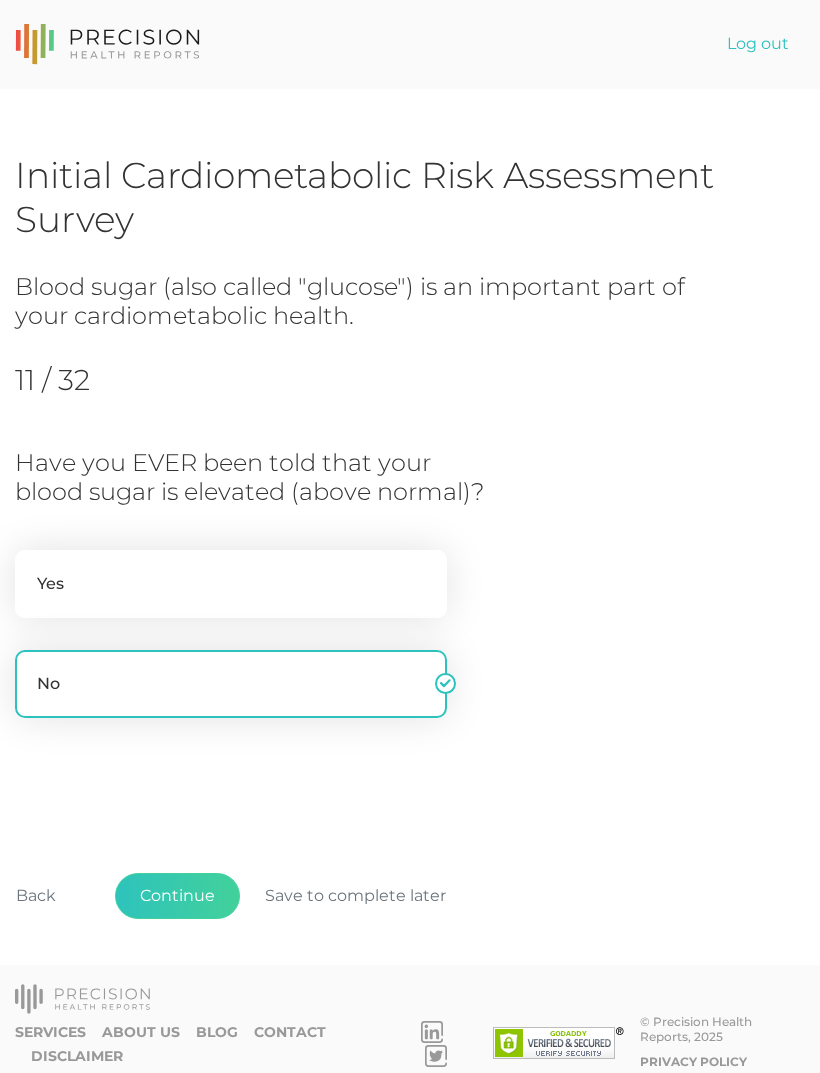 click on "Continue" at bounding box center (177, 896) 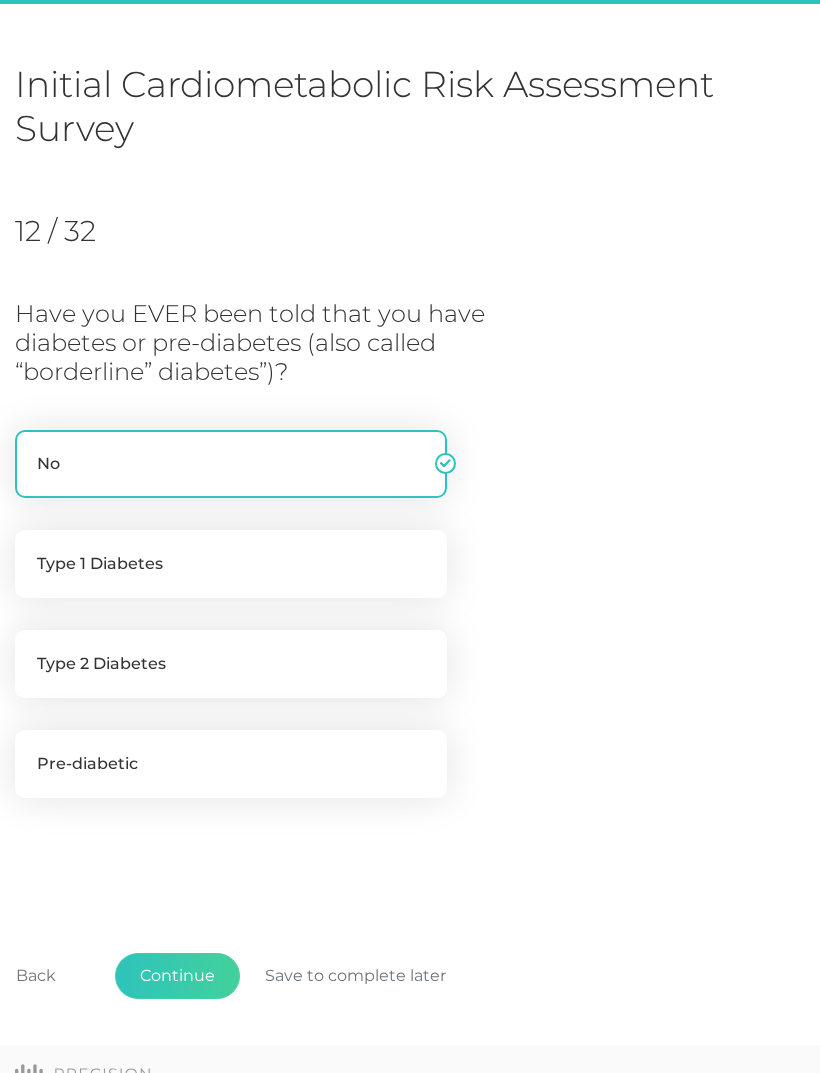 scroll, scrollTop: 123, scrollLeft: 0, axis: vertical 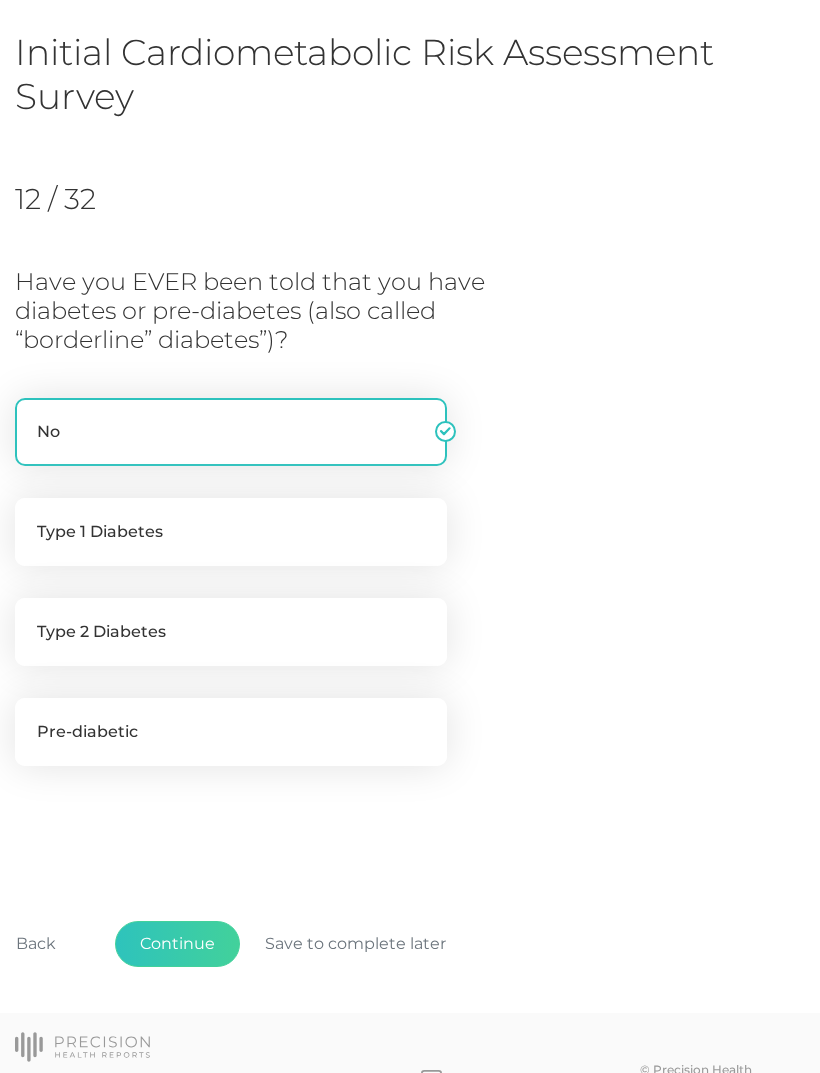 click on "Continue" at bounding box center [177, 944] 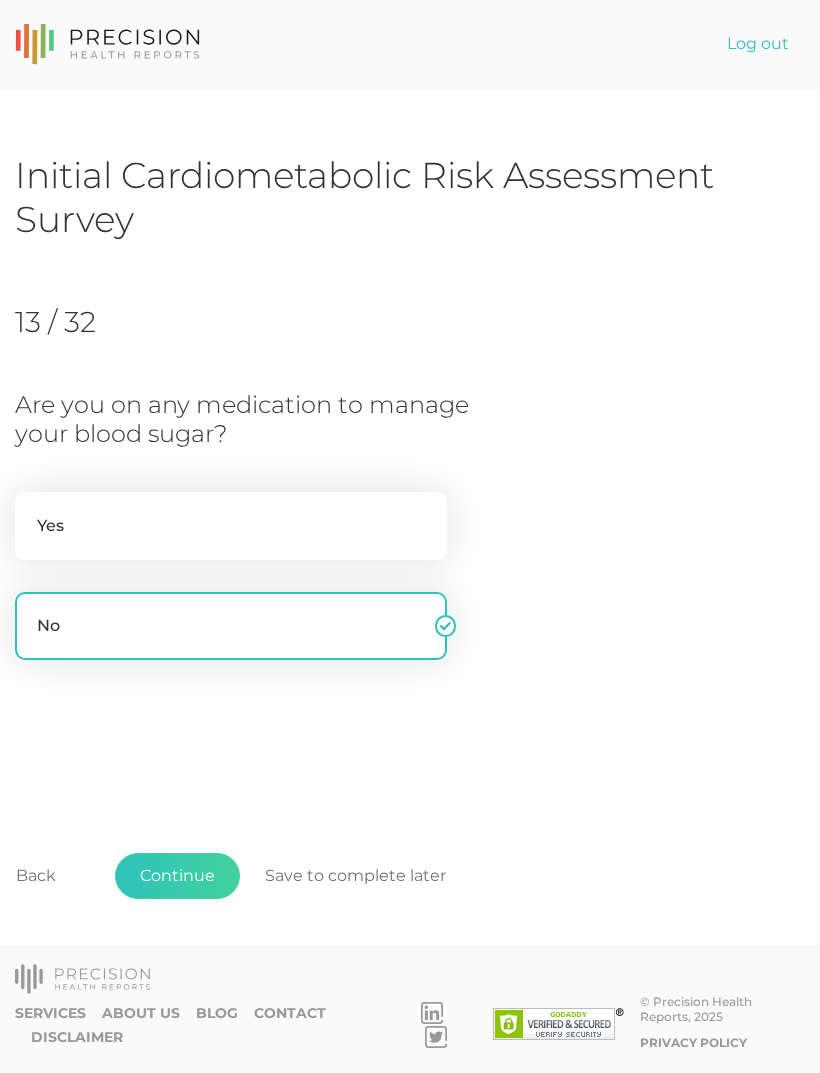 click on "Continue" at bounding box center [177, 876] 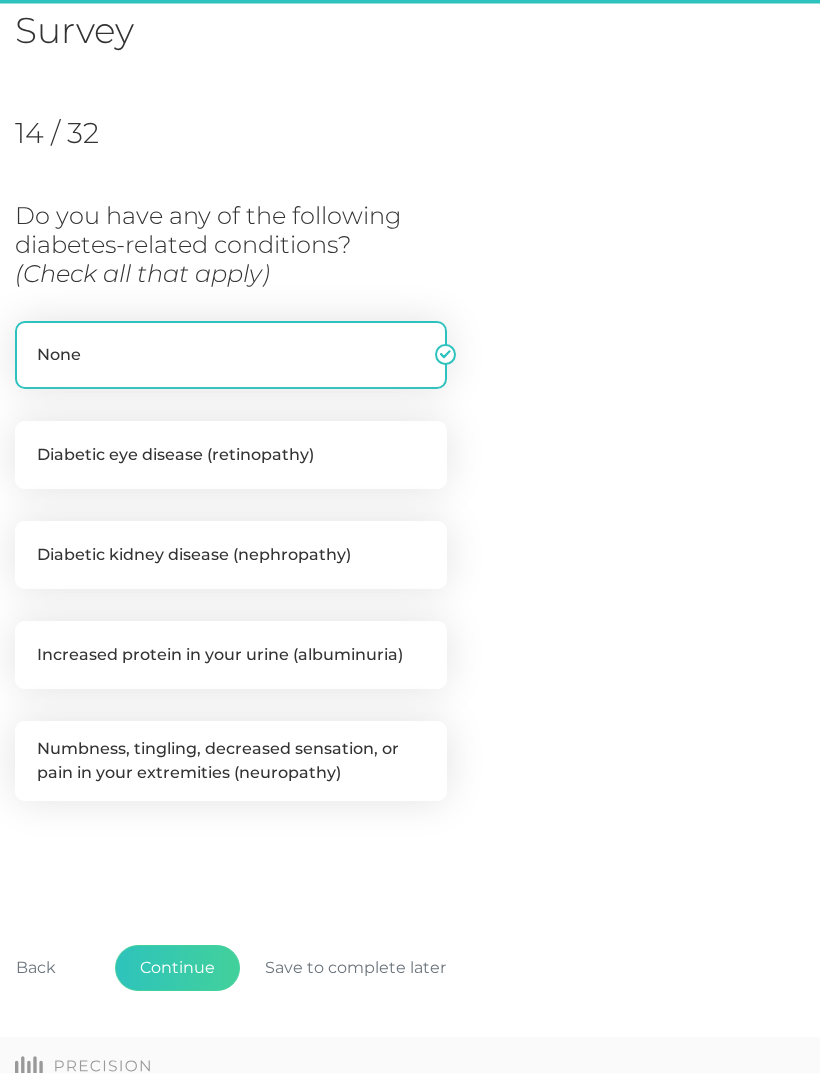 scroll, scrollTop: 213, scrollLeft: 0, axis: vertical 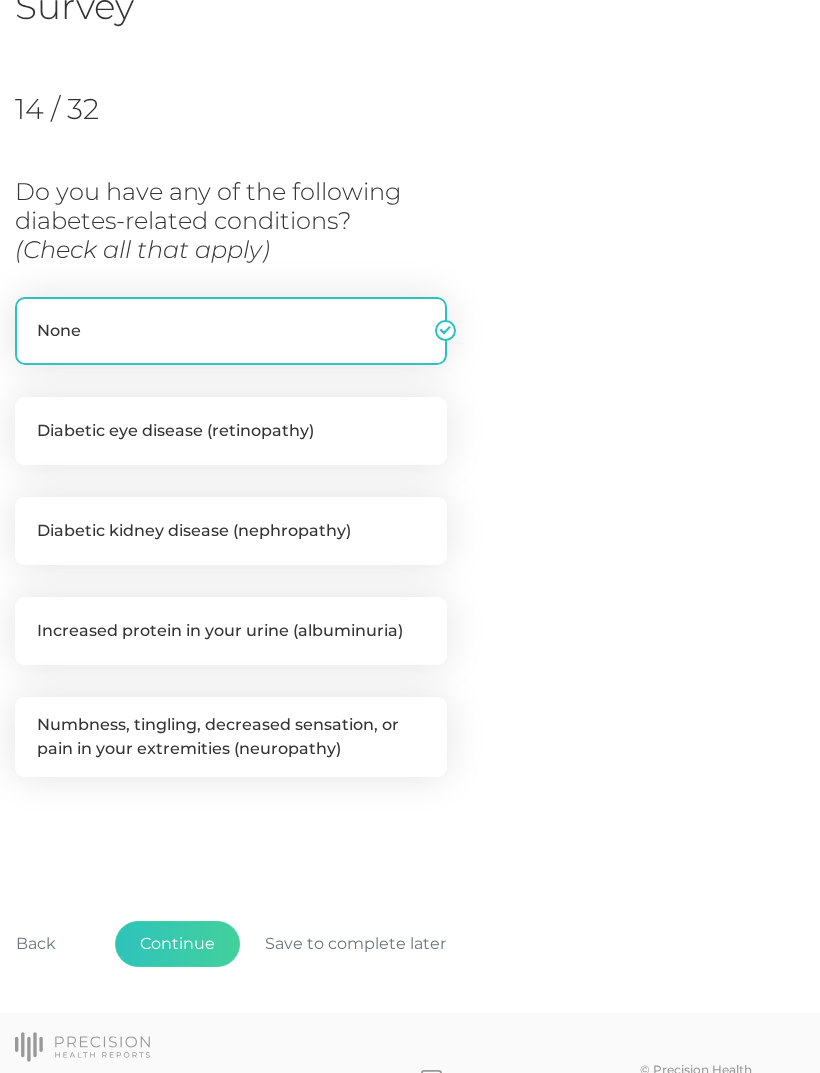 click on "Continue" at bounding box center [177, 944] 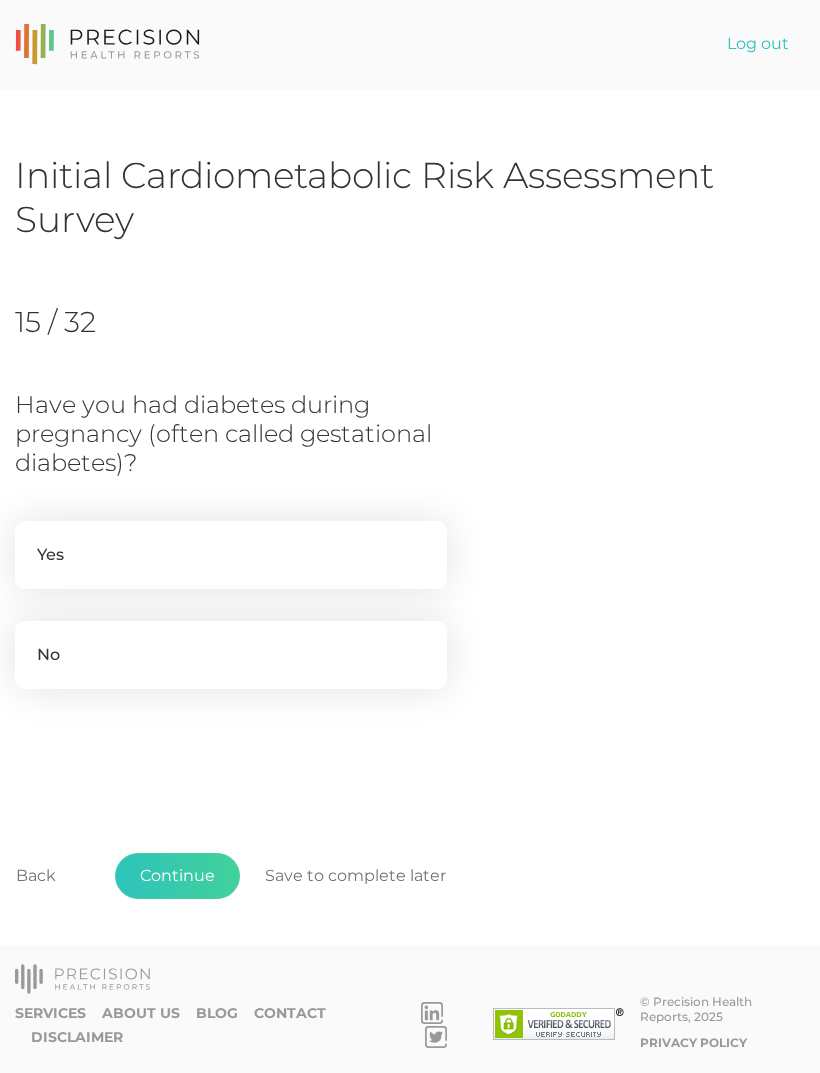 click on "No" at bounding box center (231, 655) 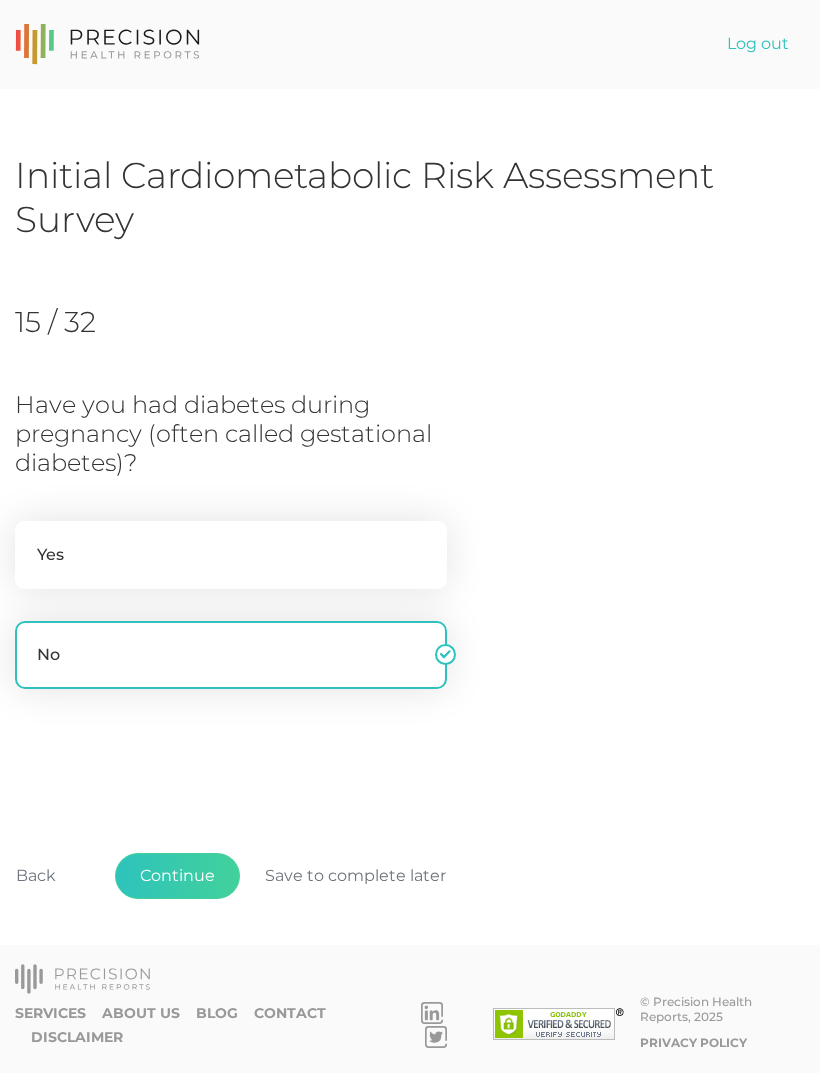click on "Continue" at bounding box center (177, 876) 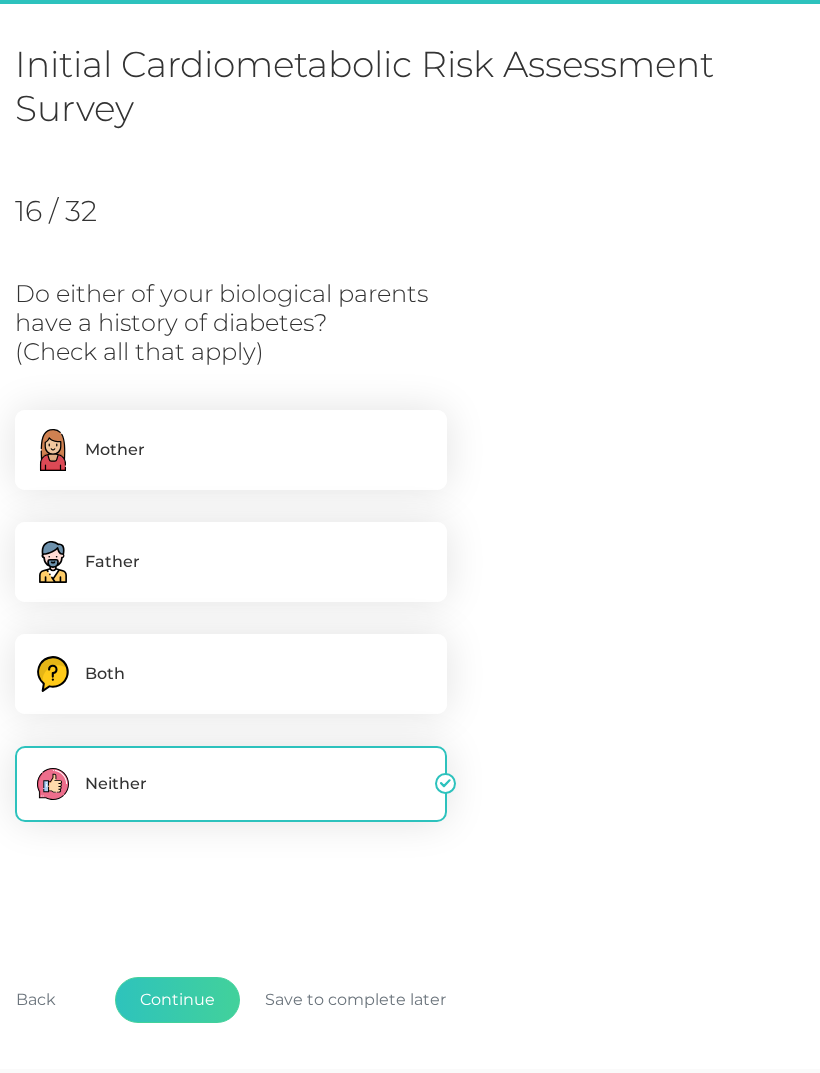scroll, scrollTop: 123, scrollLeft: 0, axis: vertical 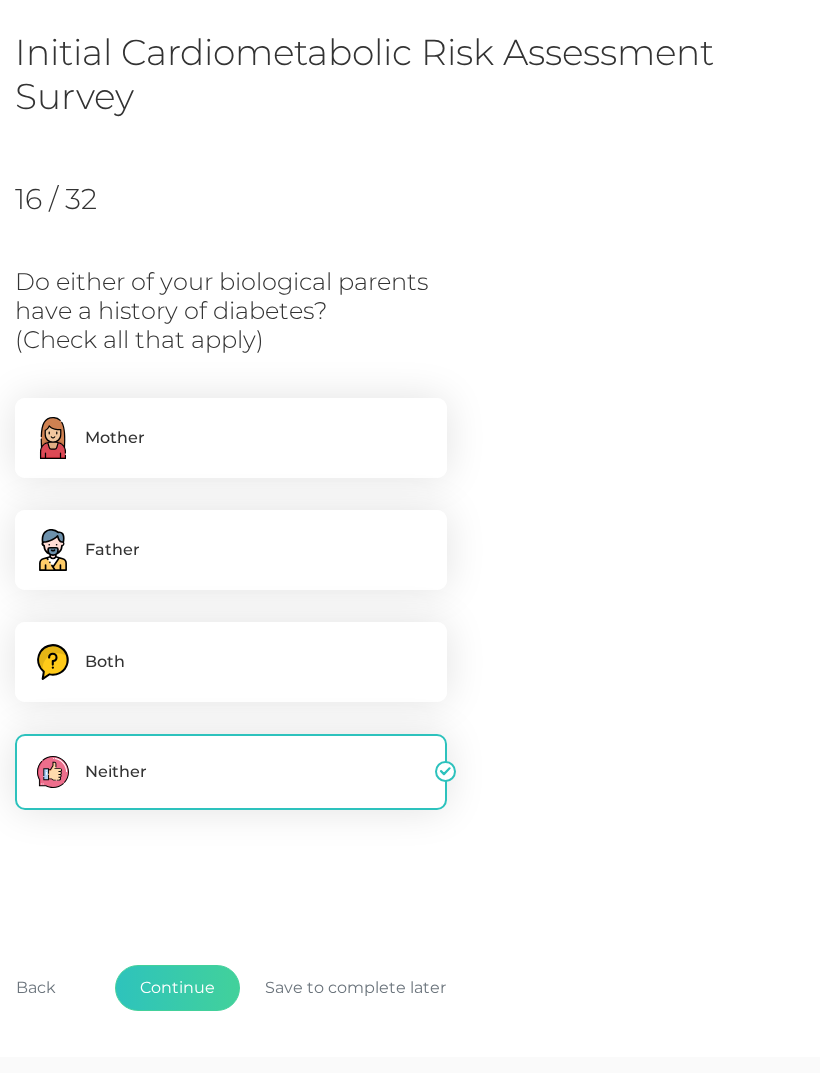 click on "Mother" at bounding box center (231, 438) 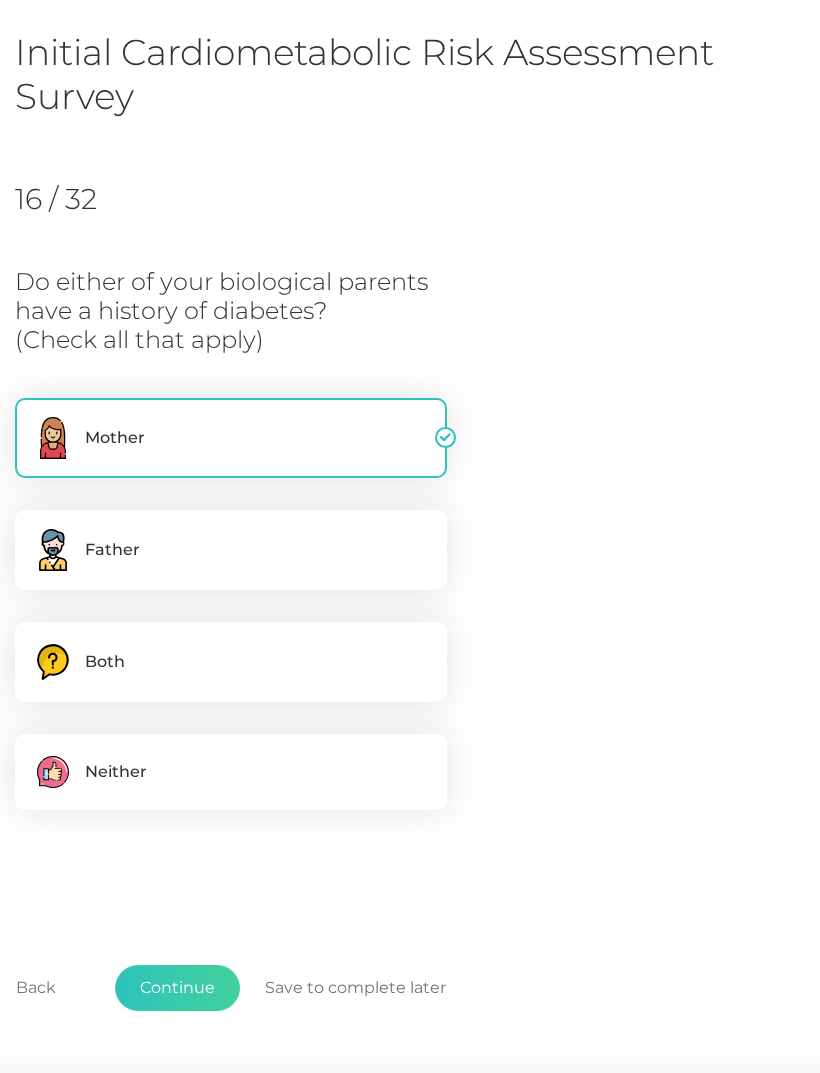 checkbox on "false" 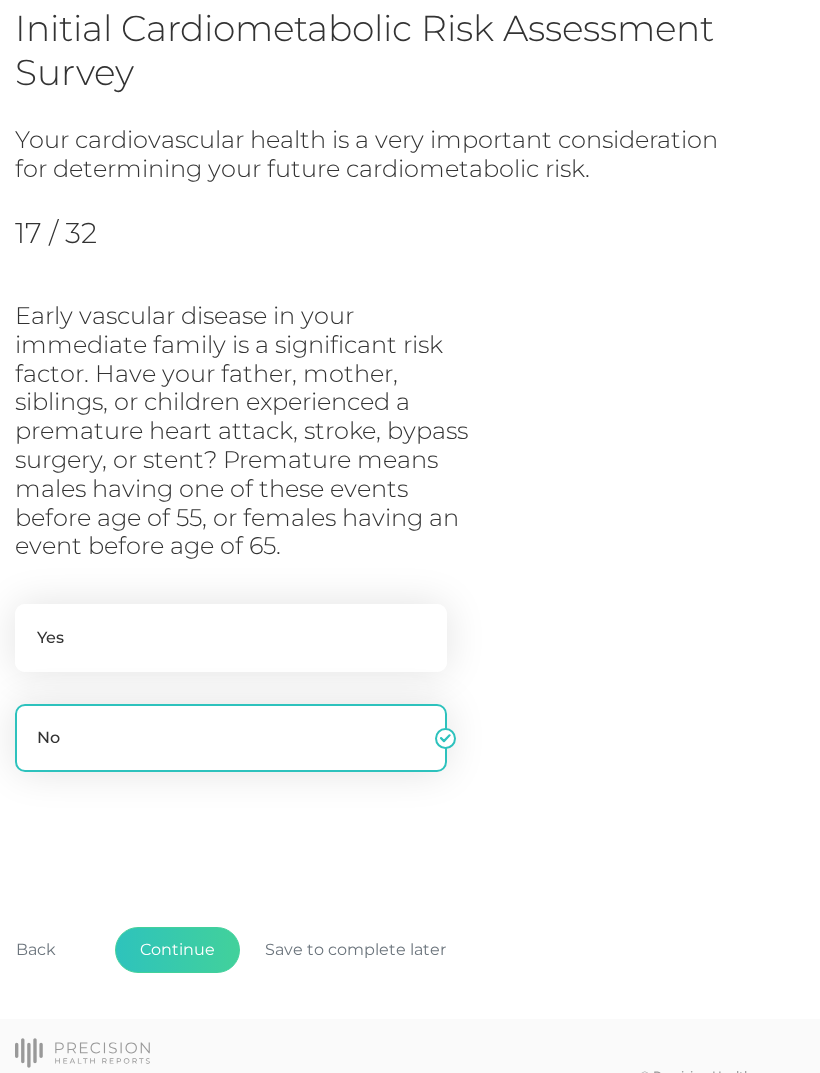 scroll, scrollTop: 147, scrollLeft: 0, axis: vertical 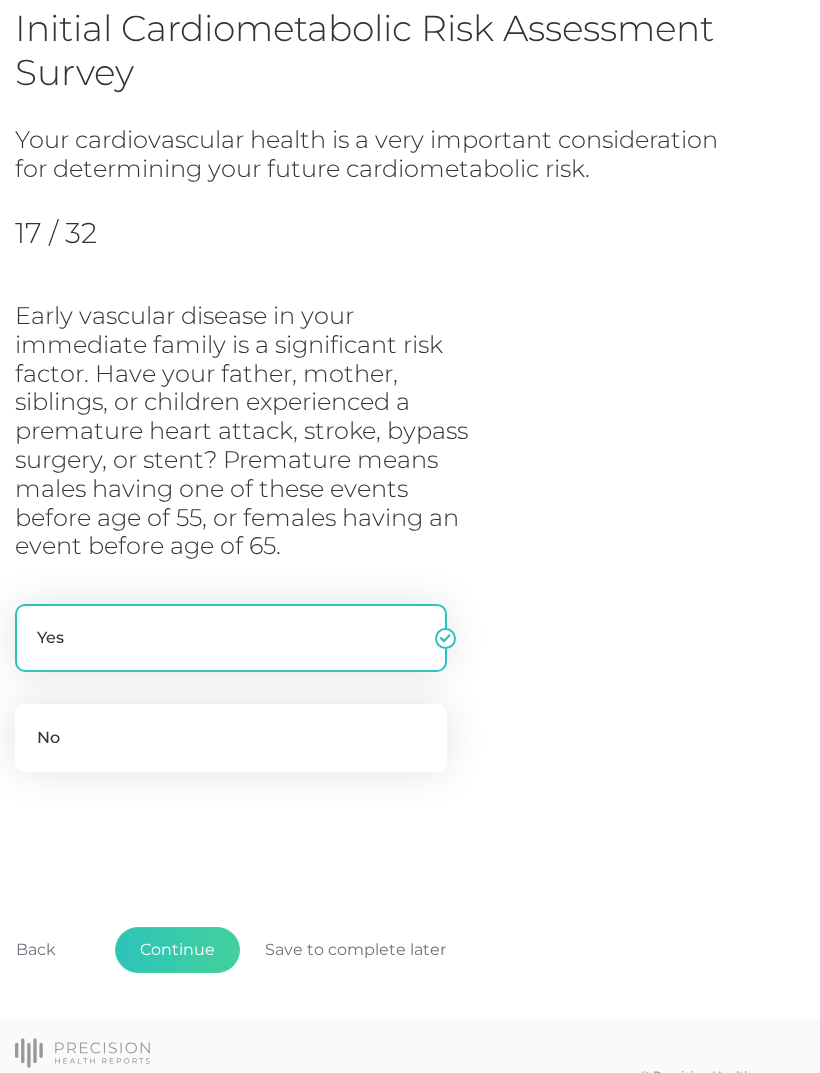 click on "Continue" at bounding box center [177, 950] 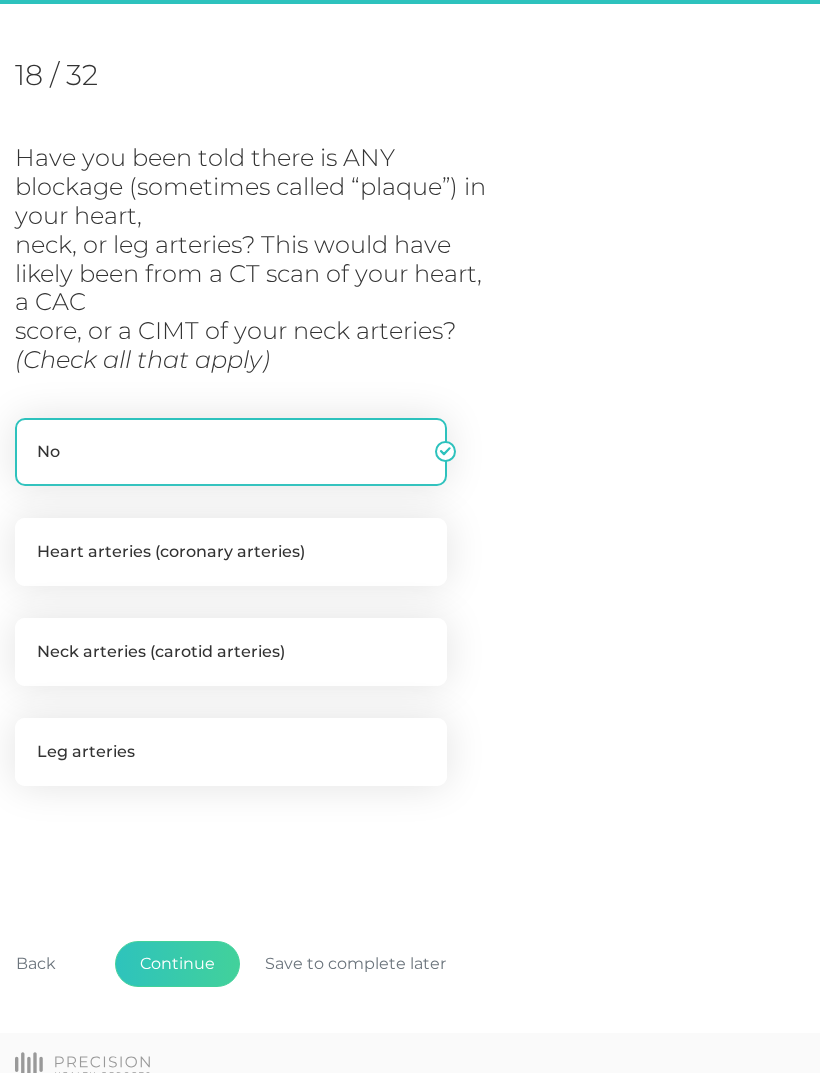 scroll, scrollTop: 263, scrollLeft: 0, axis: vertical 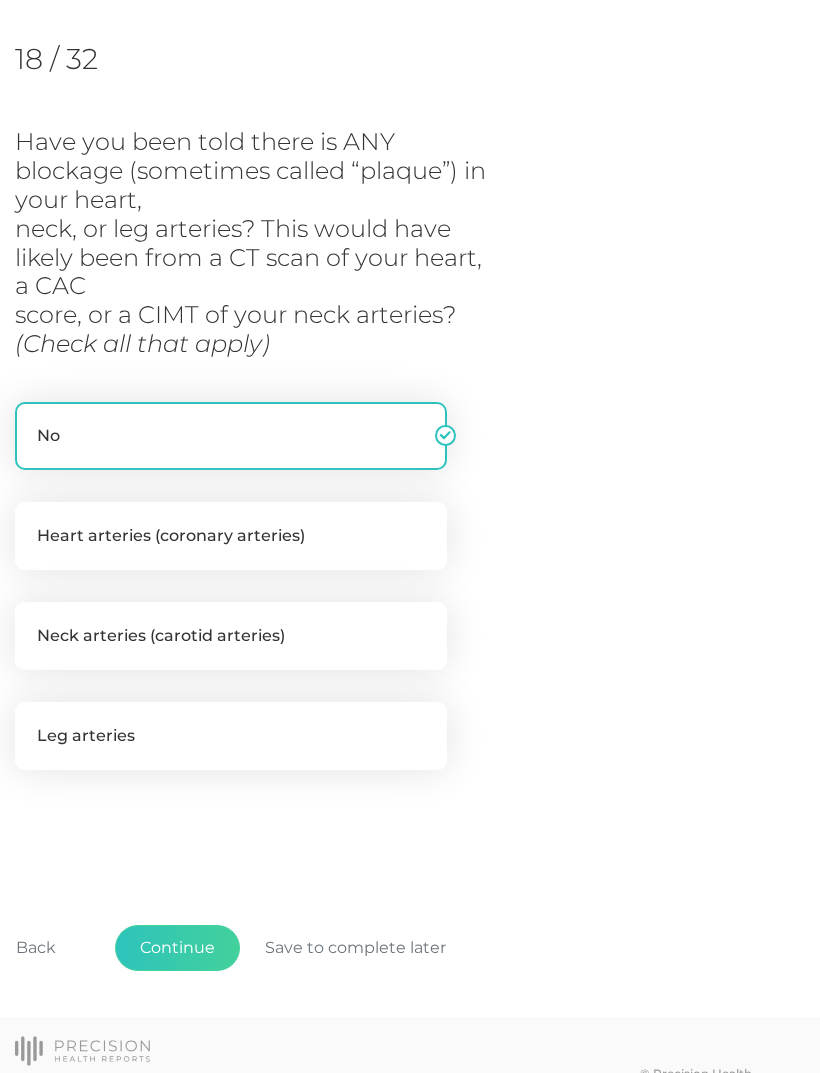 click on "Continue" at bounding box center (177, 948) 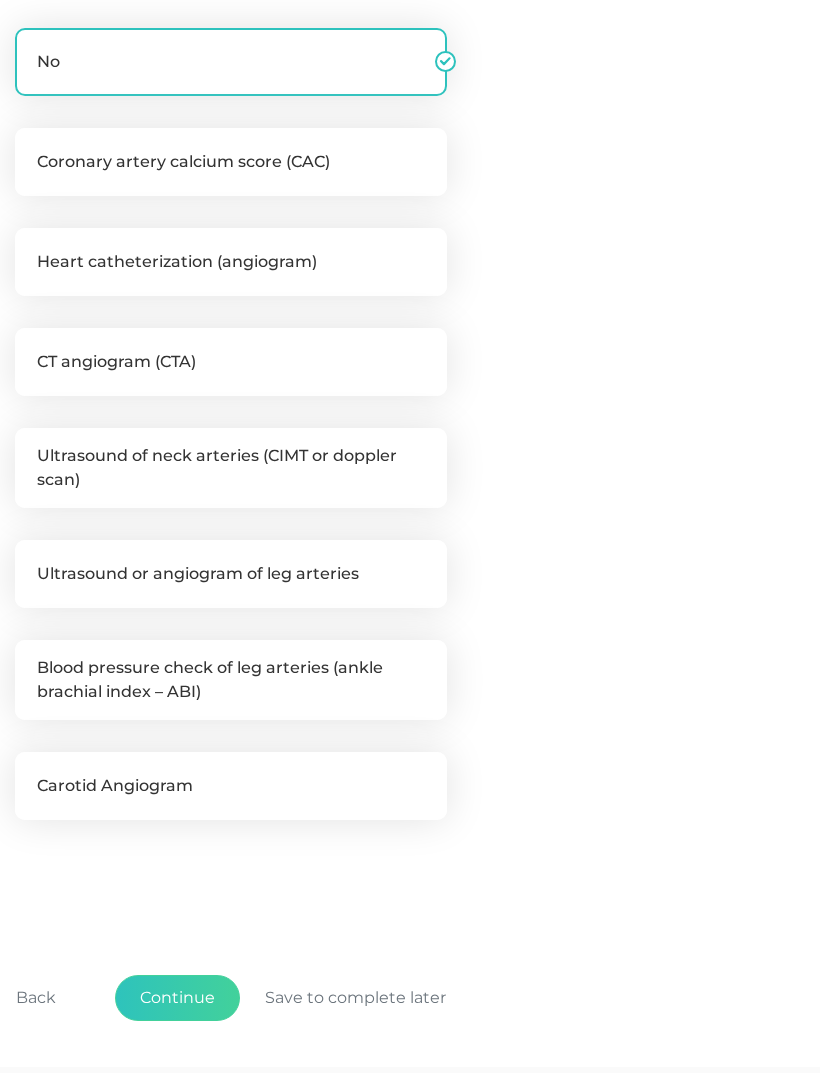 scroll, scrollTop: 540, scrollLeft: 0, axis: vertical 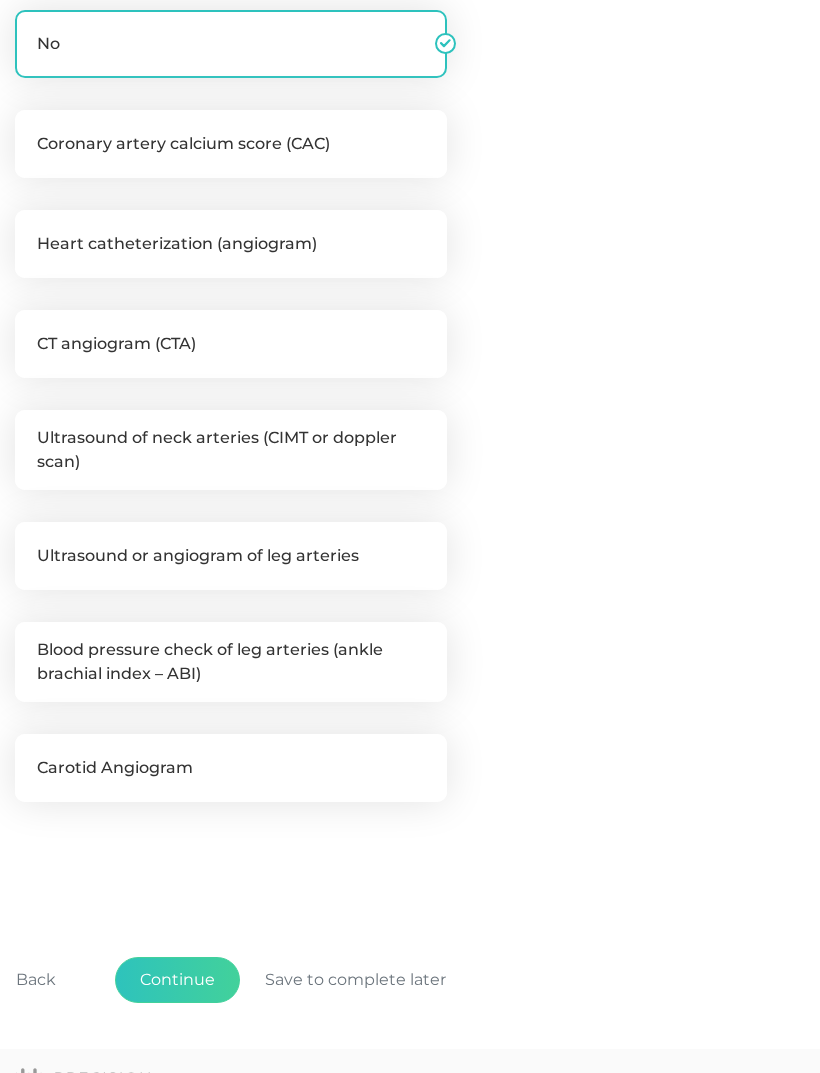 click on "Continue" at bounding box center [177, 980] 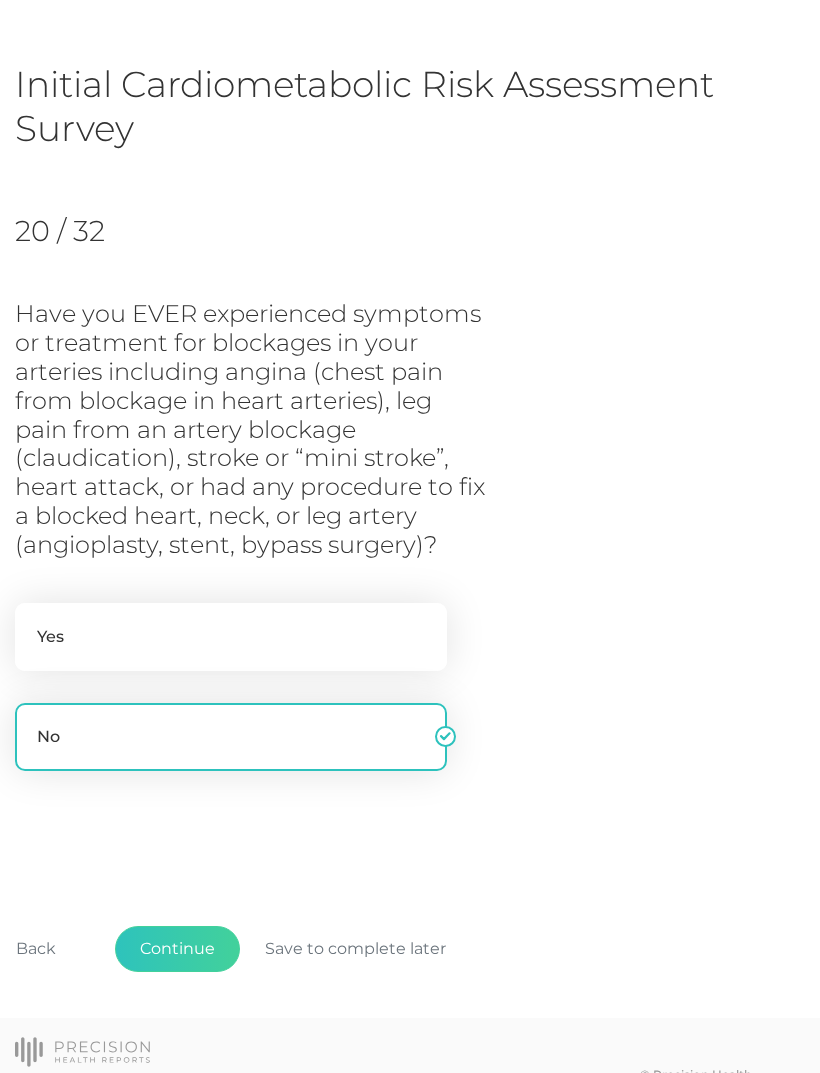 click on "Continue" at bounding box center (177, 949) 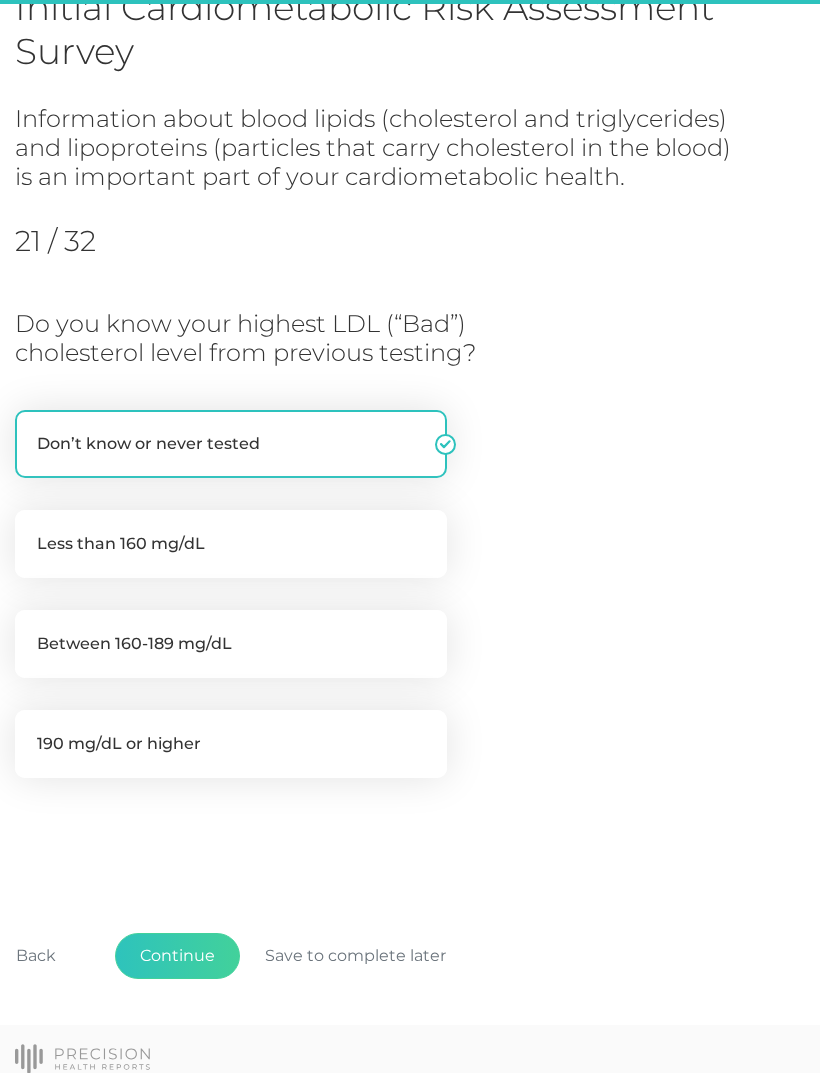scroll, scrollTop: 179, scrollLeft: 0, axis: vertical 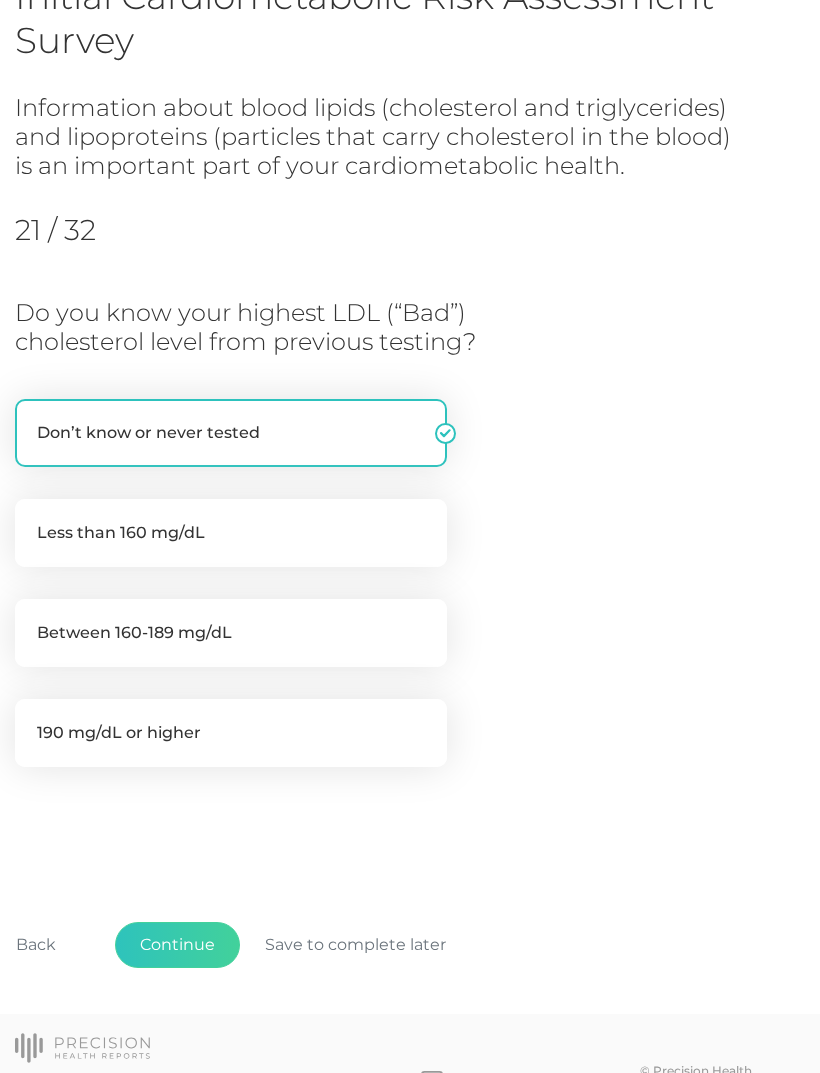 click on "Continue" at bounding box center [177, 945] 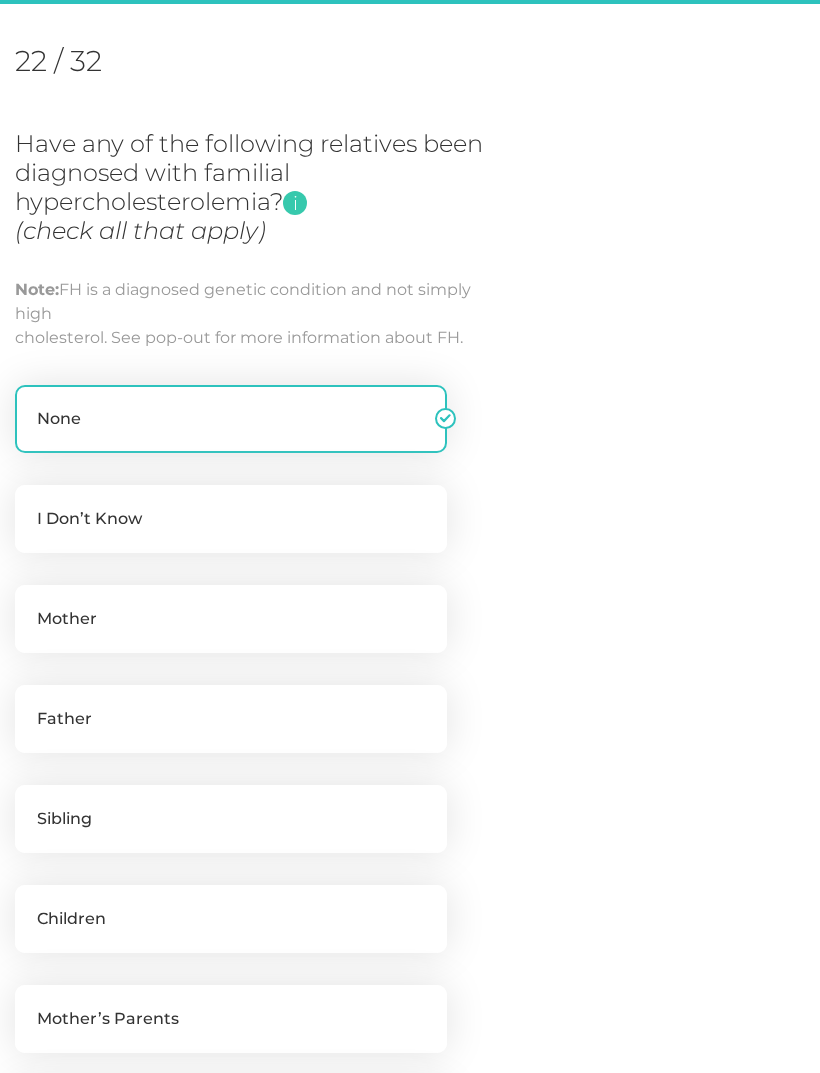 scroll, scrollTop: 273, scrollLeft: 0, axis: vertical 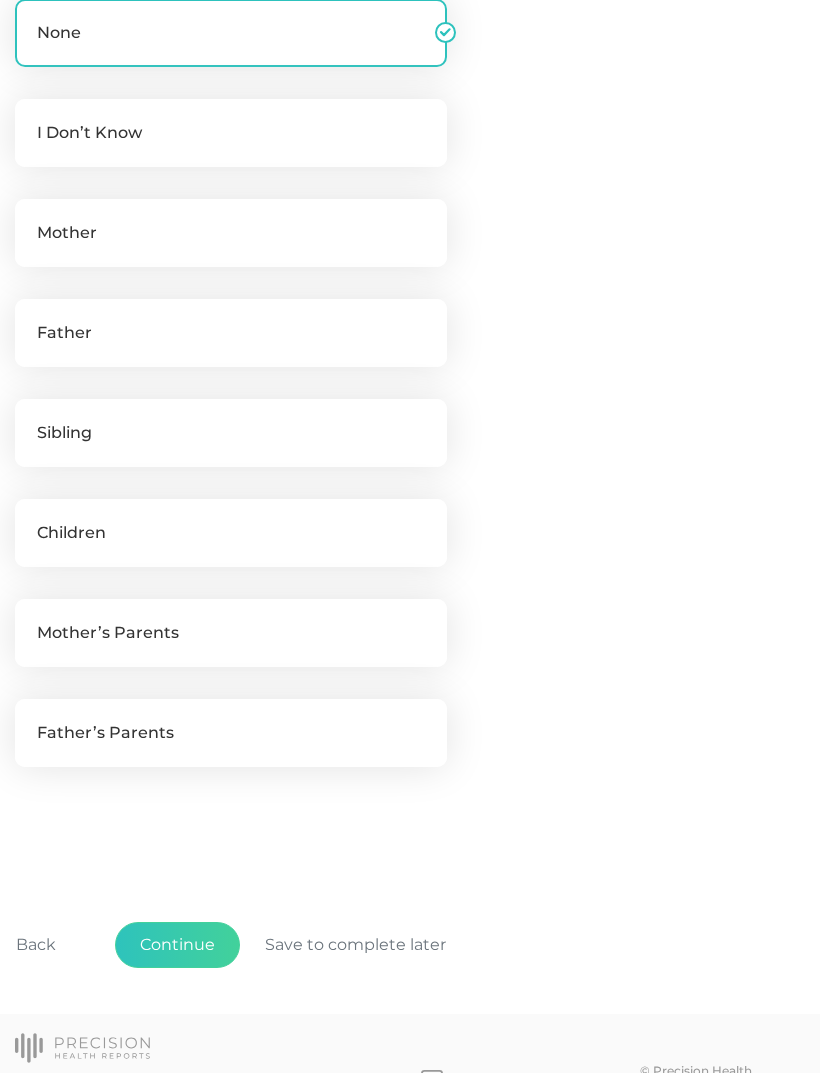 click on "Continue" at bounding box center [177, 945] 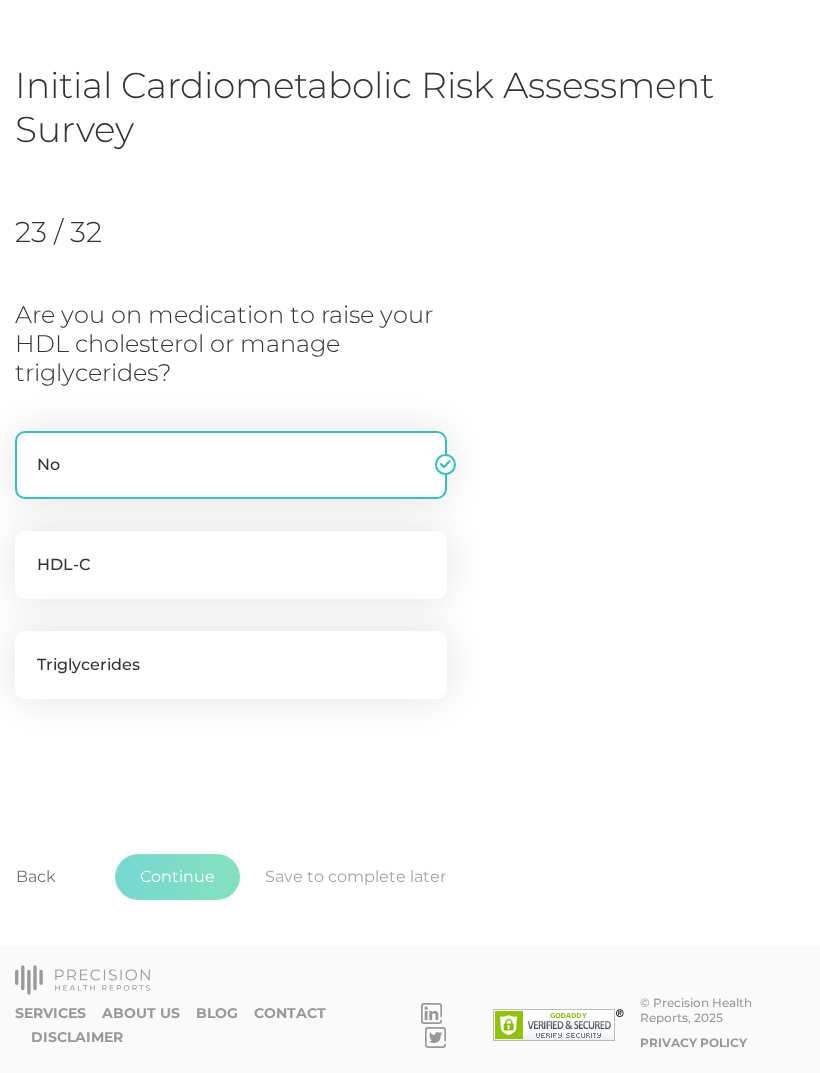 scroll, scrollTop: 23, scrollLeft: 0, axis: vertical 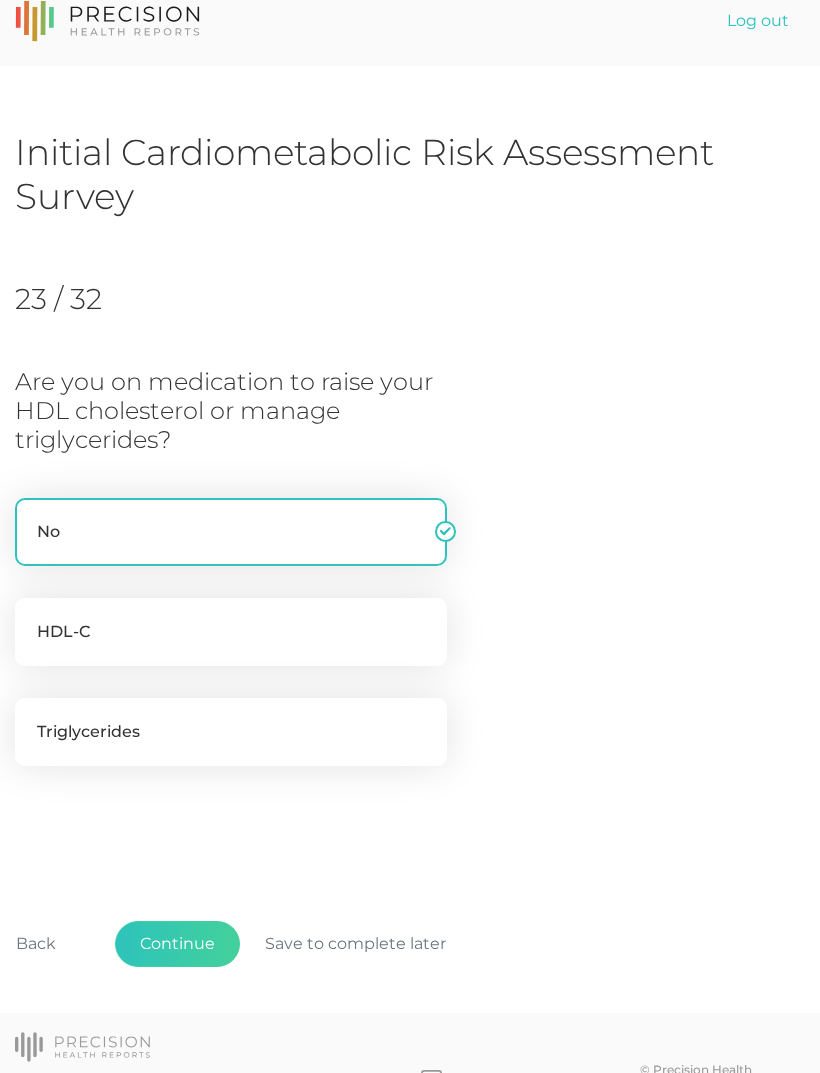 click on "Continue" at bounding box center [177, 944] 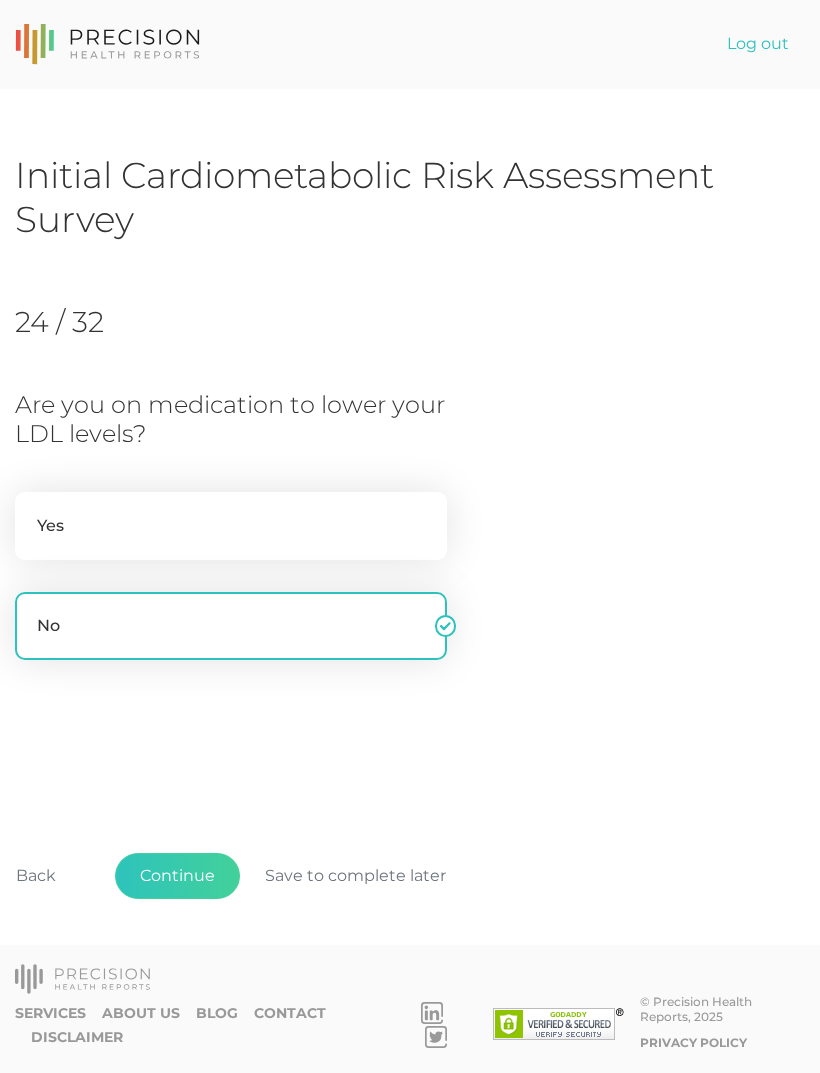 click on "Continue" at bounding box center (177, 876) 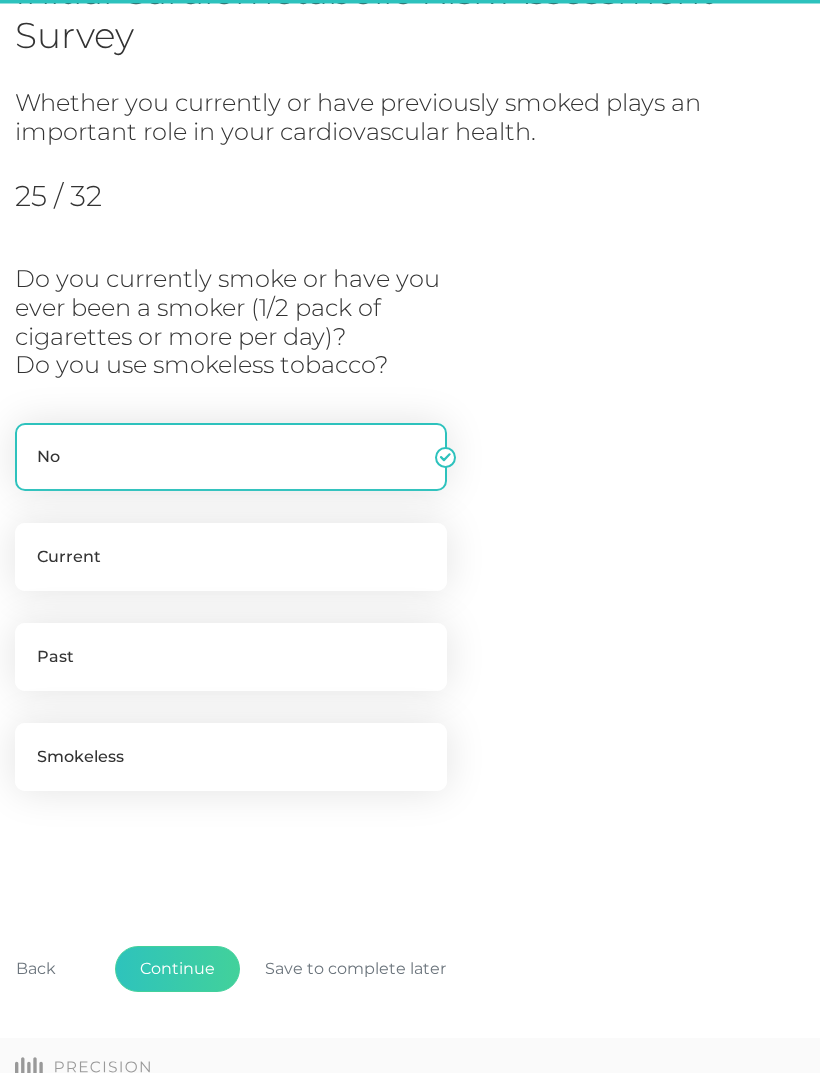 scroll, scrollTop: 207, scrollLeft: 0, axis: vertical 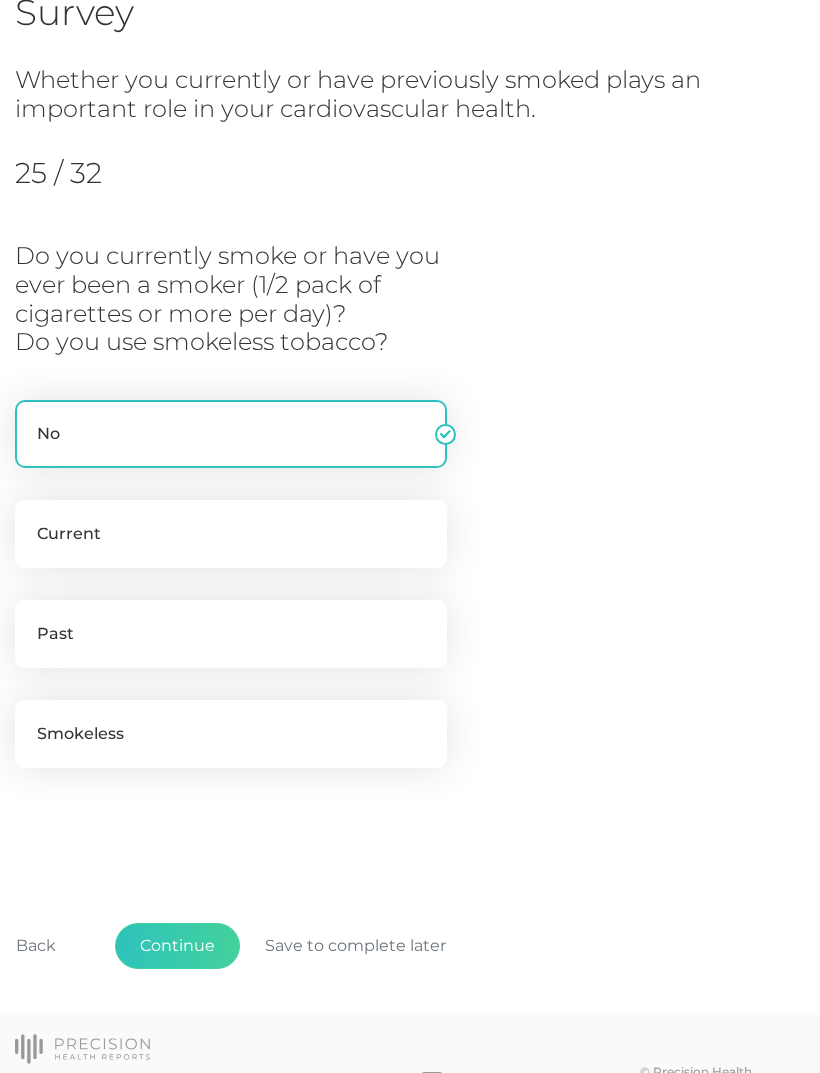 click on "Continue" at bounding box center (177, 946) 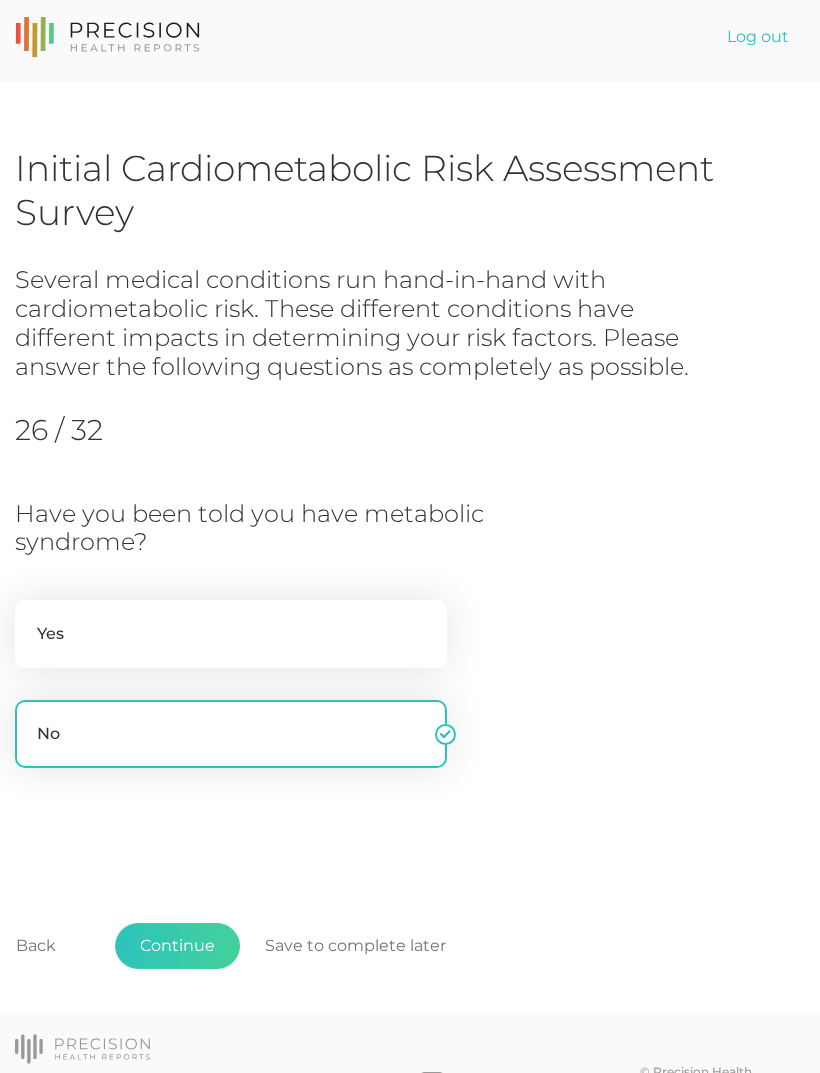 click on "Continue" at bounding box center (177, 946) 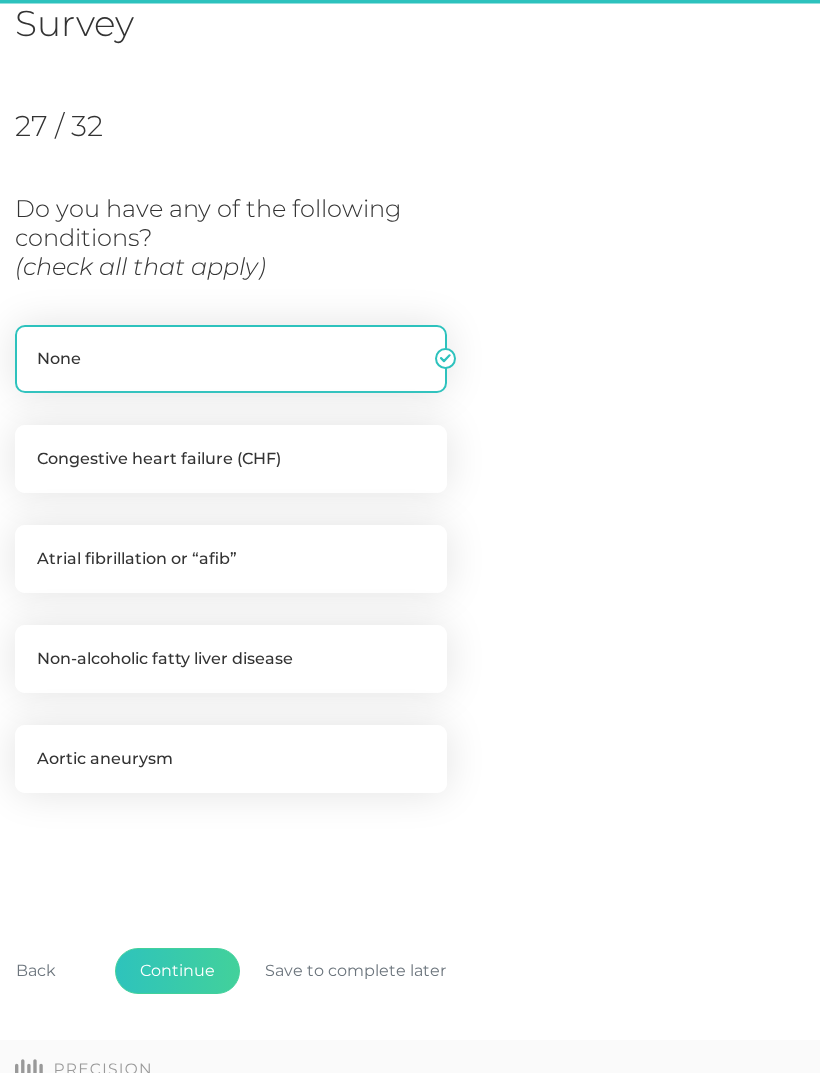 scroll, scrollTop: 223, scrollLeft: 0, axis: vertical 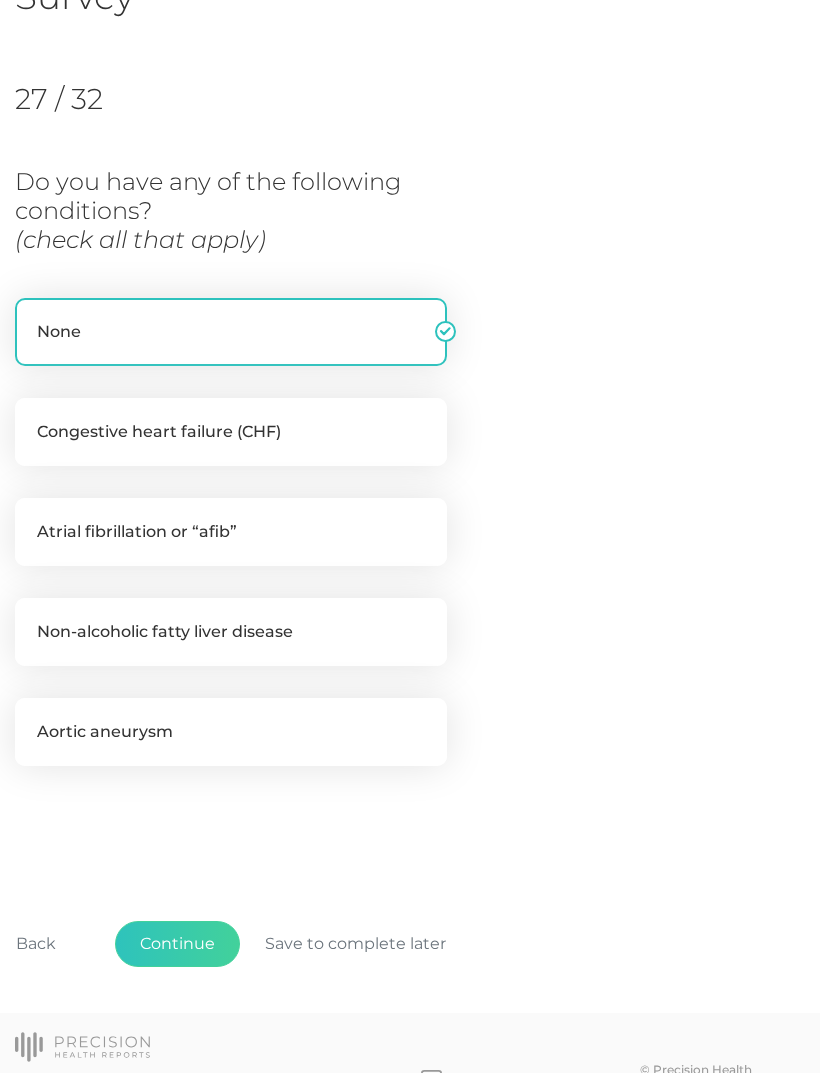 click on "Continue" at bounding box center (177, 944) 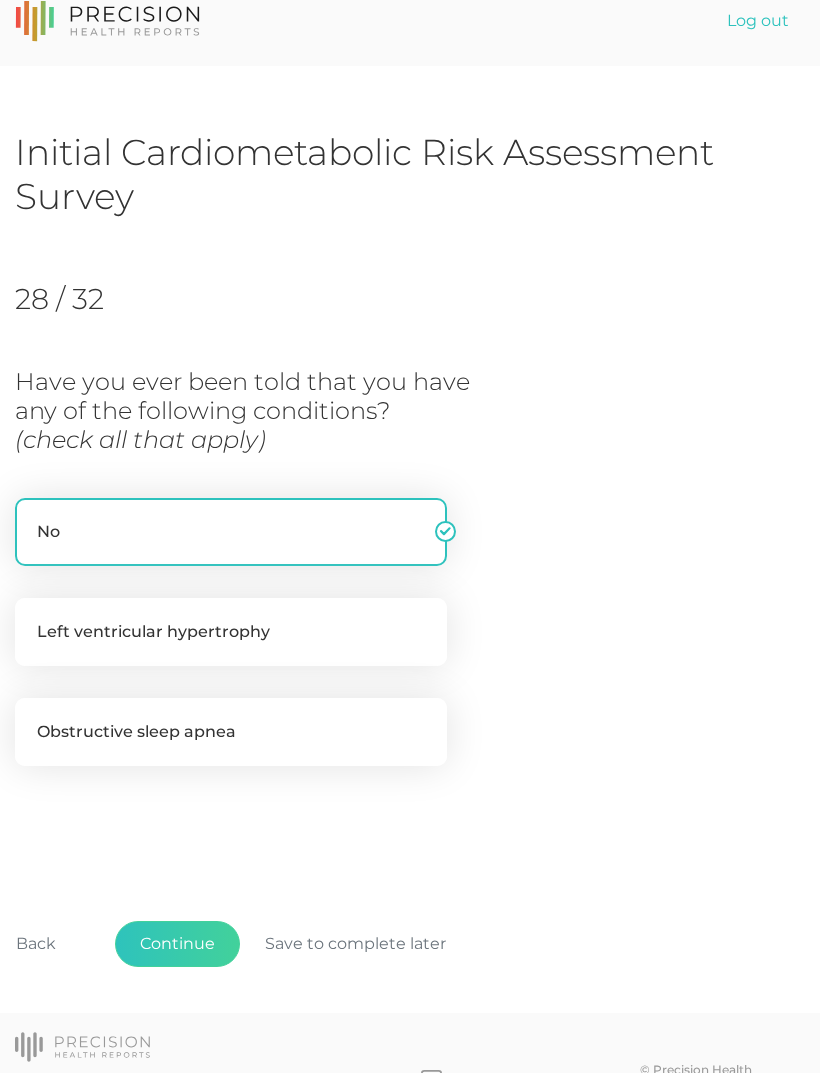 click on "Continue" at bounding box center [177, 944] 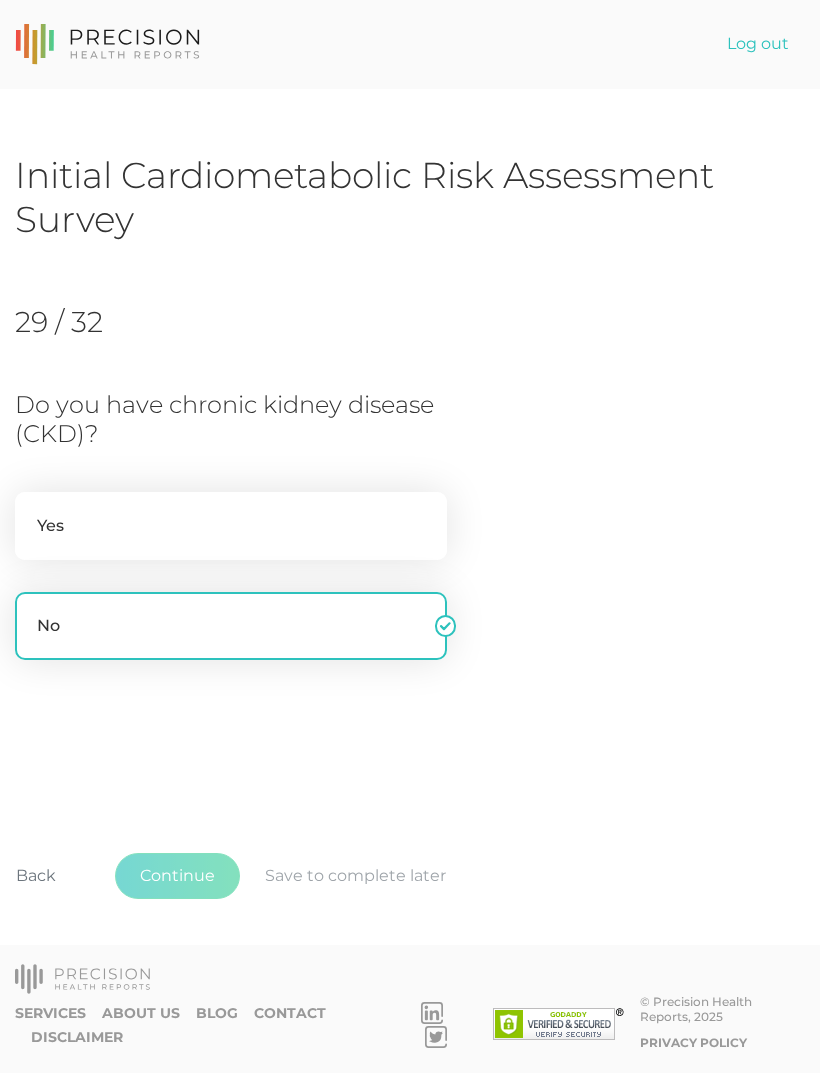 scroll, scrollTop: 0, scrollLeft: 0, axis: both 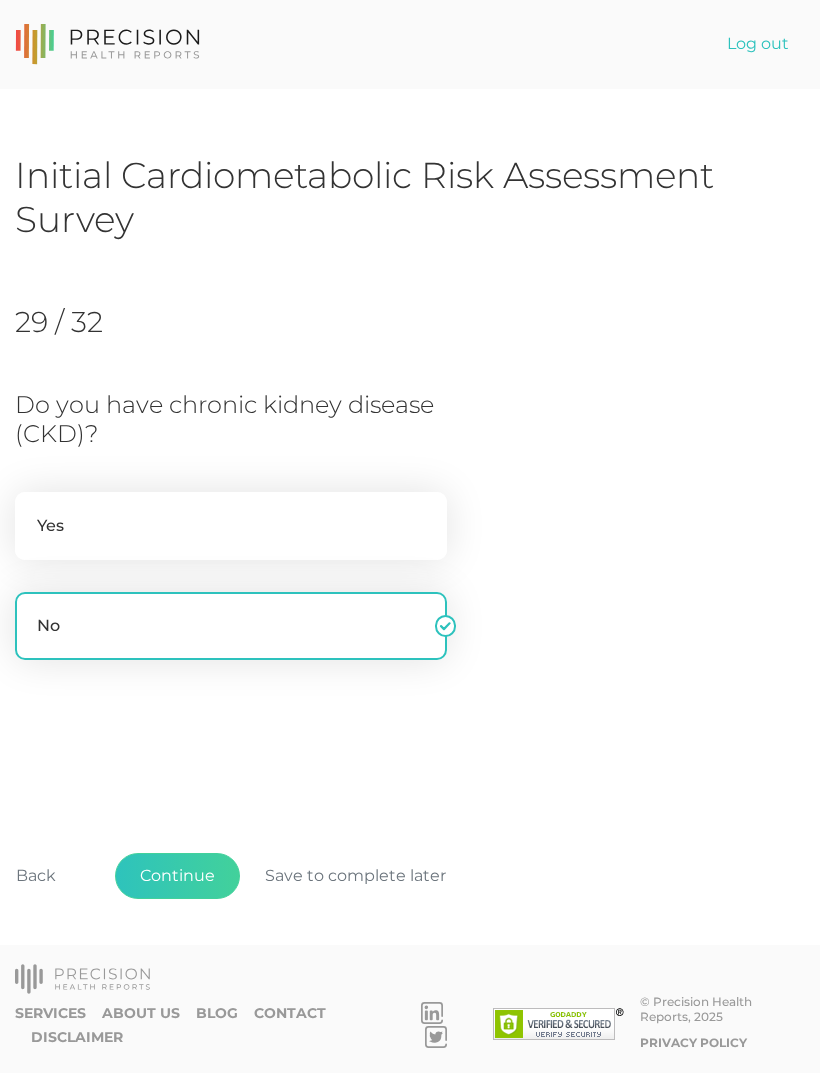click on "Continue" at bounding box center [177, 876] 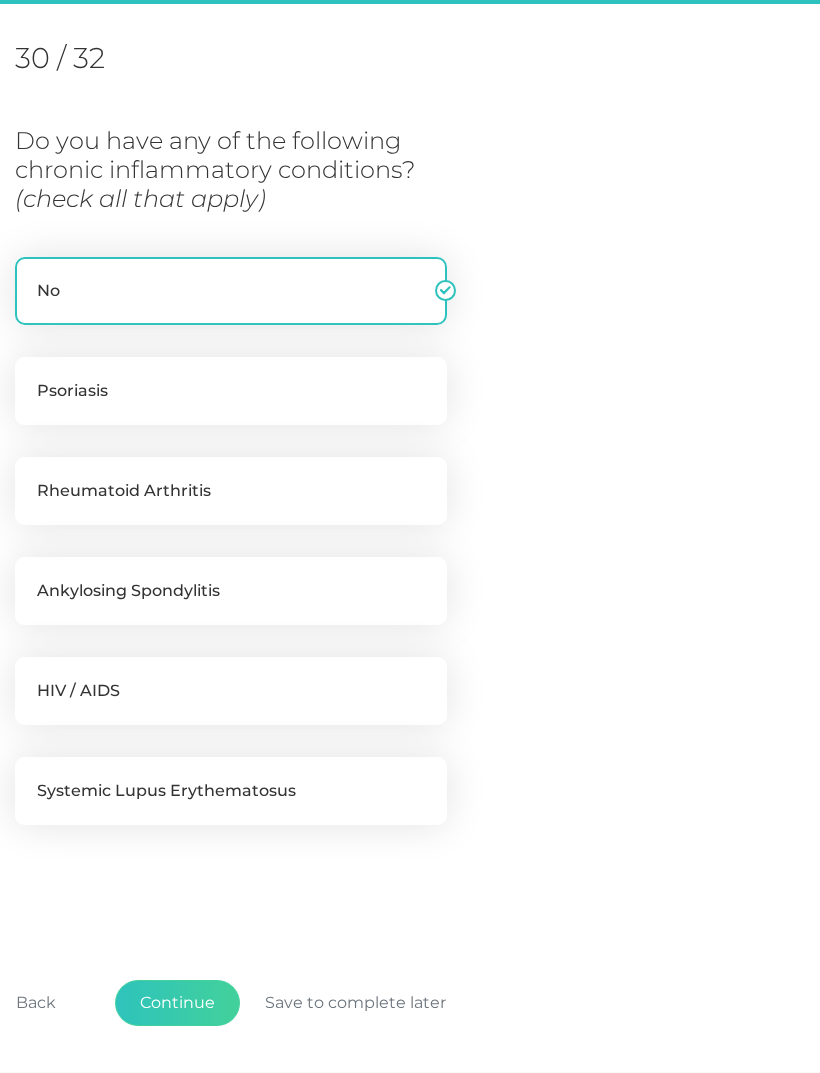 scroll, scrollTop: 273, scrollLeft: 0, axis: vertical 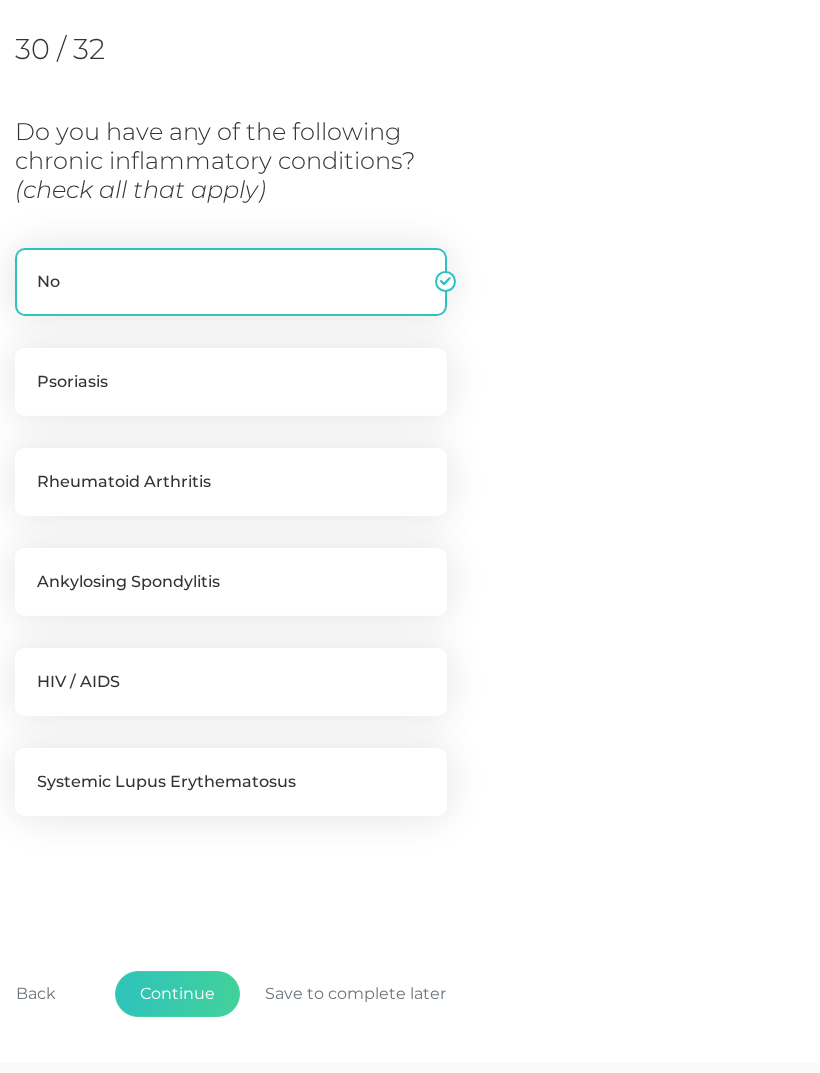 click on "Continue" at bounding box center (177, 994) 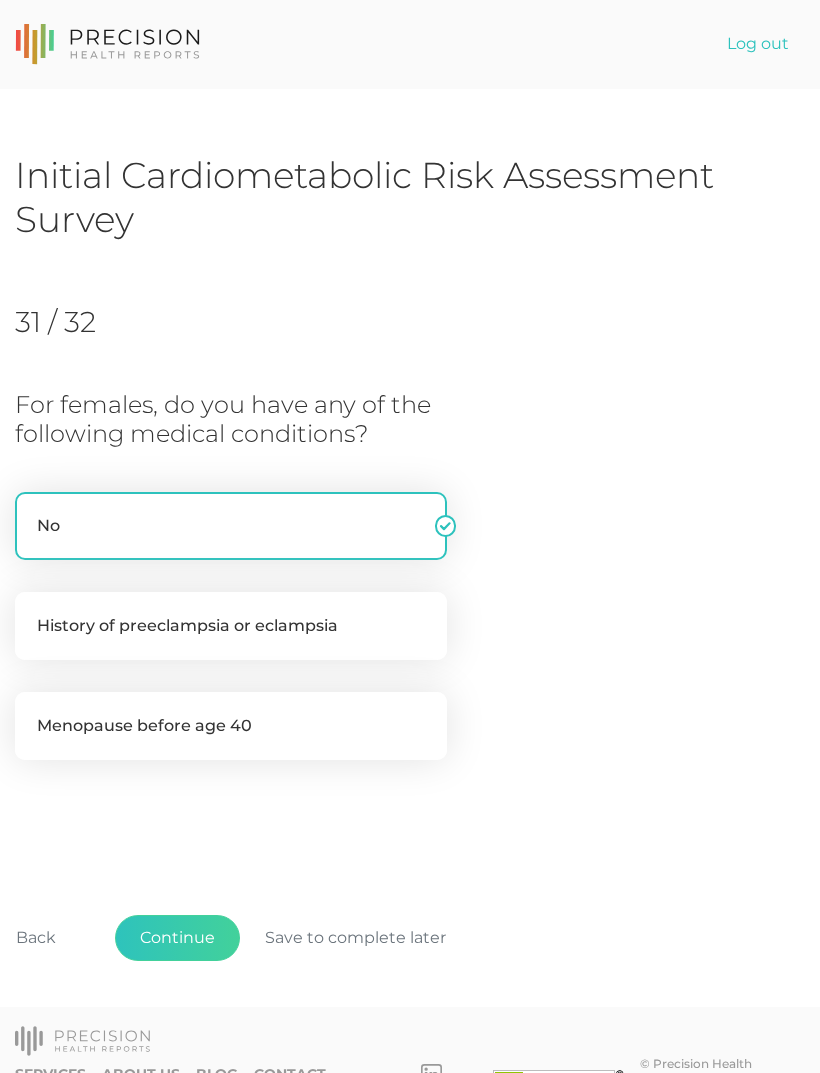 click on "Continue" at bounding box center (177, 938) 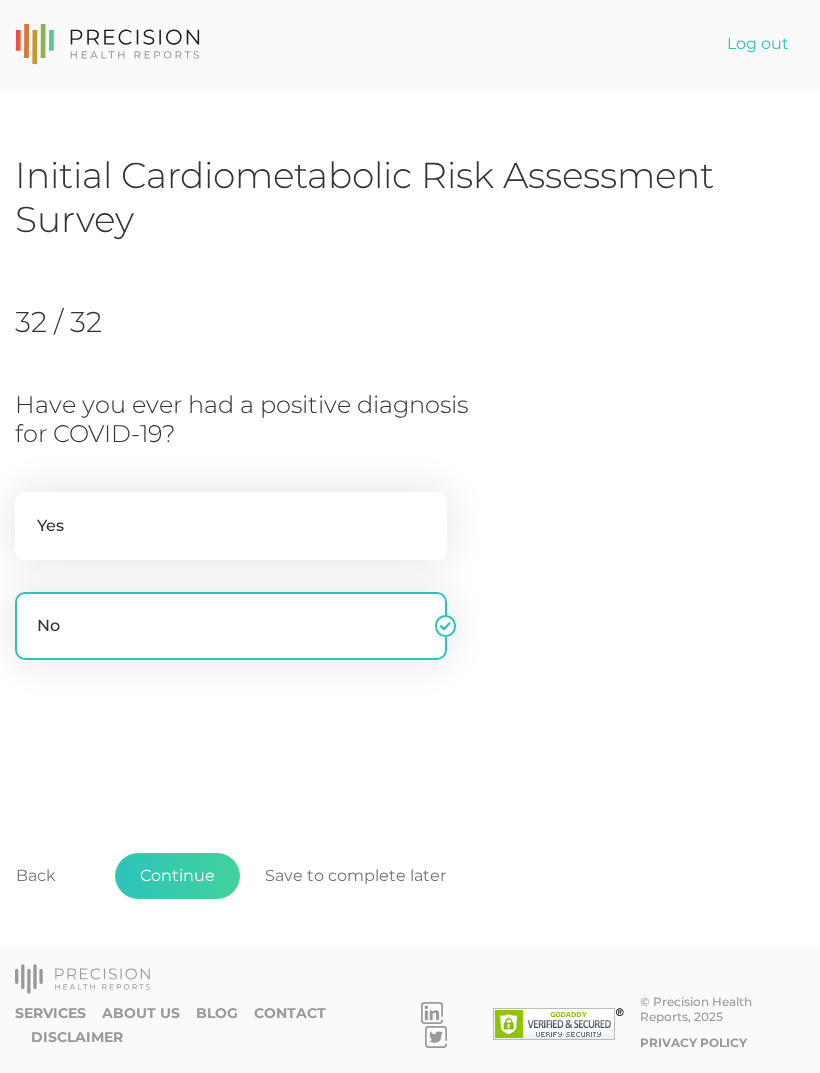 click on "Yes" at bounding box center (231, 526) 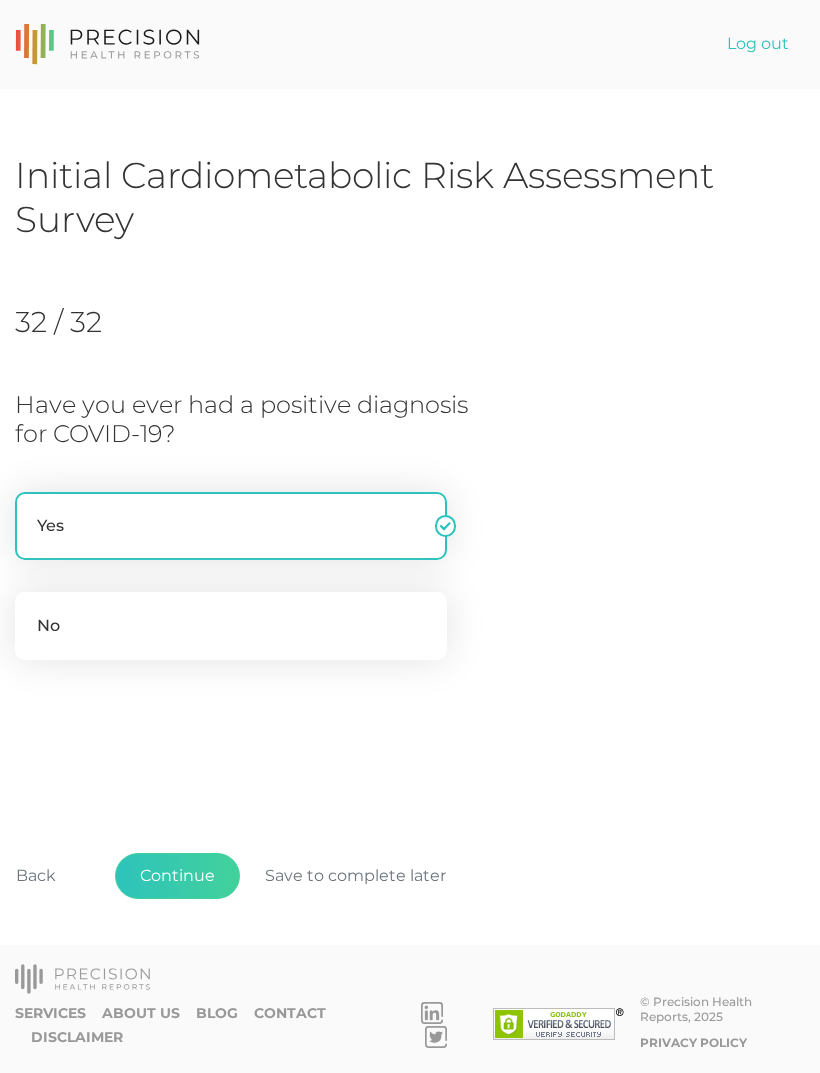 click on "Continue" at bounding box center (177, 876) 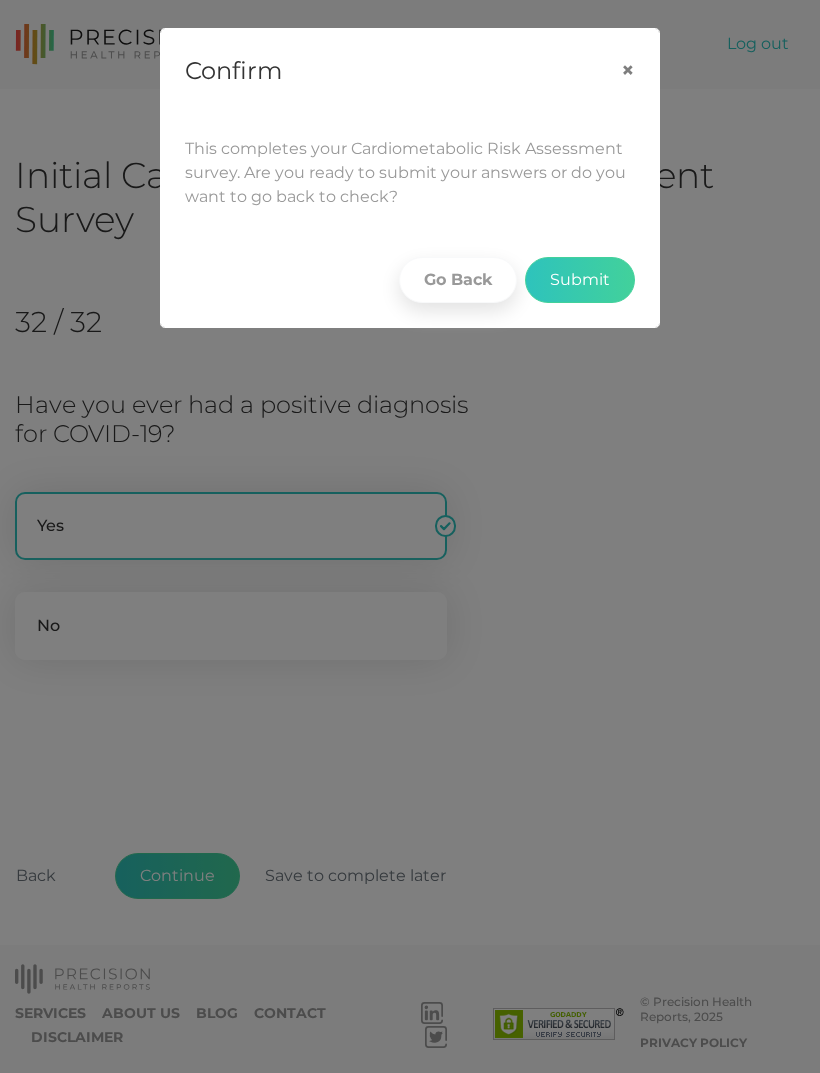 click on "Submit" at bounding box center [580, 280] 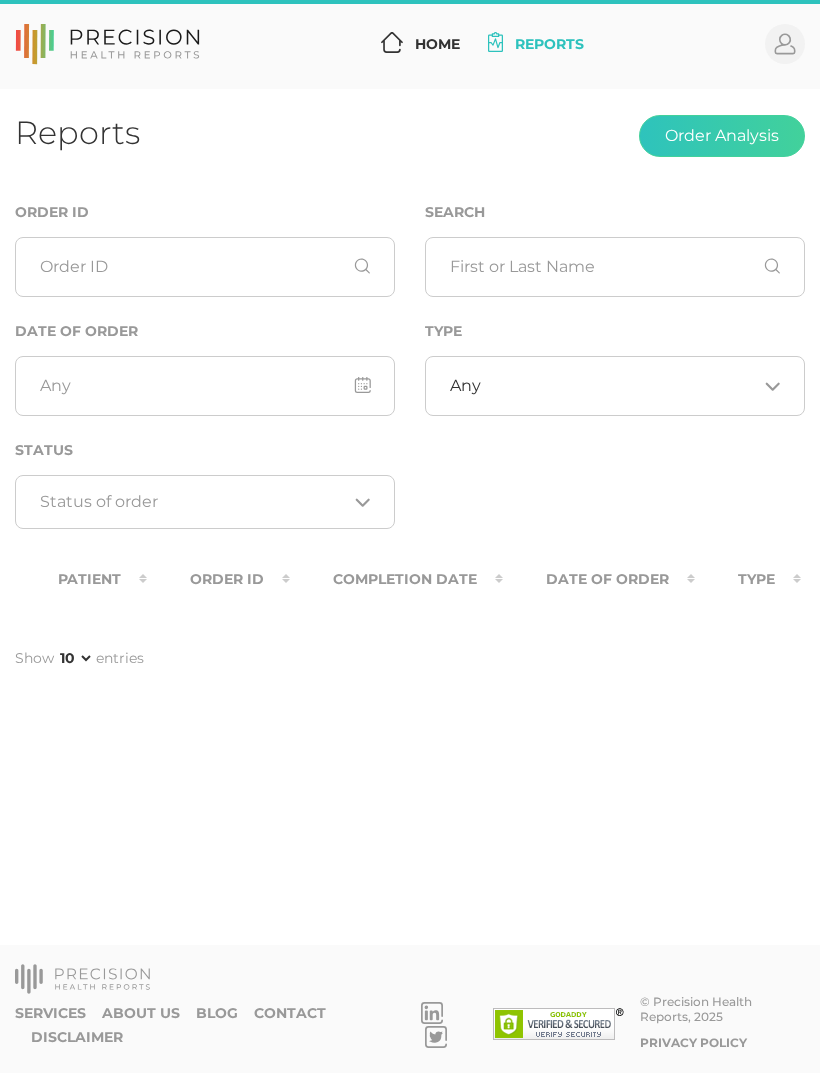 scroll, scrollTop: 0, scrollLeft: 0, axis: both 